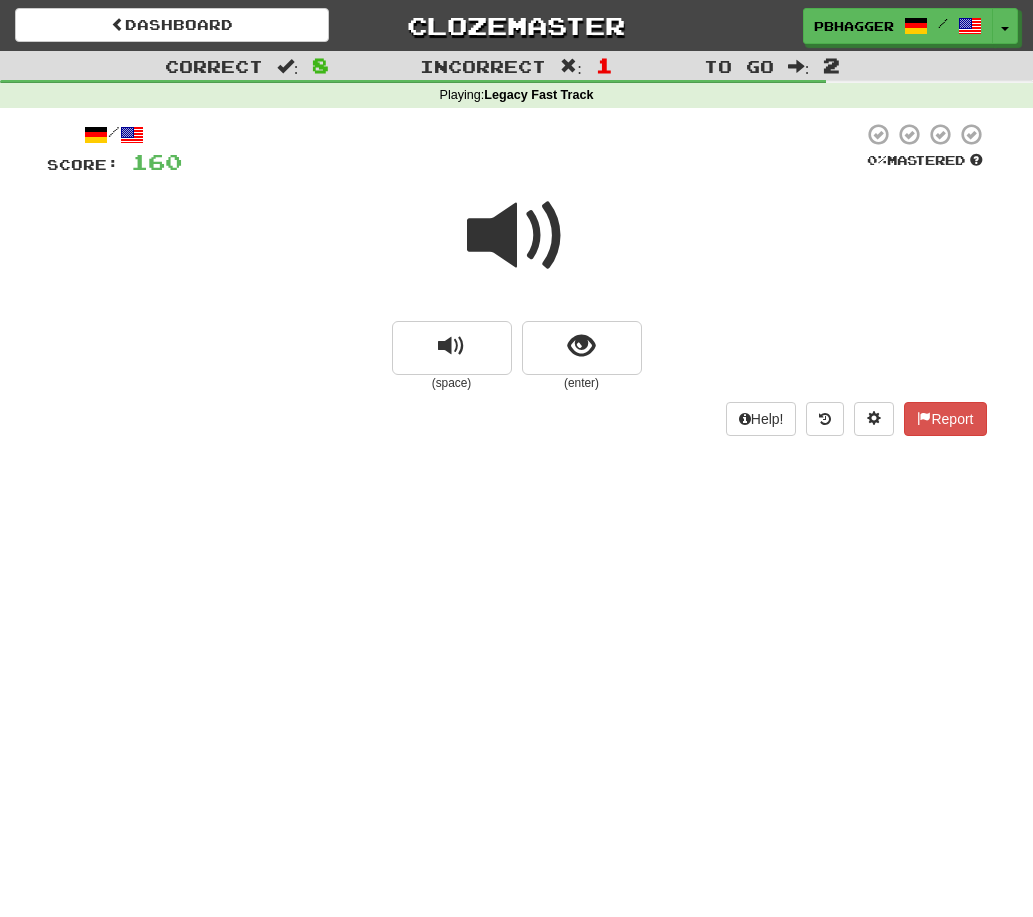 scroll, scrollTop: 0, scrollLeft: 0, axis: both 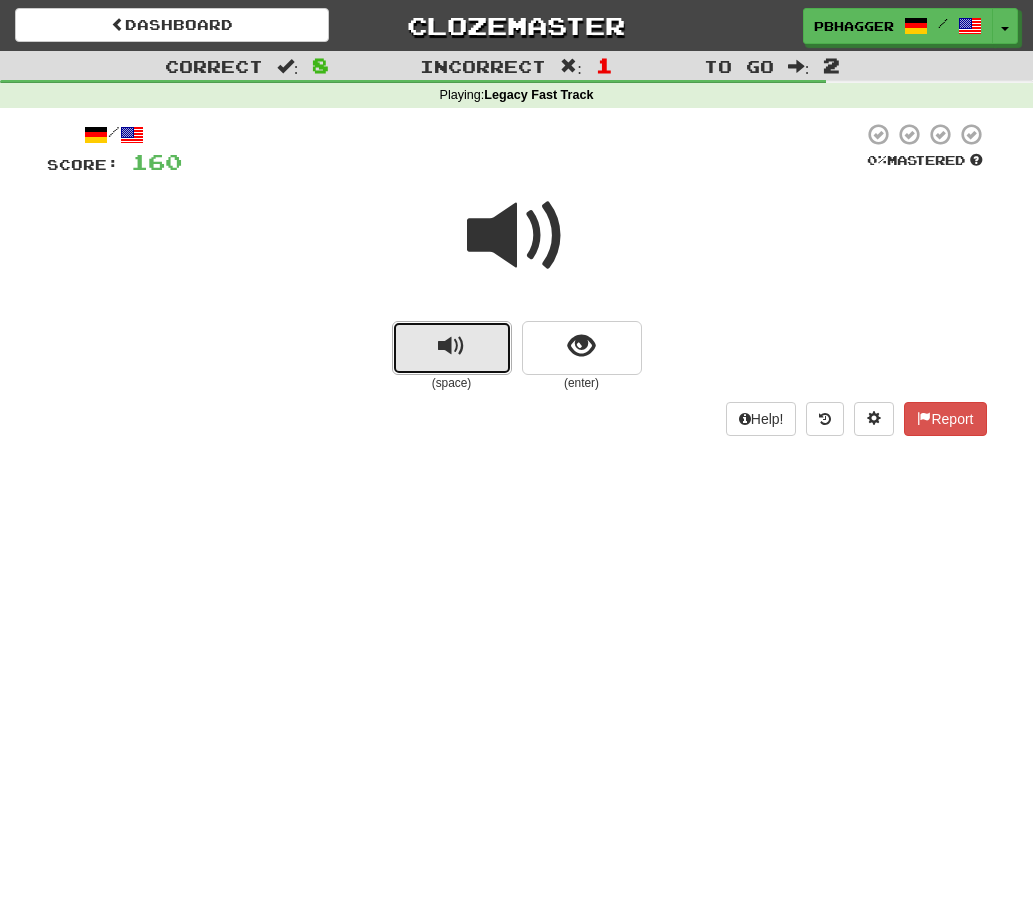click at bounding box center (452, 348) 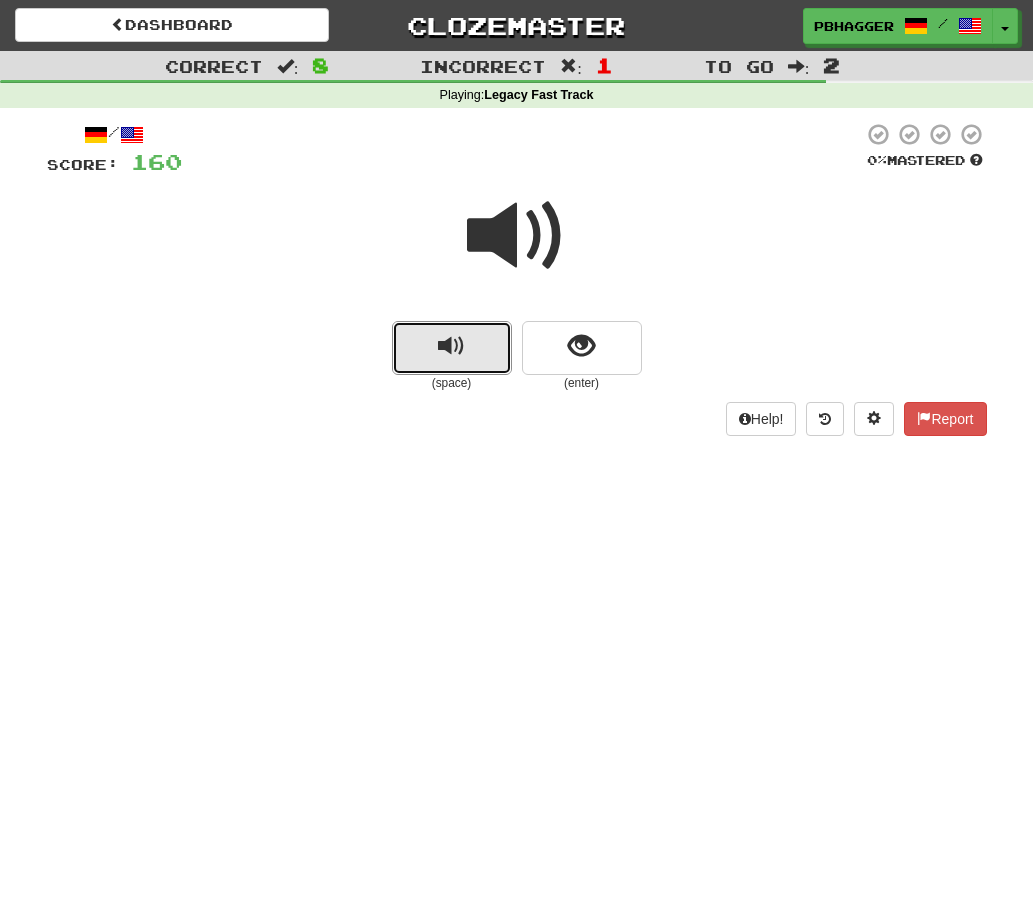 type 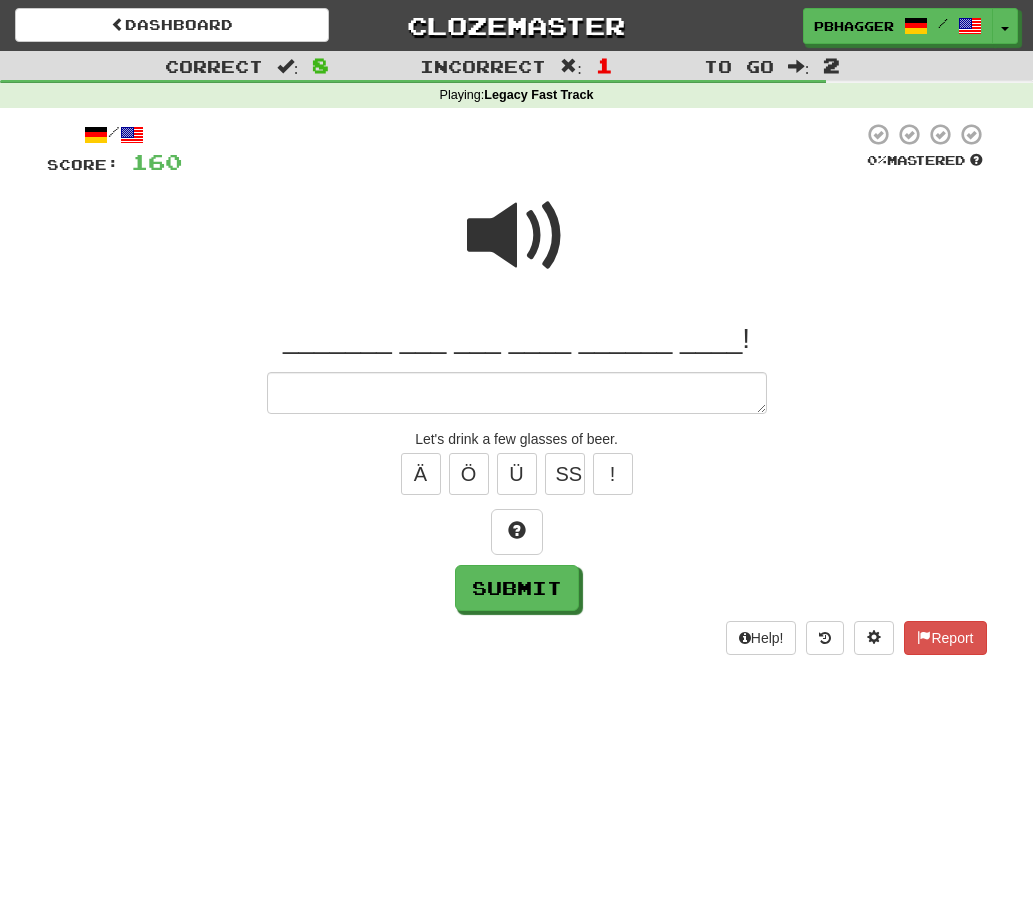 type on "*" 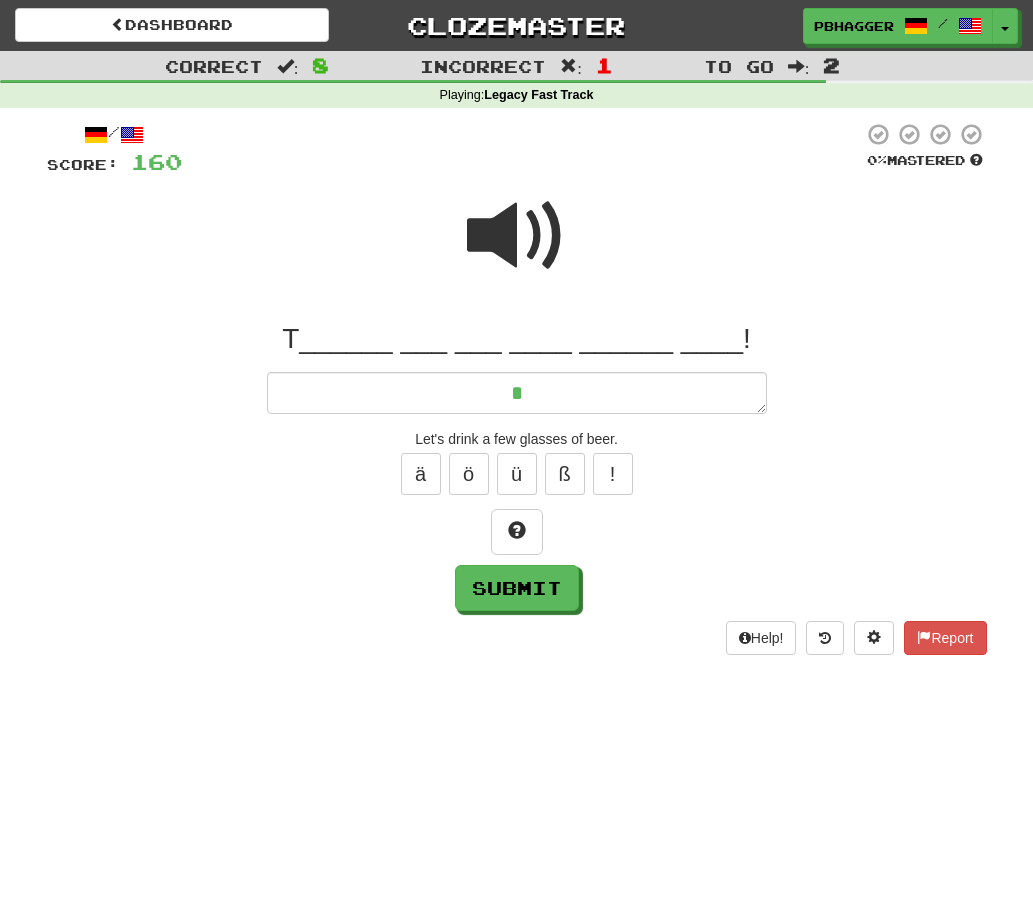 type on "*" 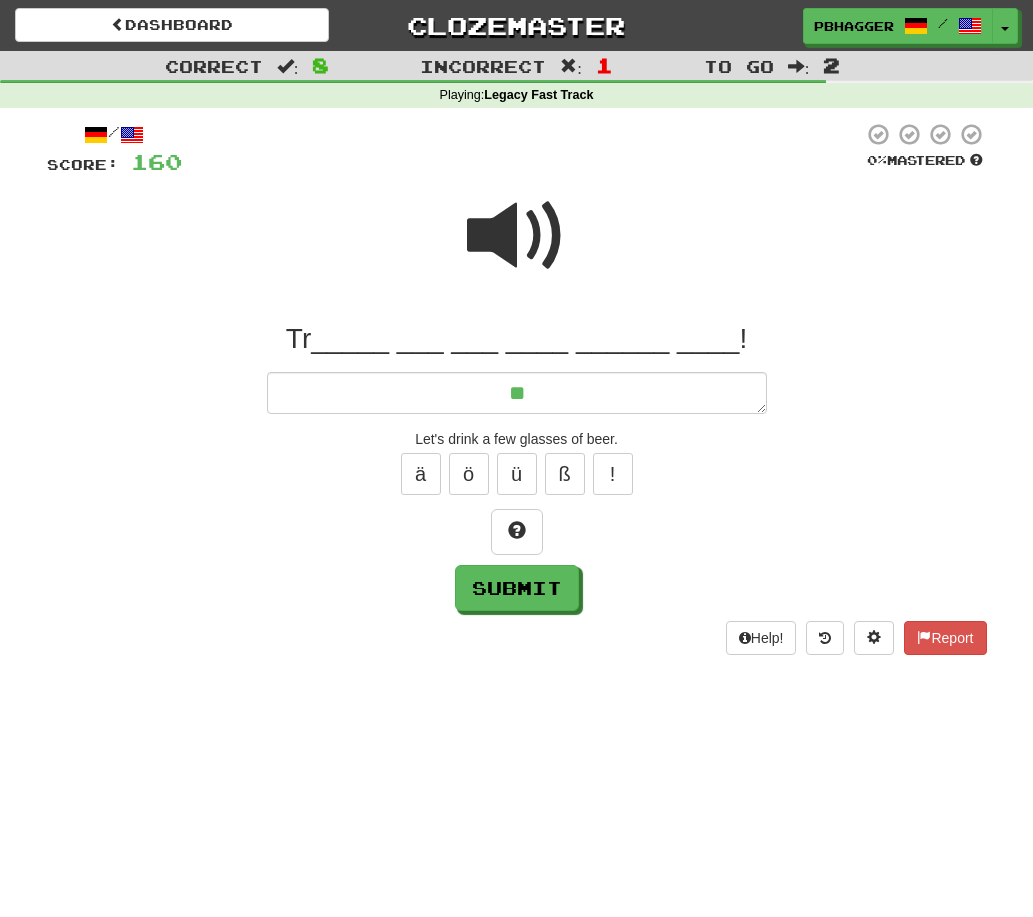 type on "*" 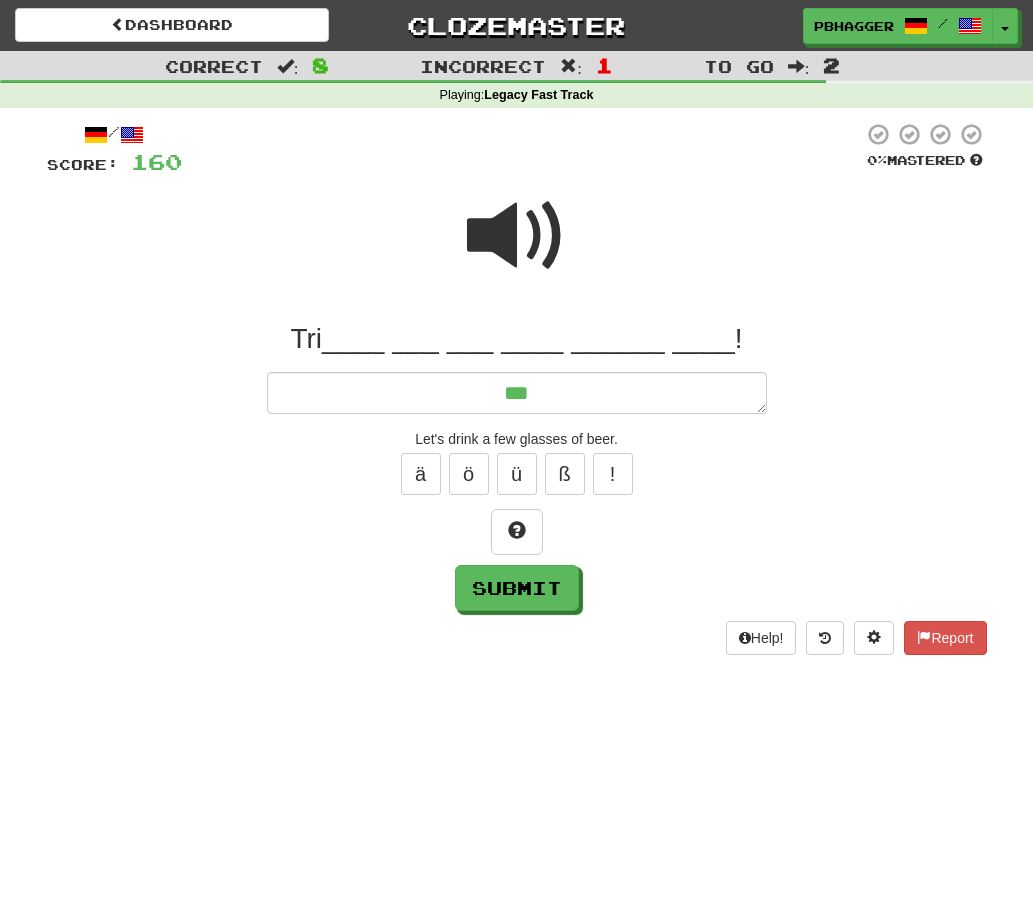 type on "*" 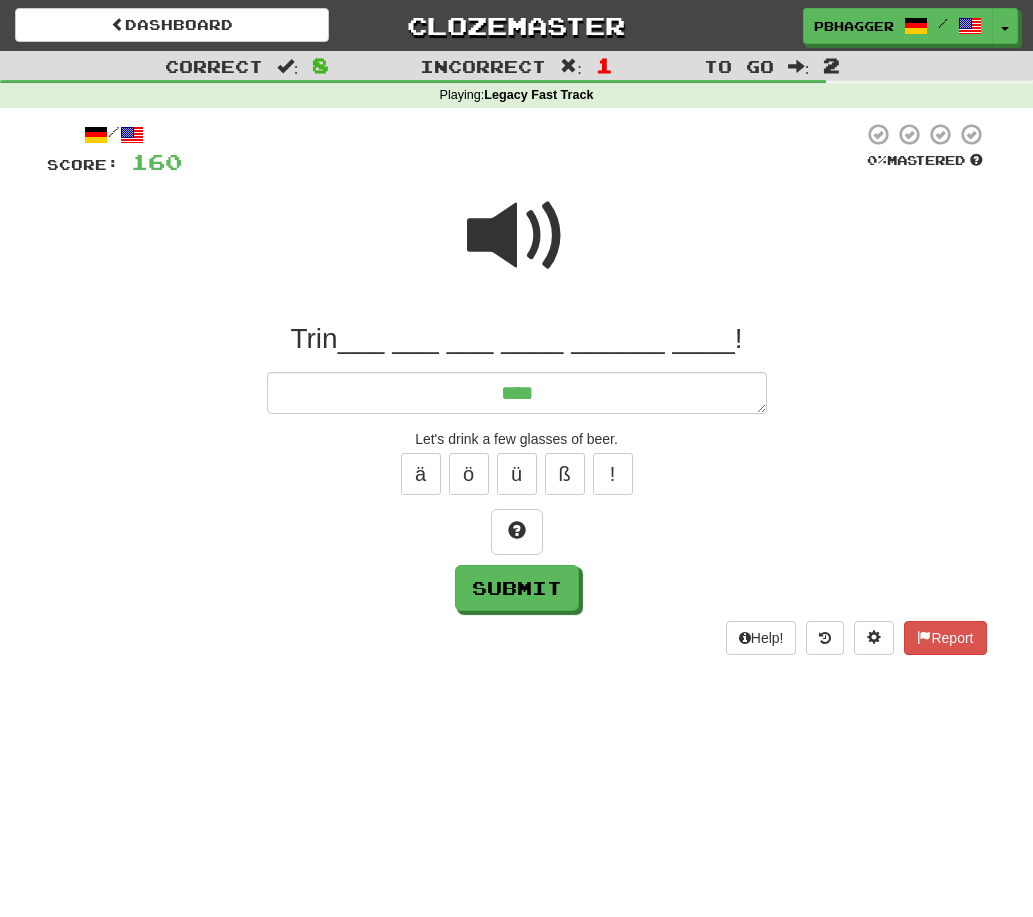 type on "*" 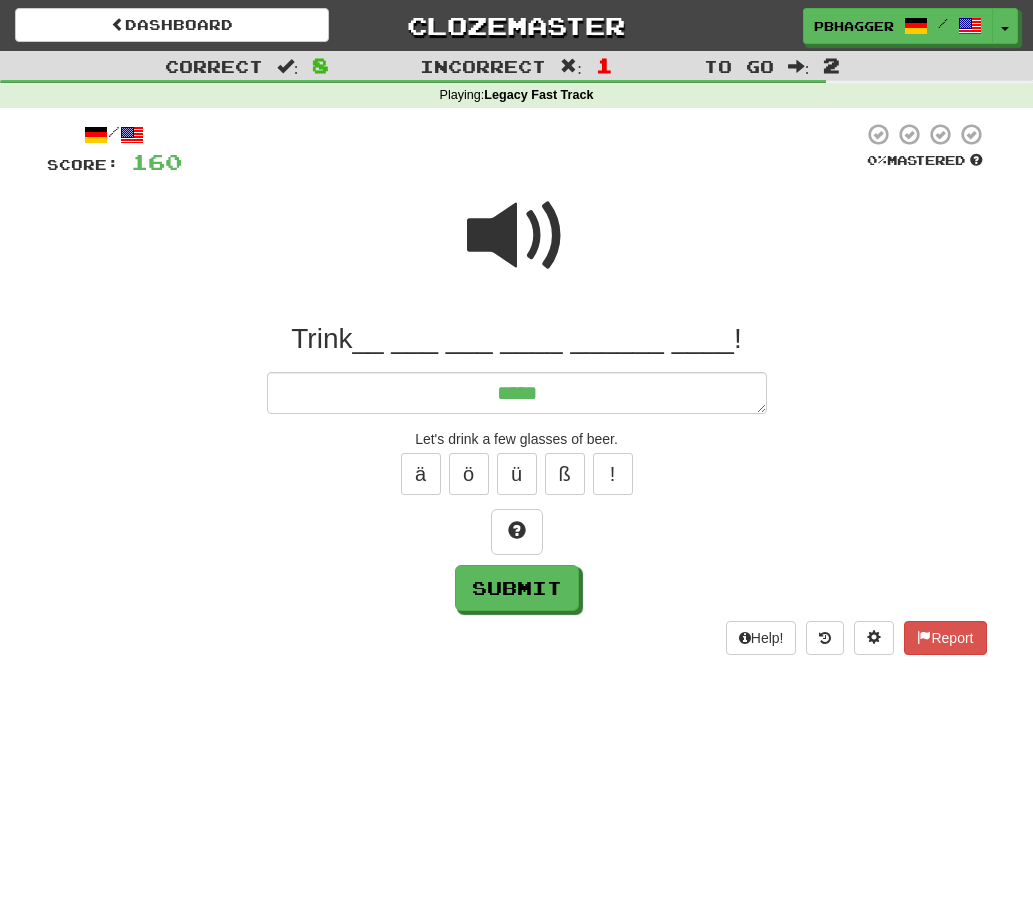 type on "*" 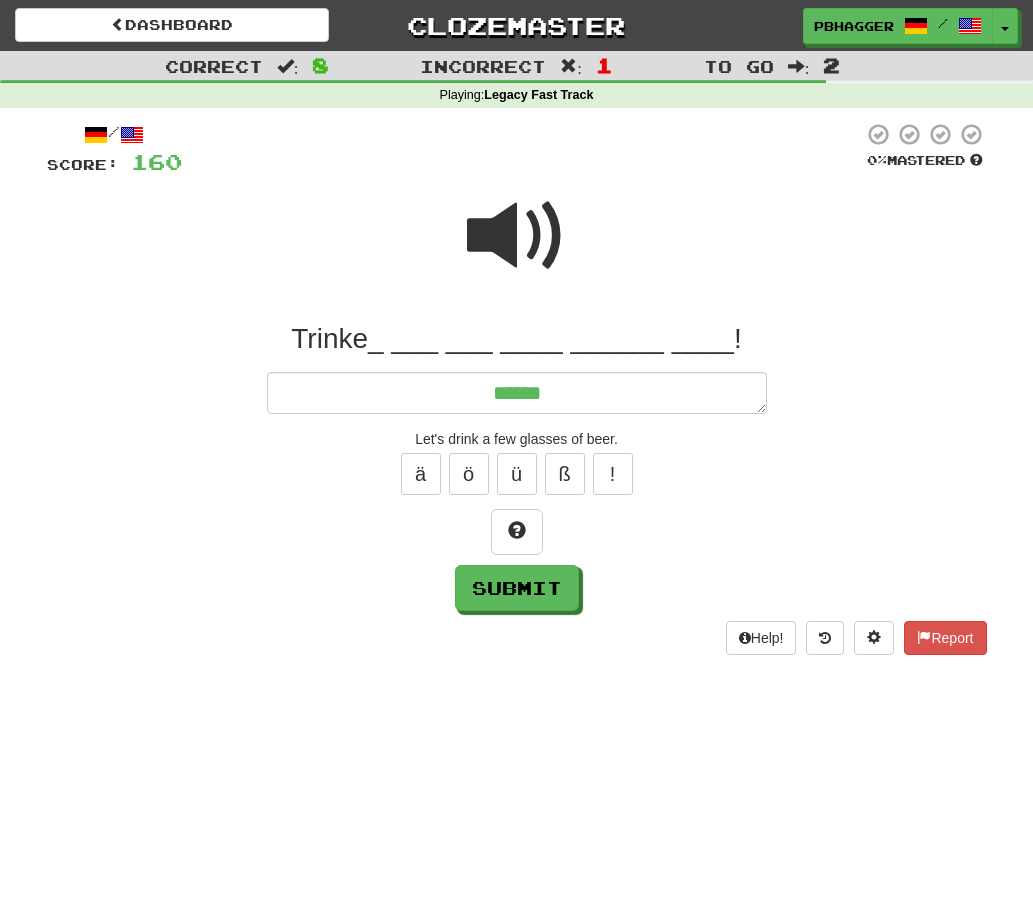 type on "*" 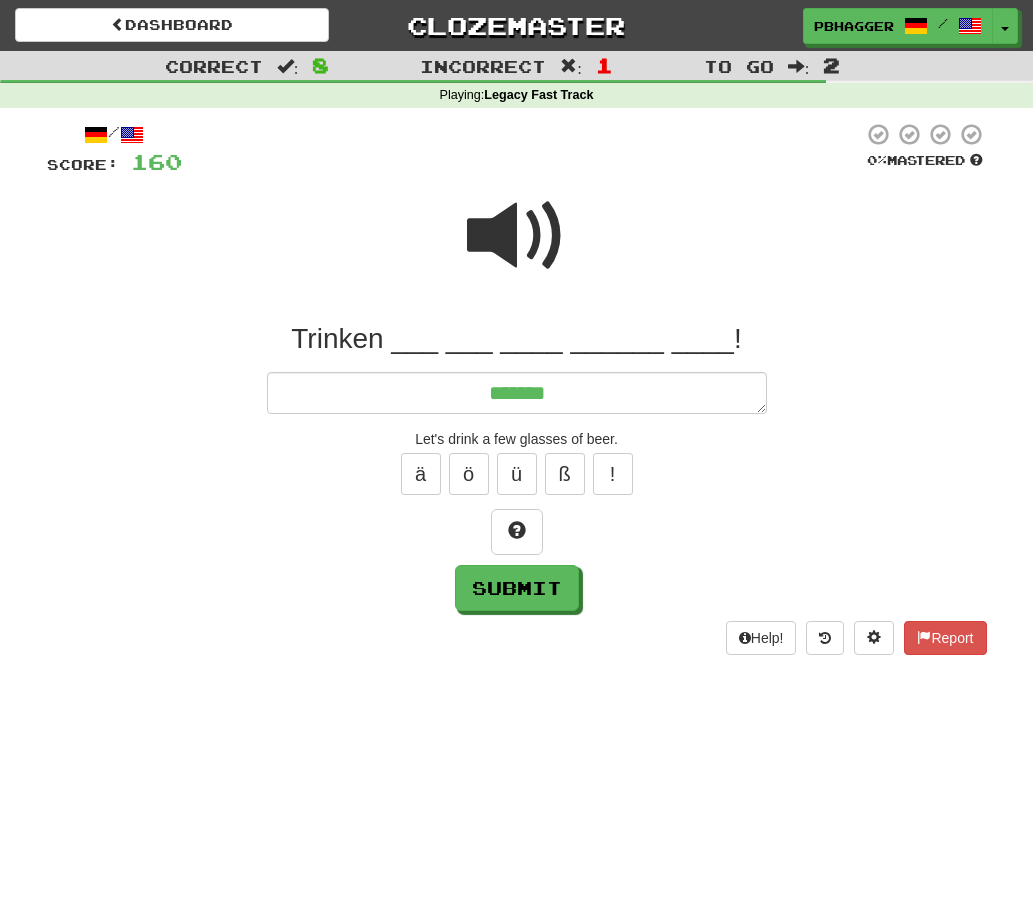 type on "*" 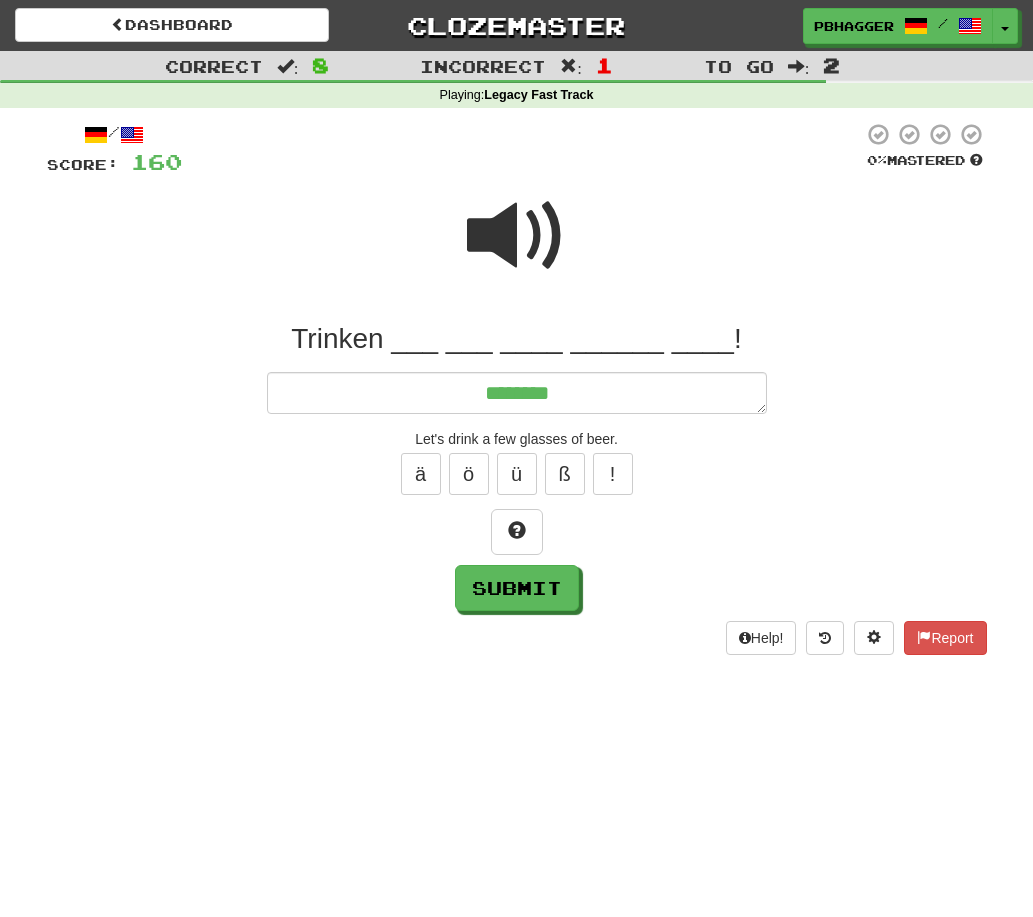 type on "*" 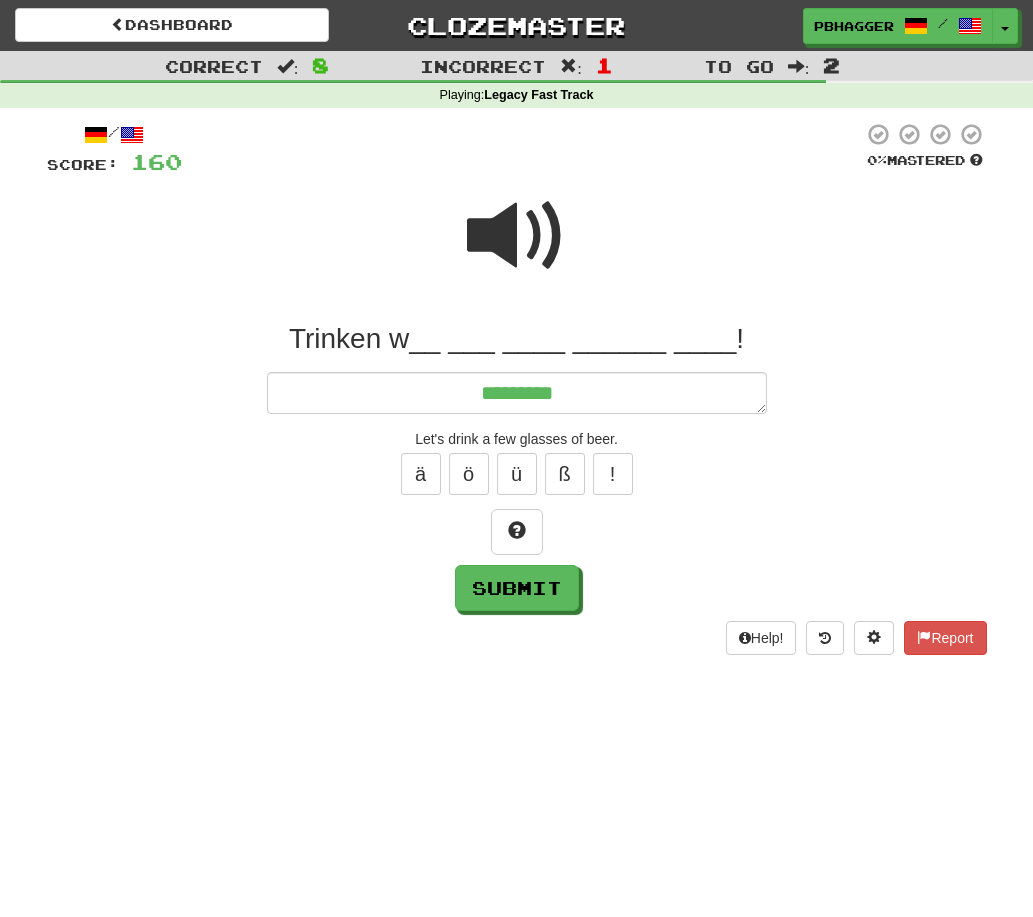 type on "*" 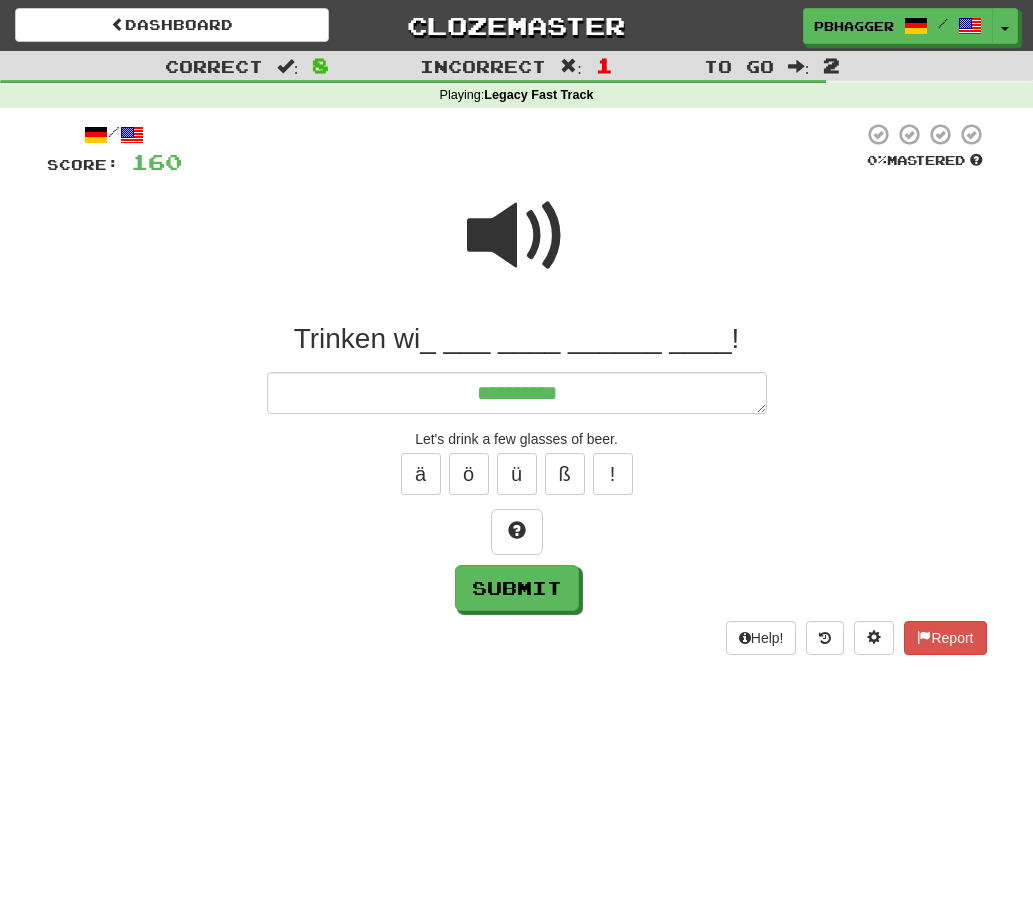 type on "*" 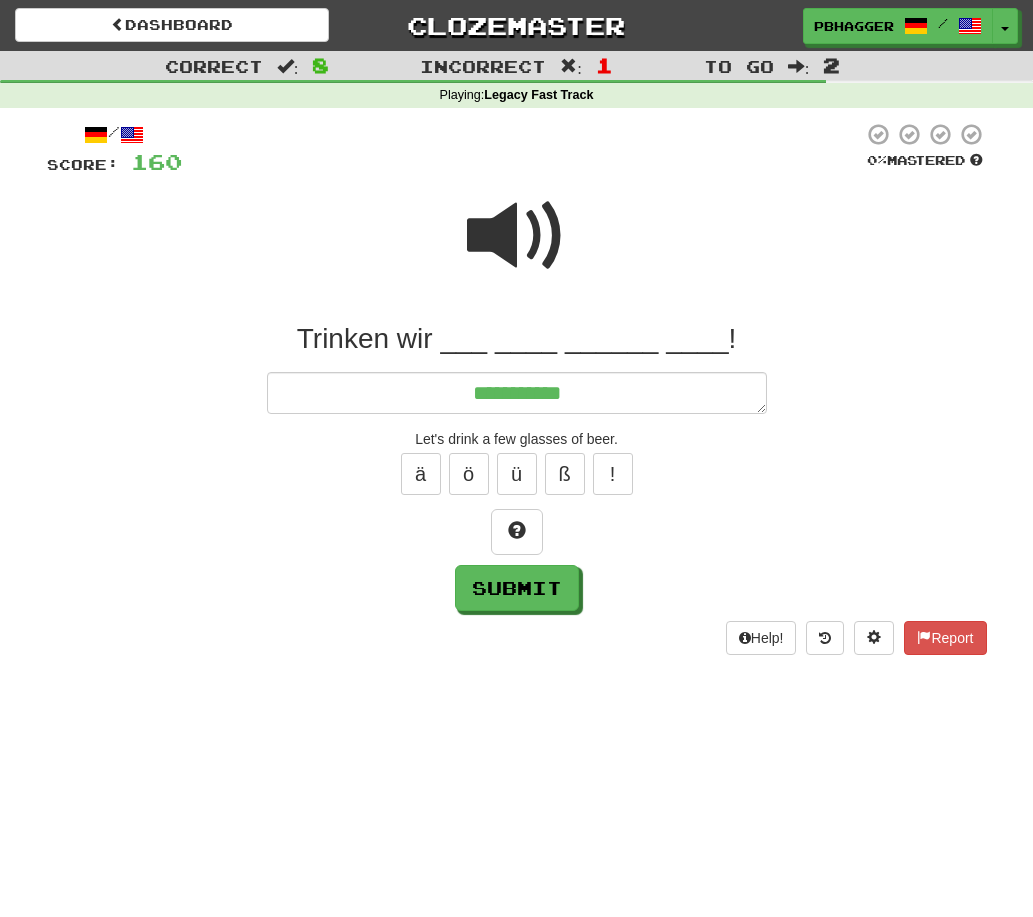 type on "*" 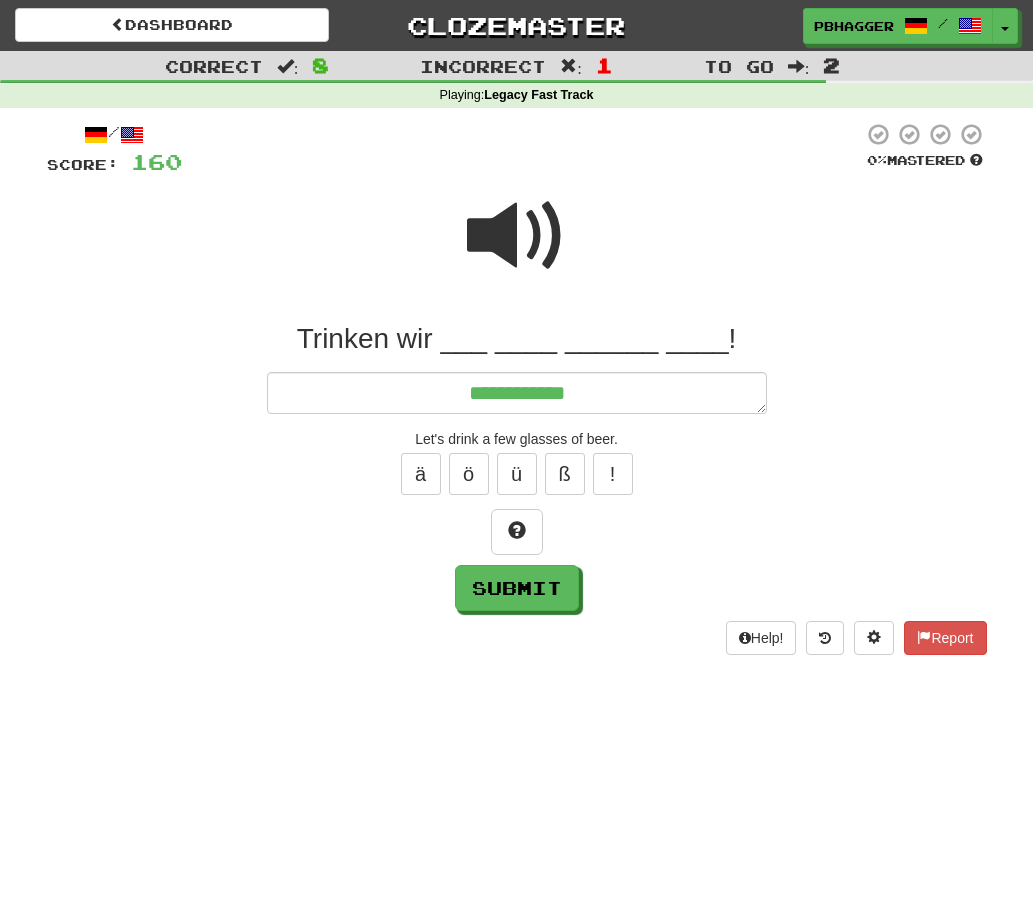 type on "*" 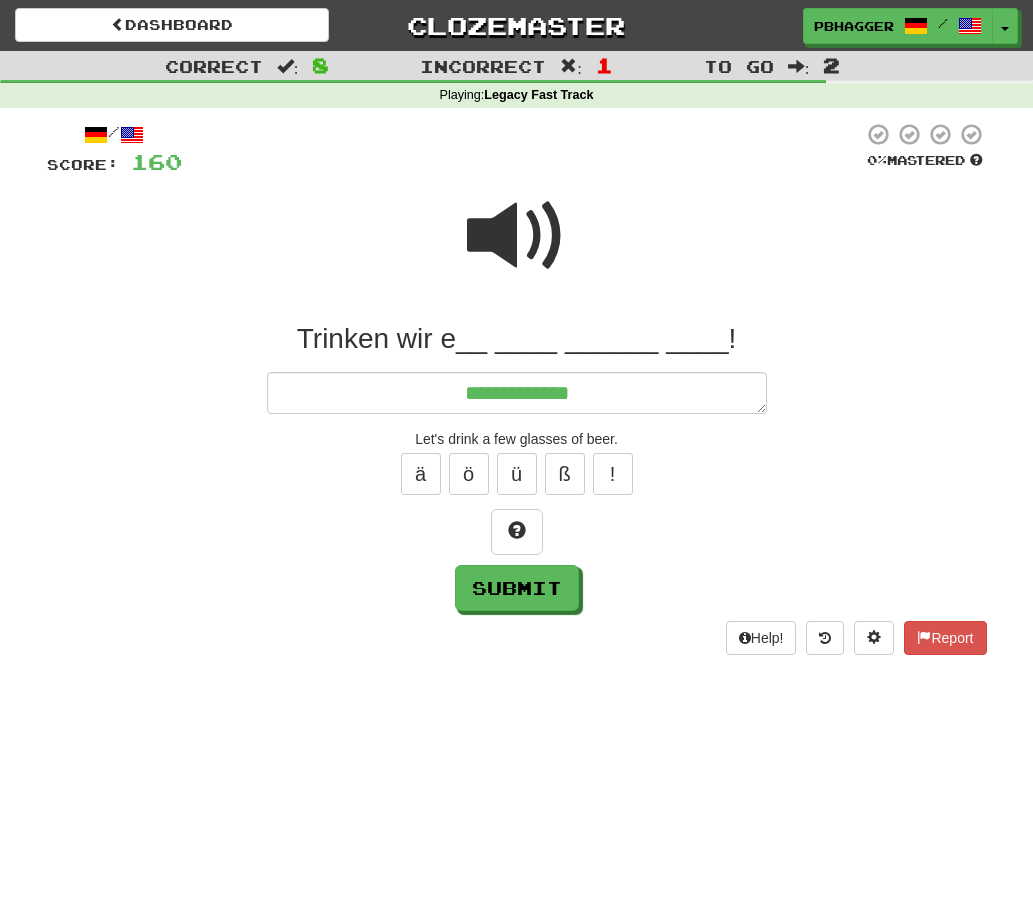 type on "*" 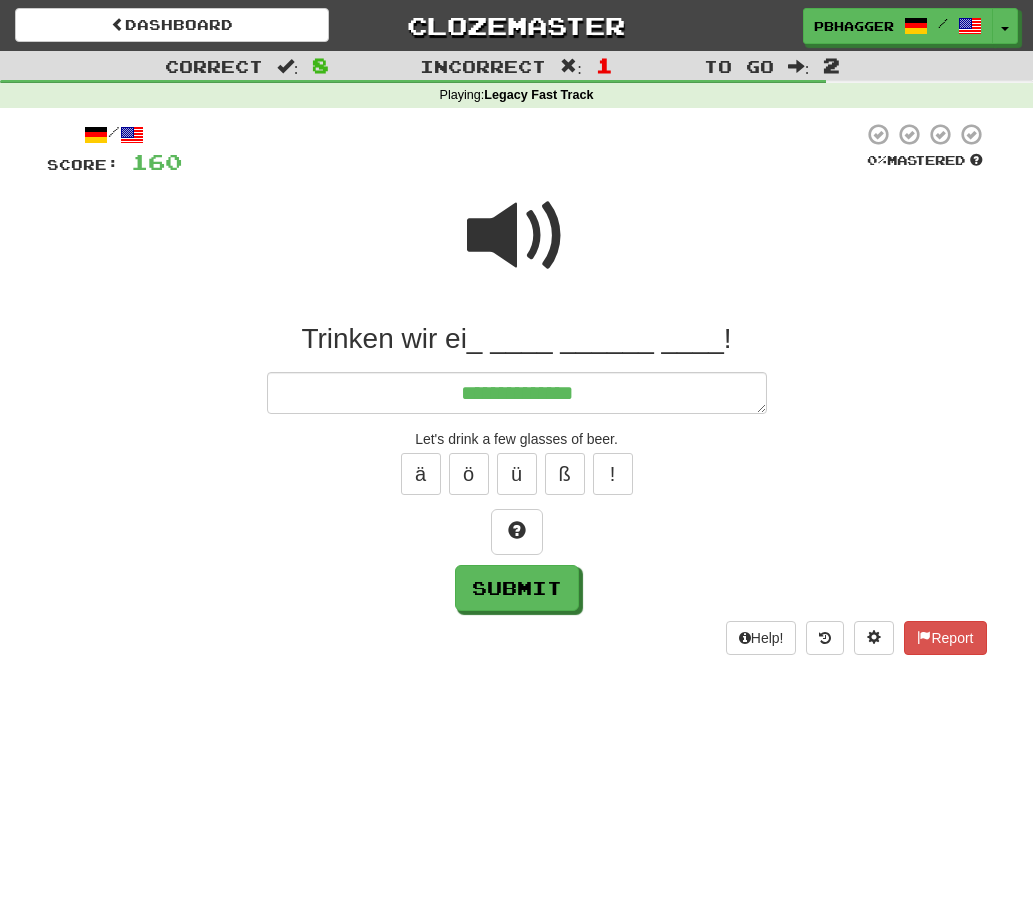 type on "*" 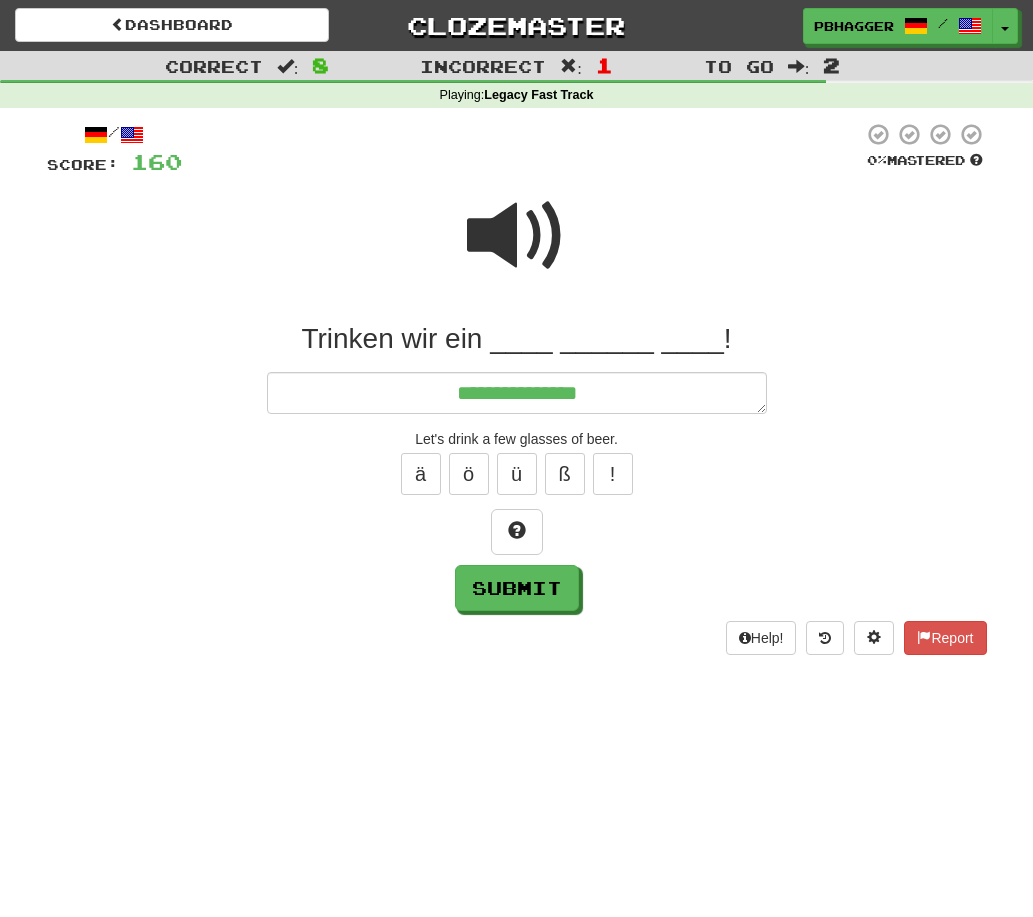 type on "*" 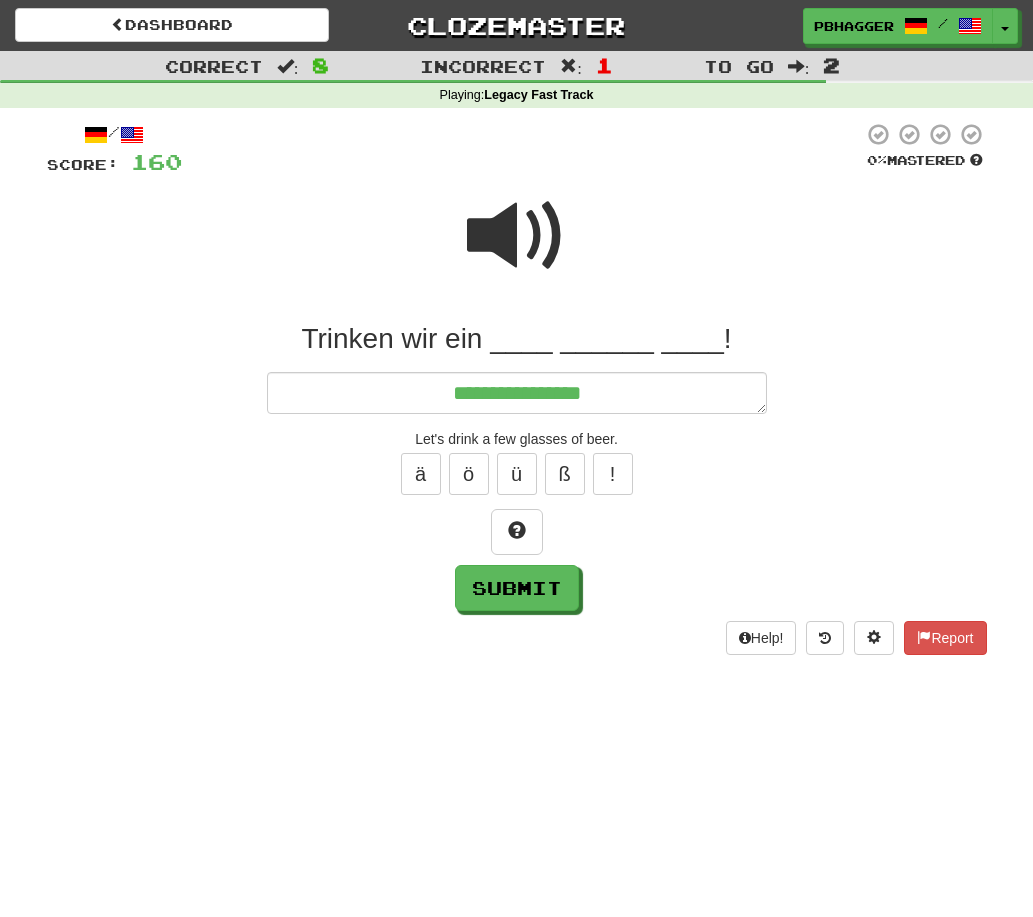 type on "*" 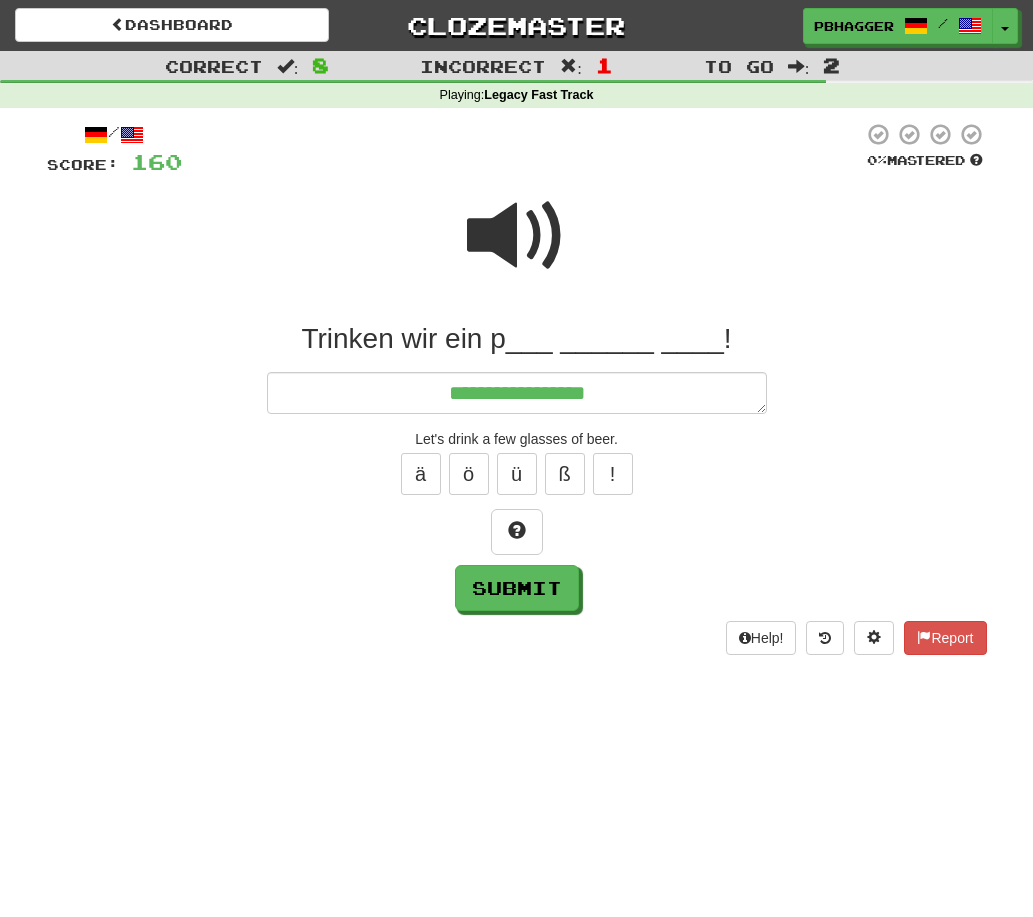 type on "*" 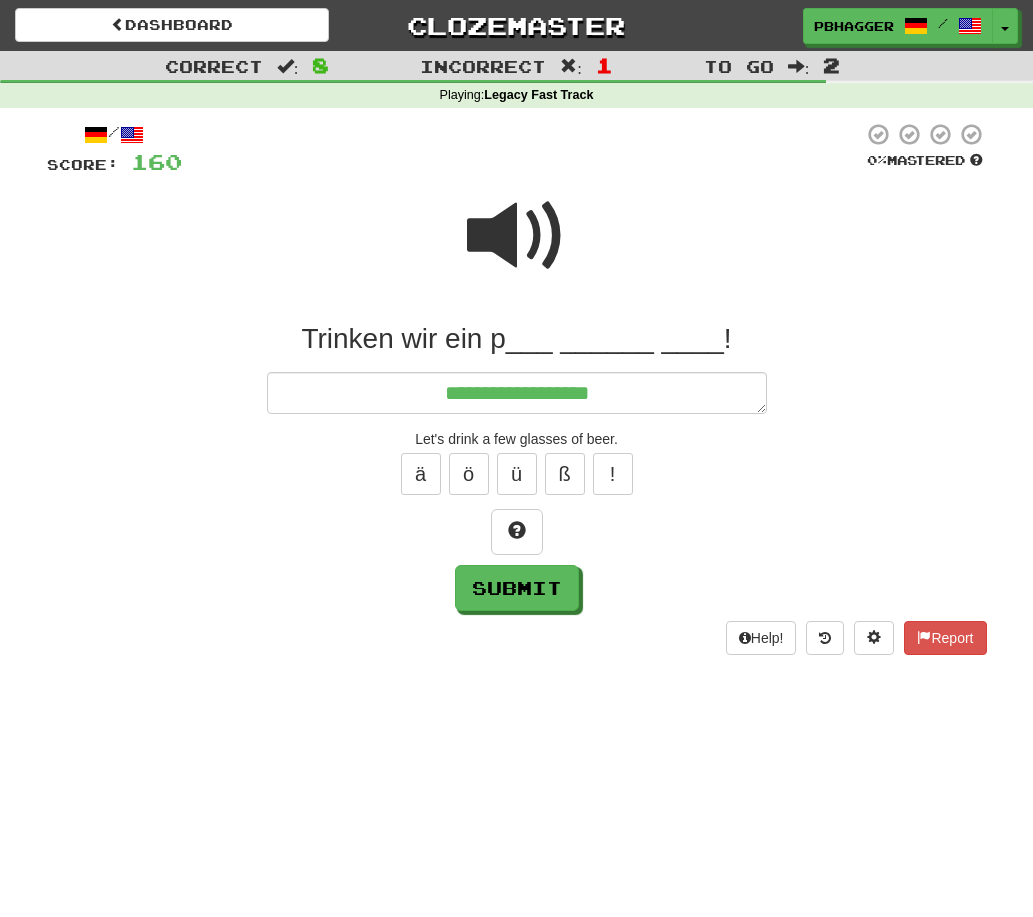 type on "*" 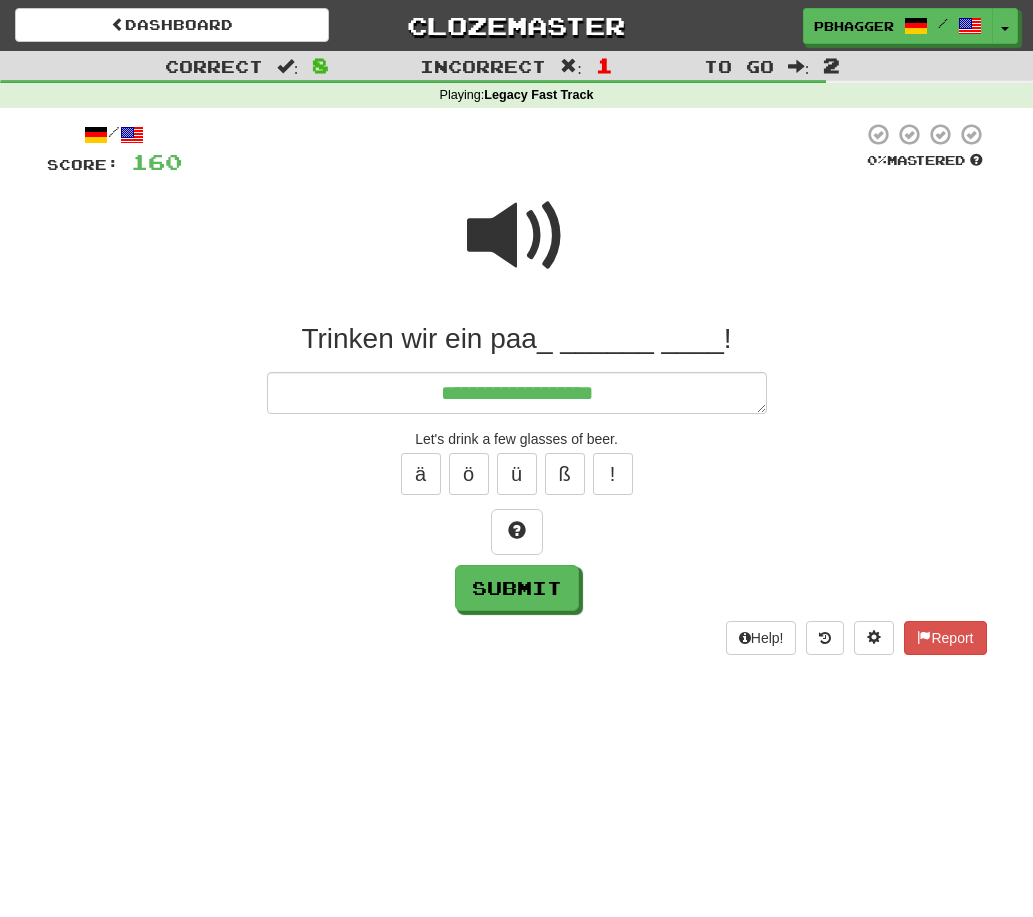 type on "*" 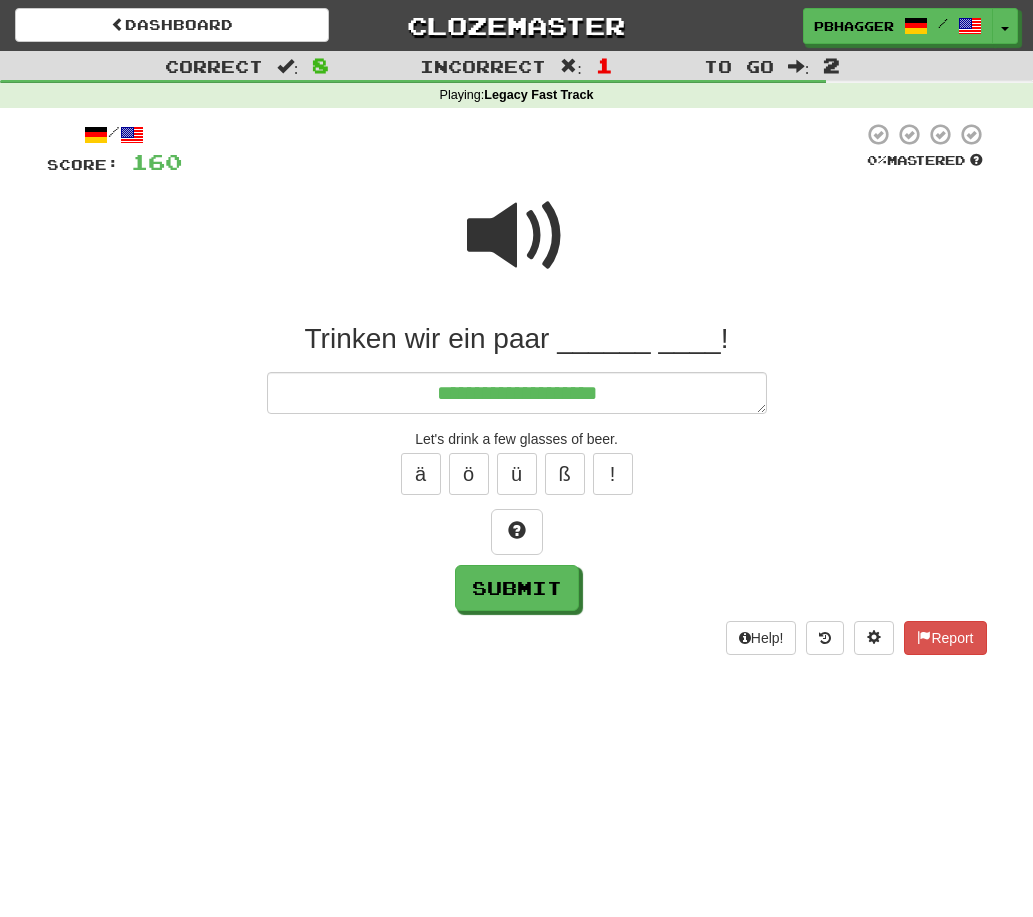 type on "*" 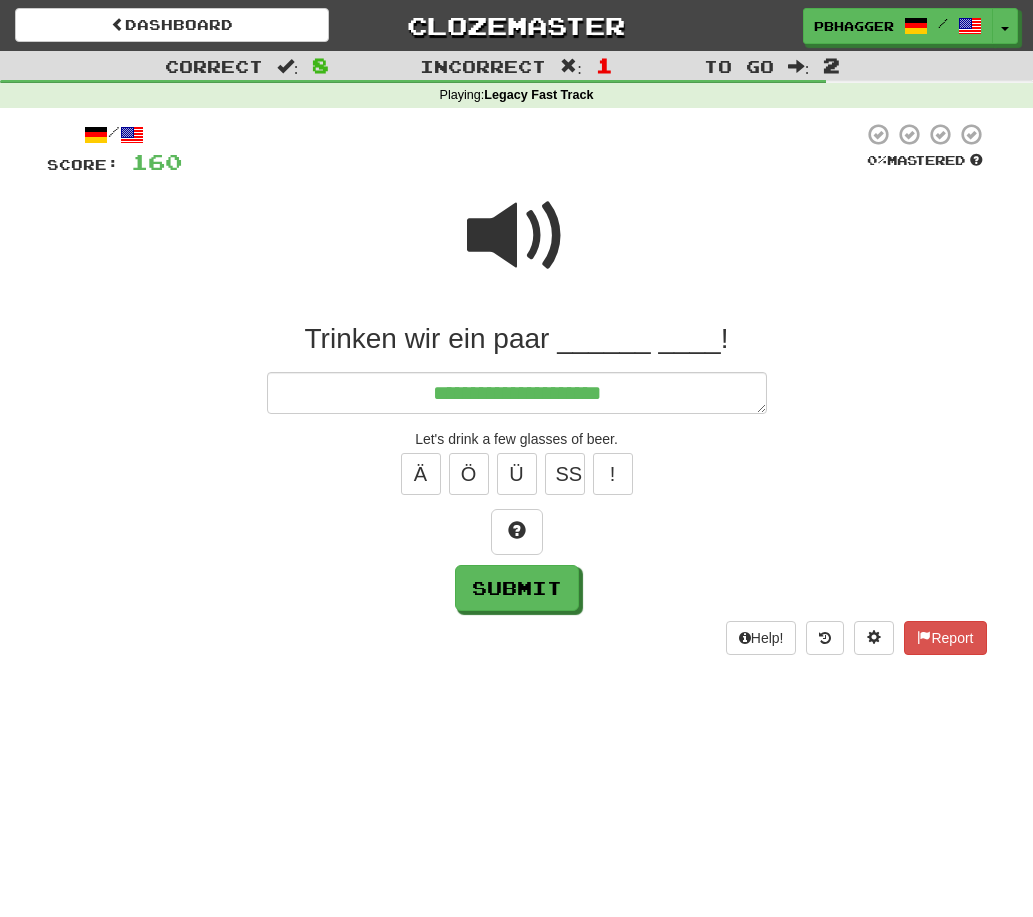 type on "*" 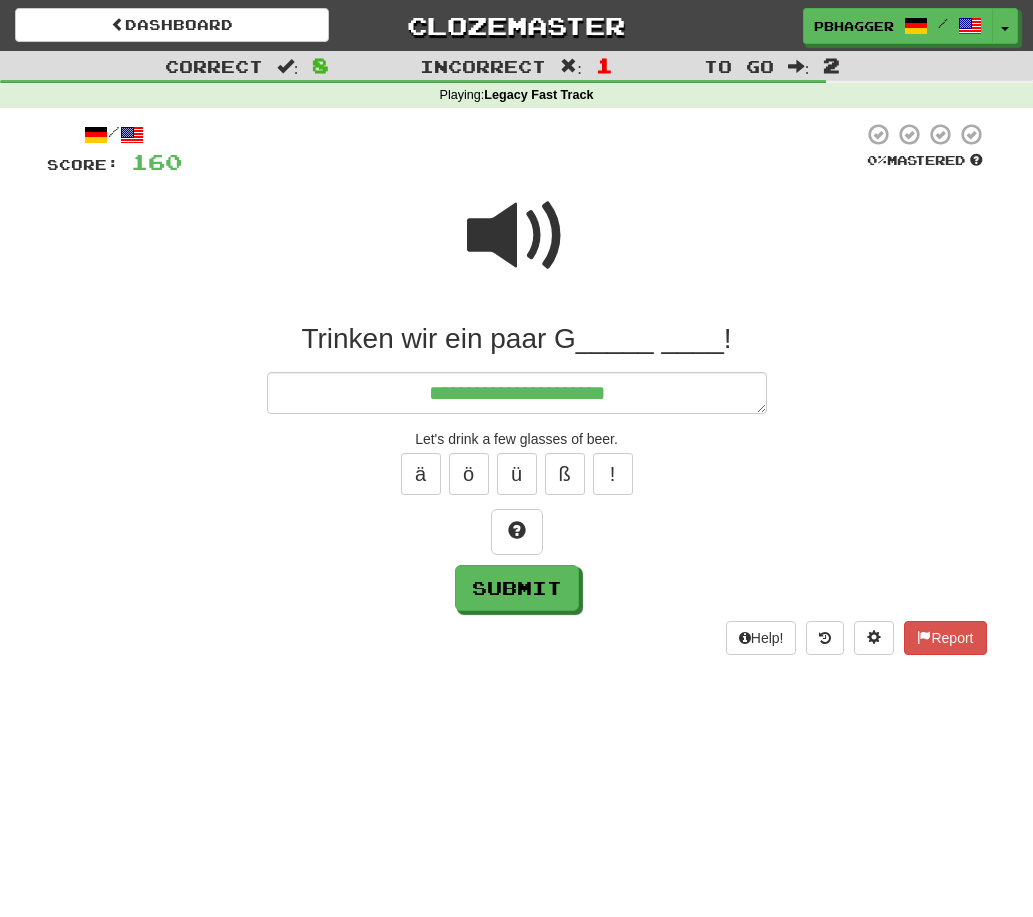 type on "*" 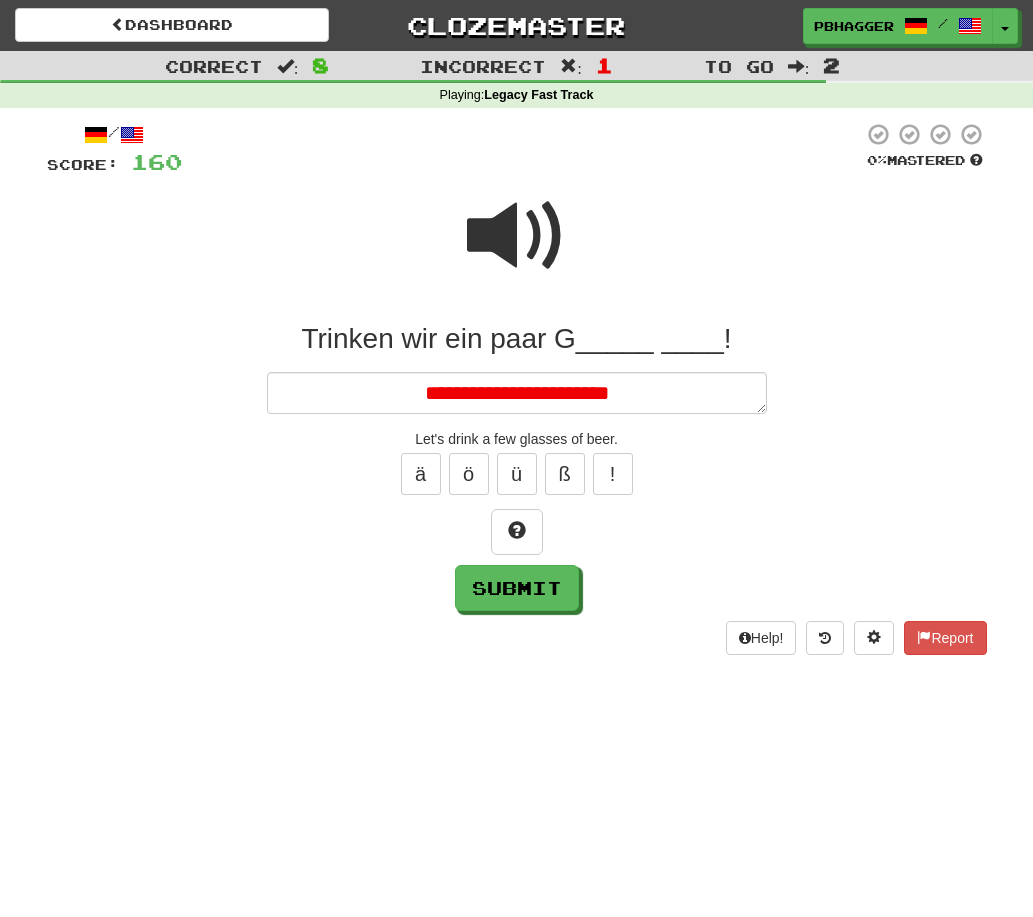 type on "*" 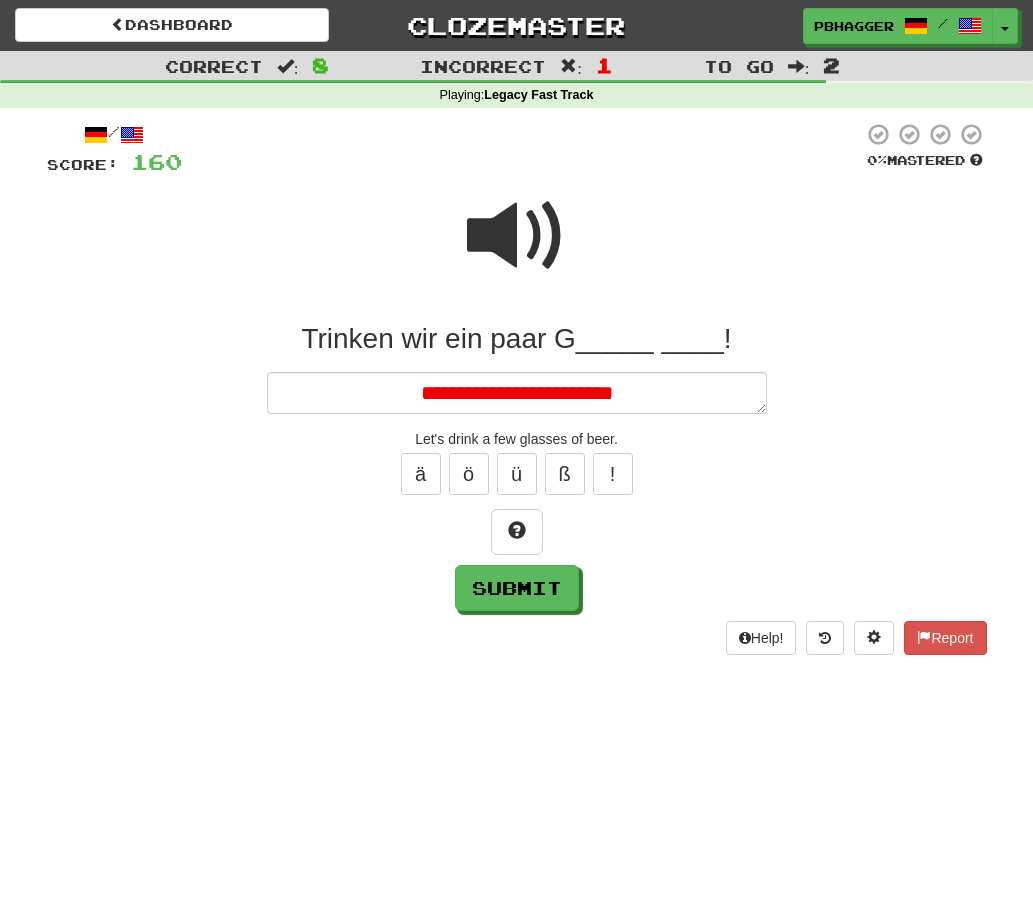 type on "*" 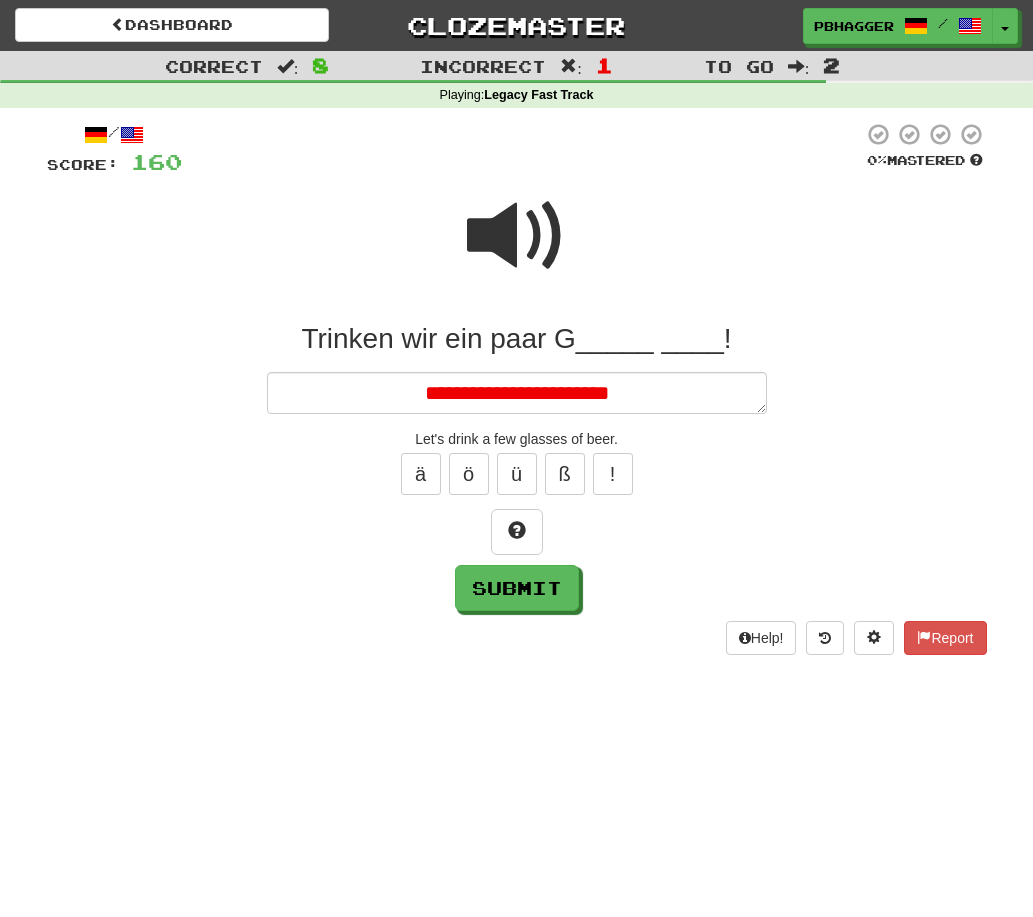 type on "*" 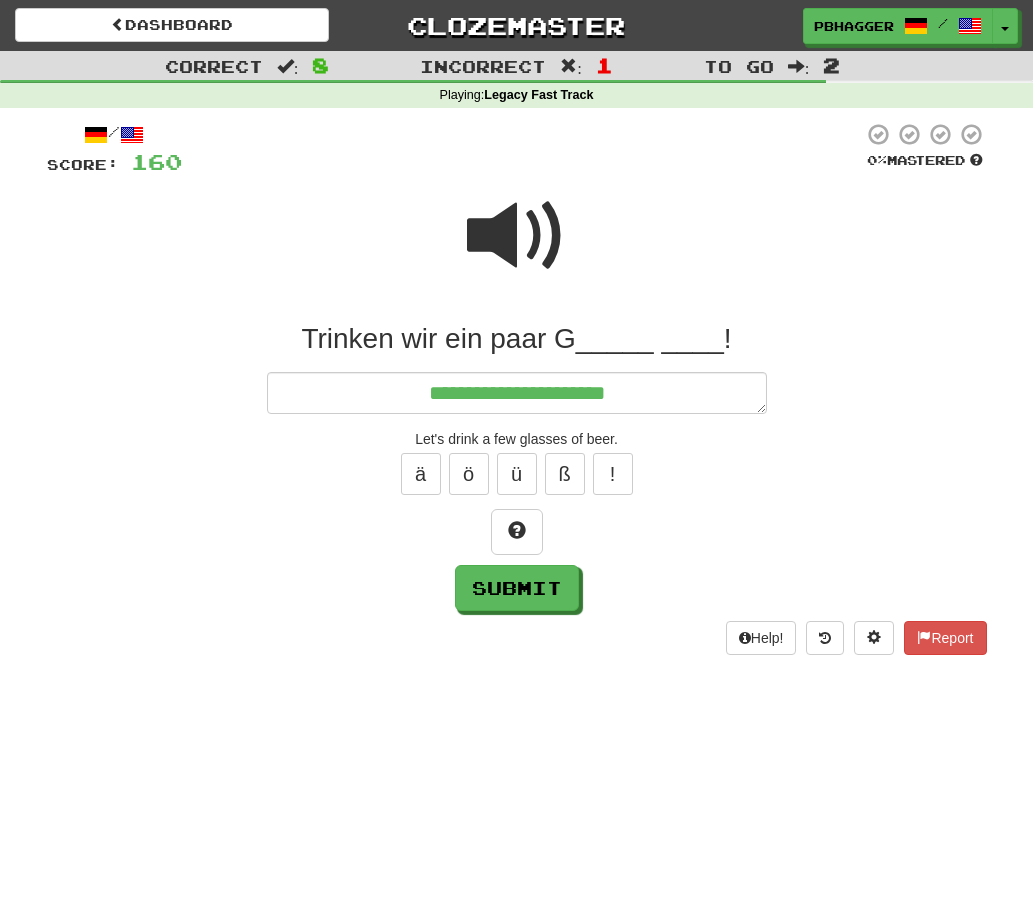 type on "*" 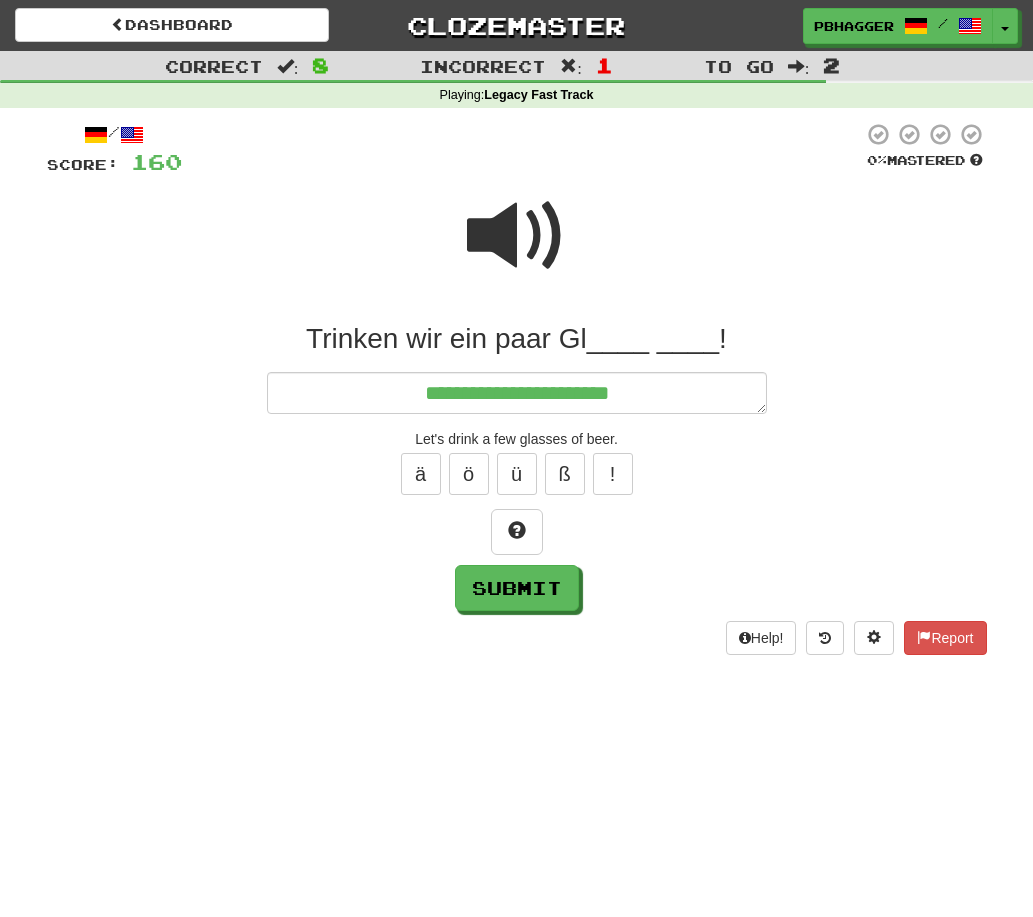 type on "*" 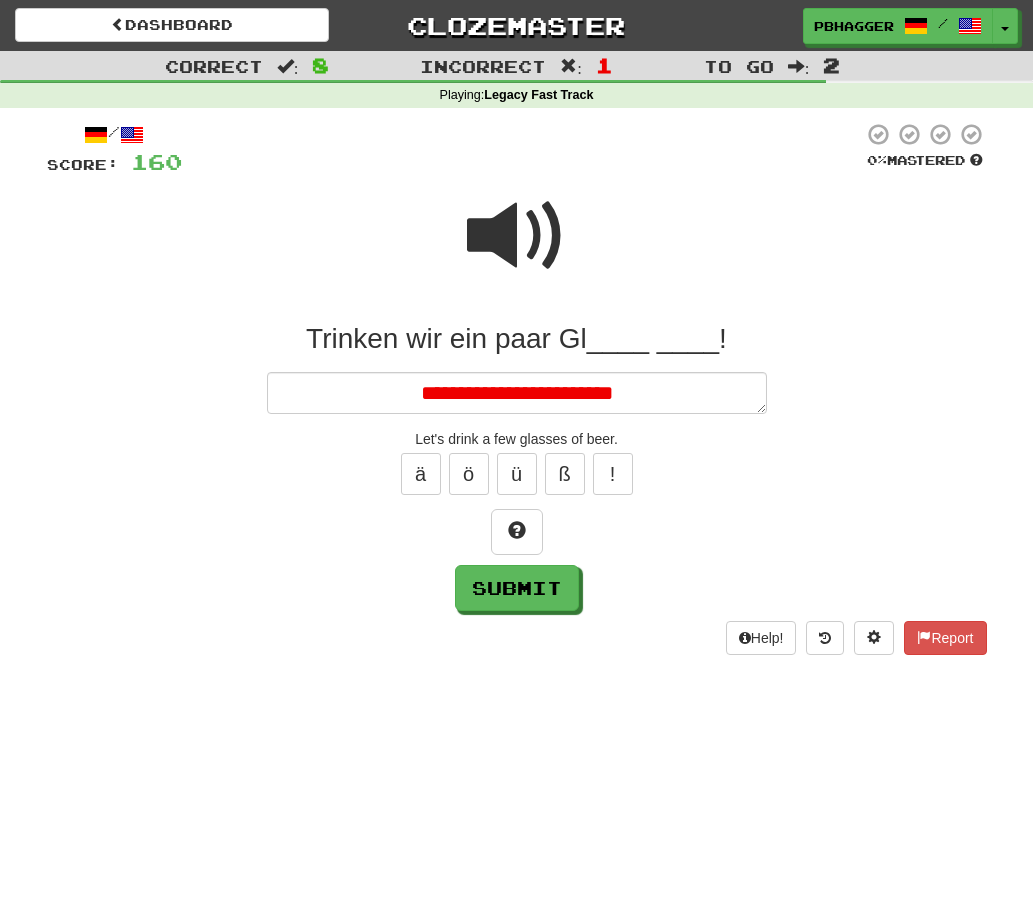 type on "*" 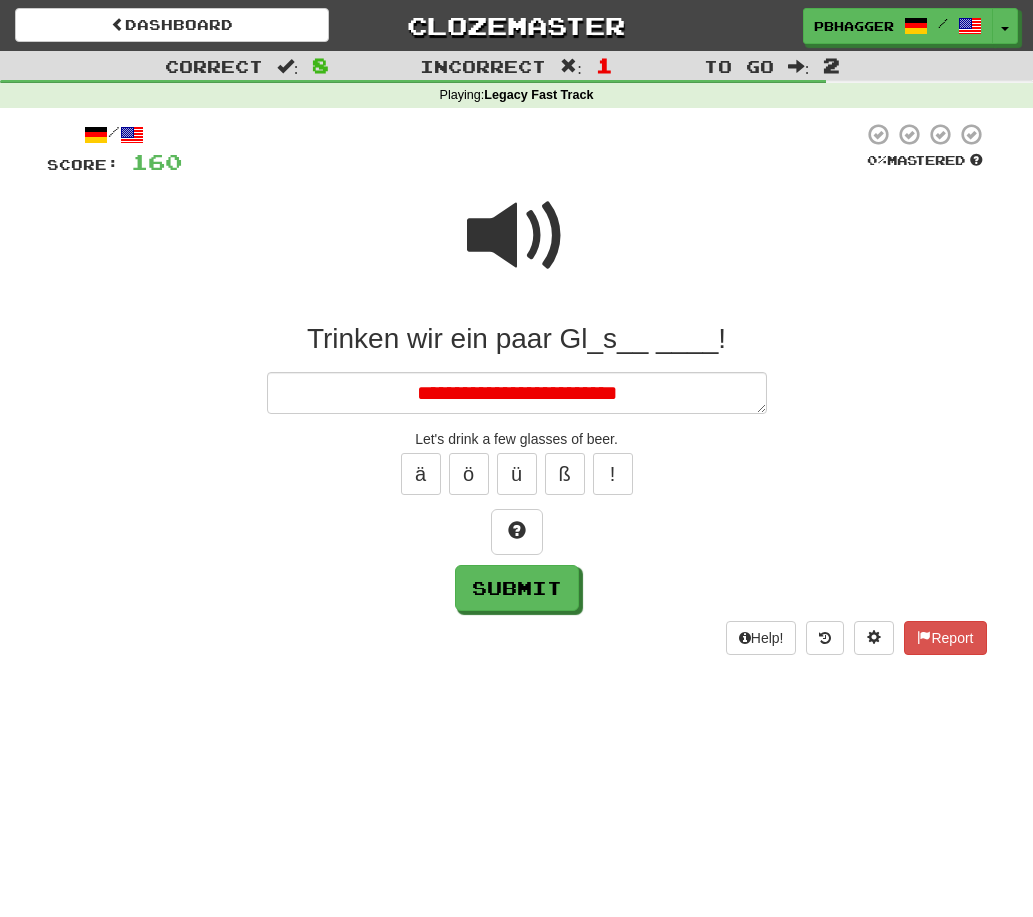 type on "*" 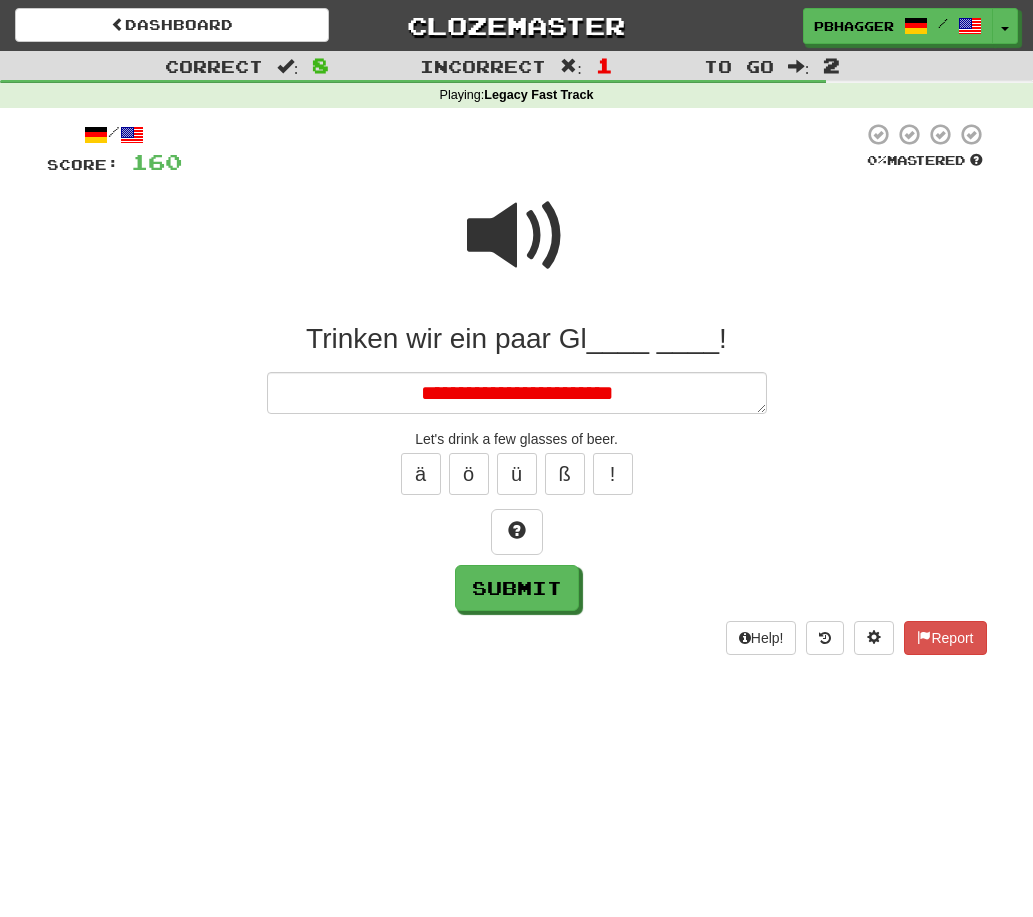 type on "*" 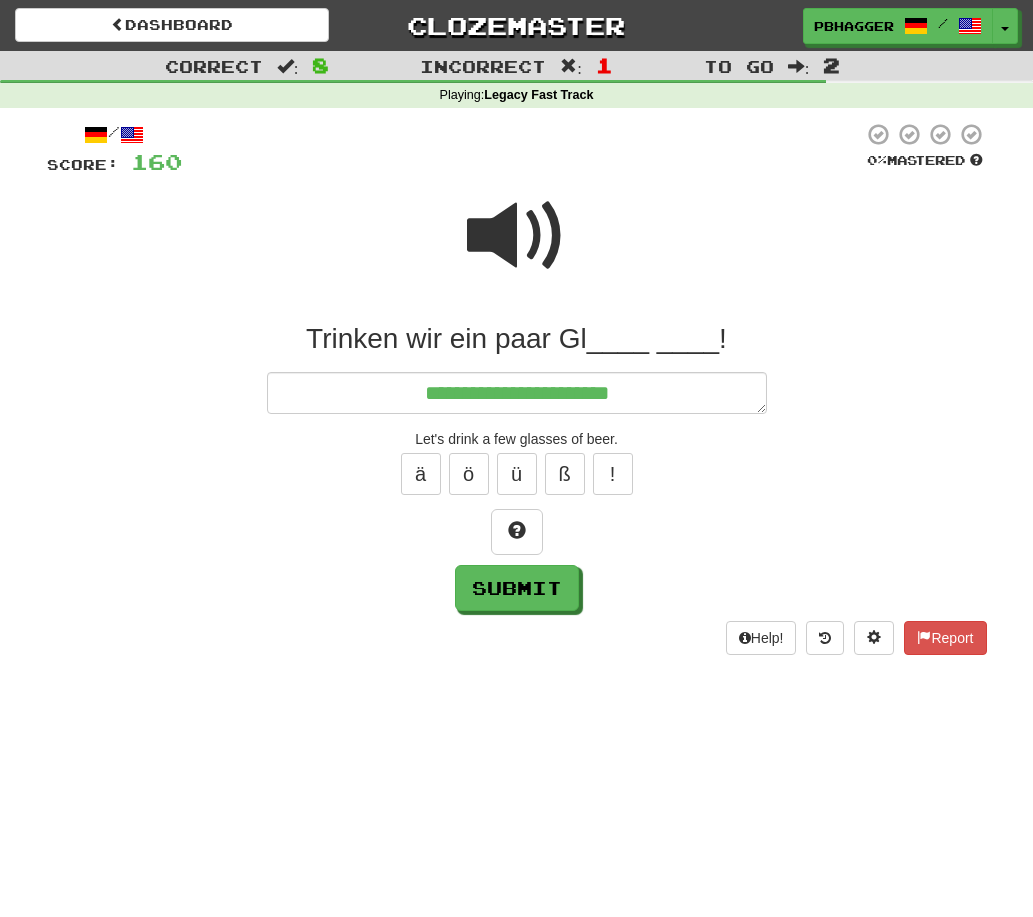 type on "*" 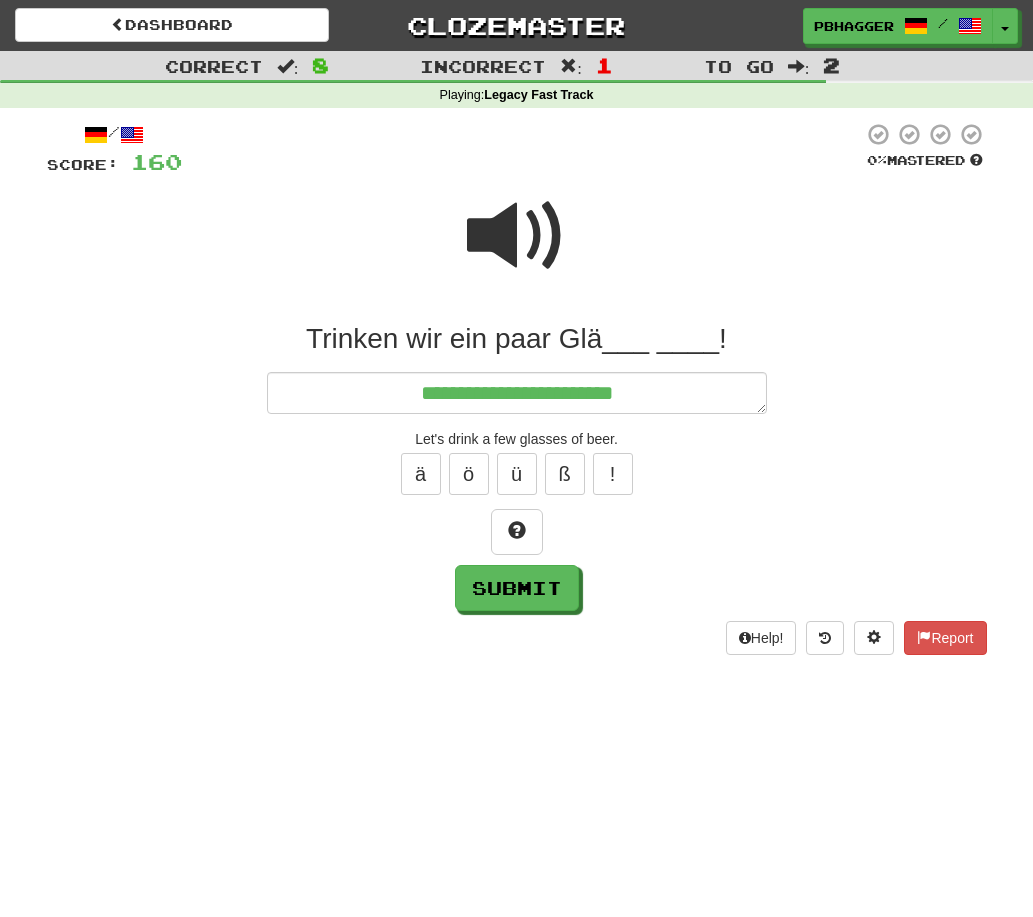 type on "*" 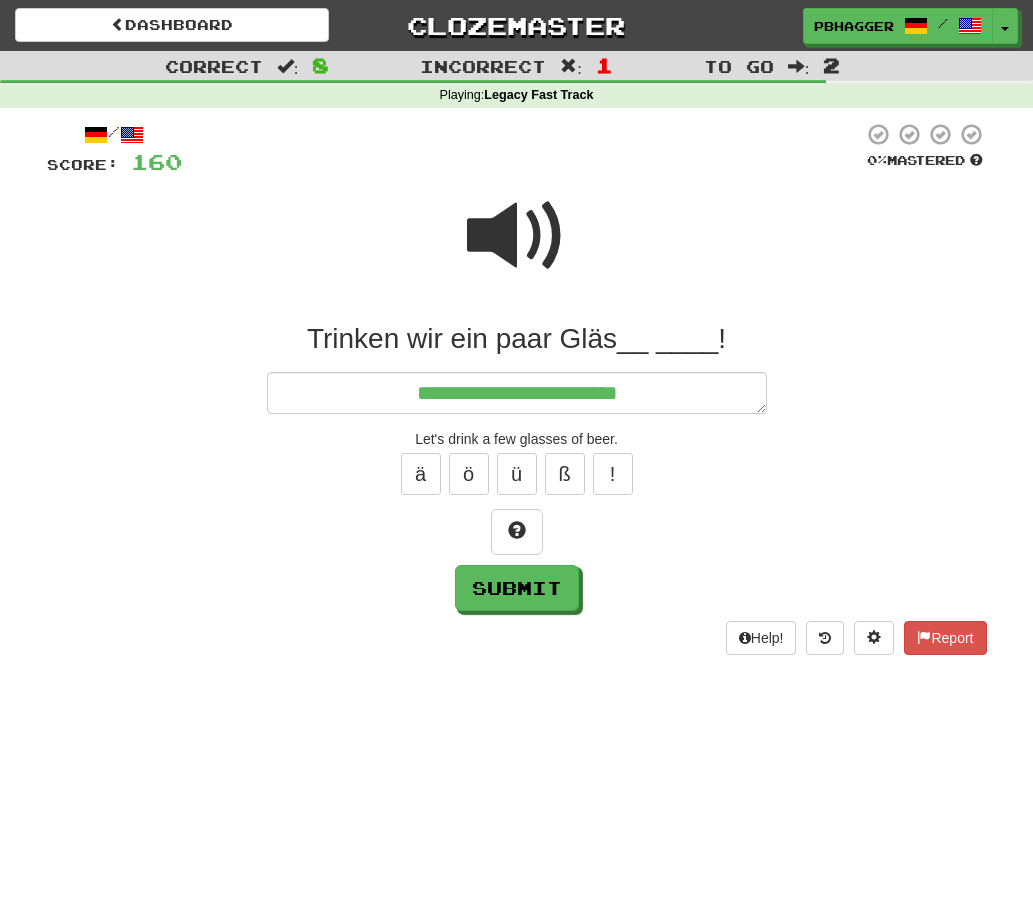 type on "*" 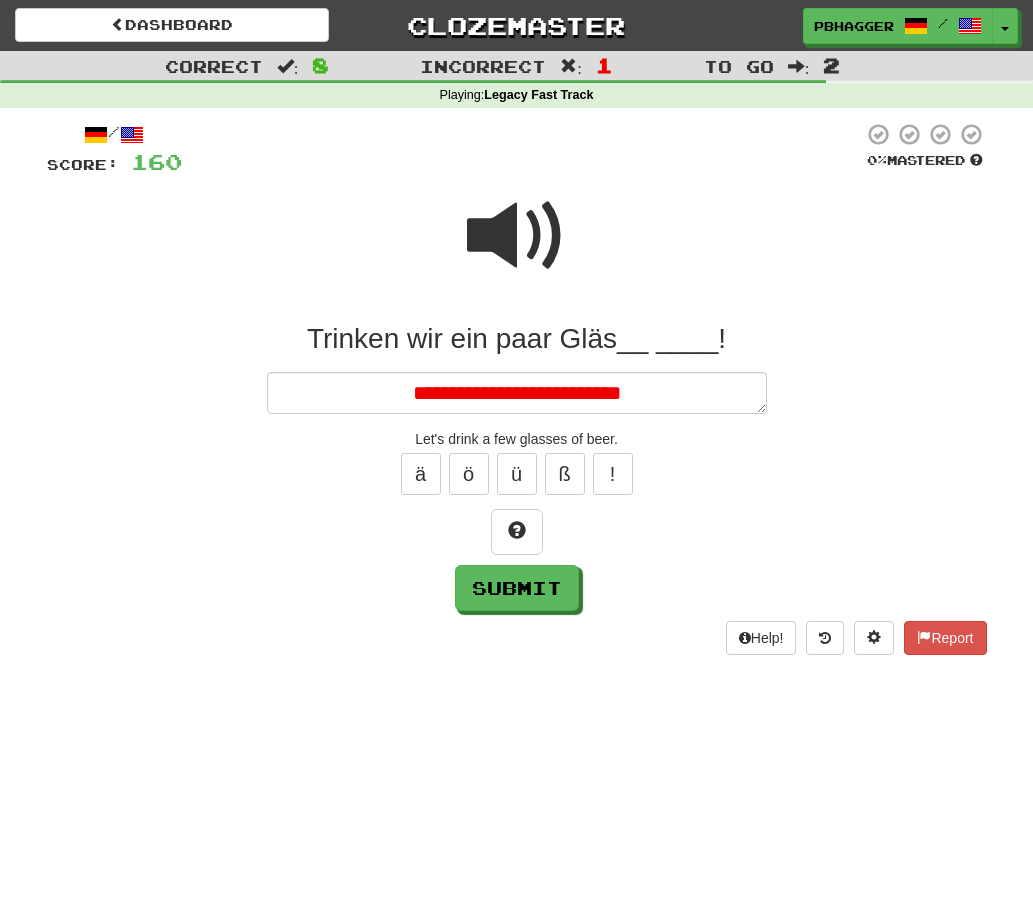 type on "*" 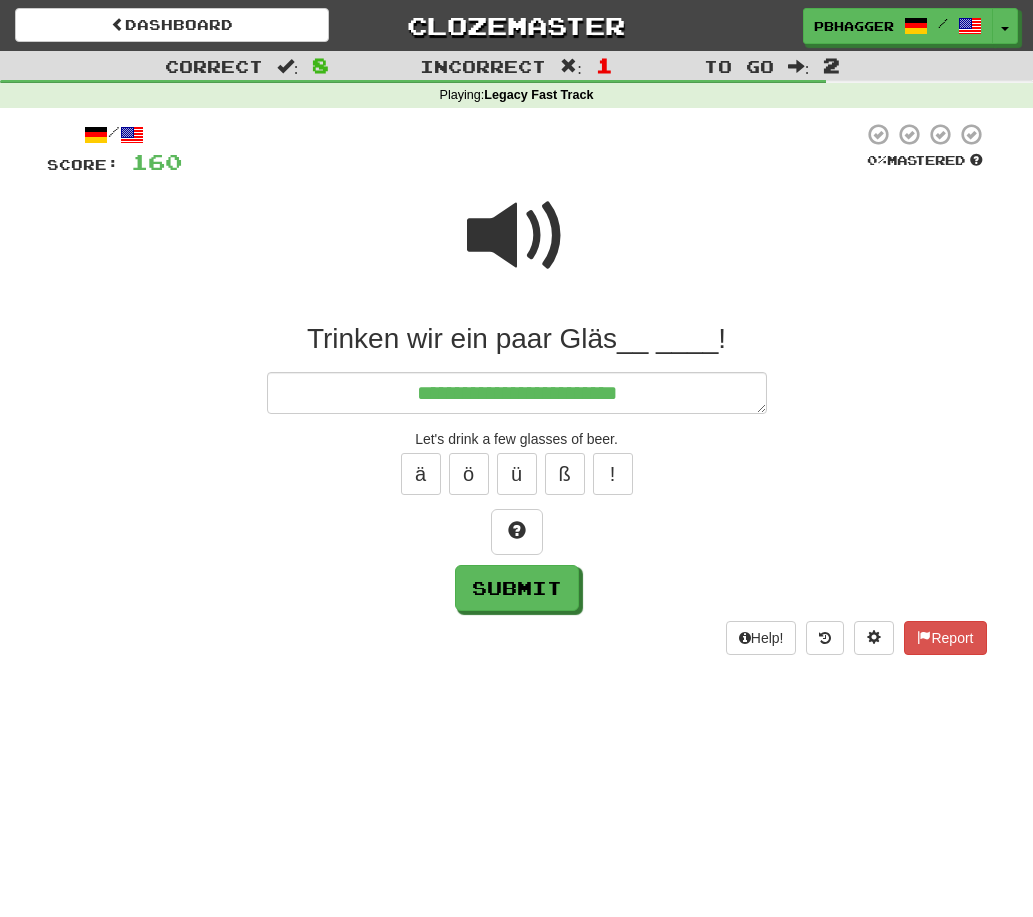 type on "*" 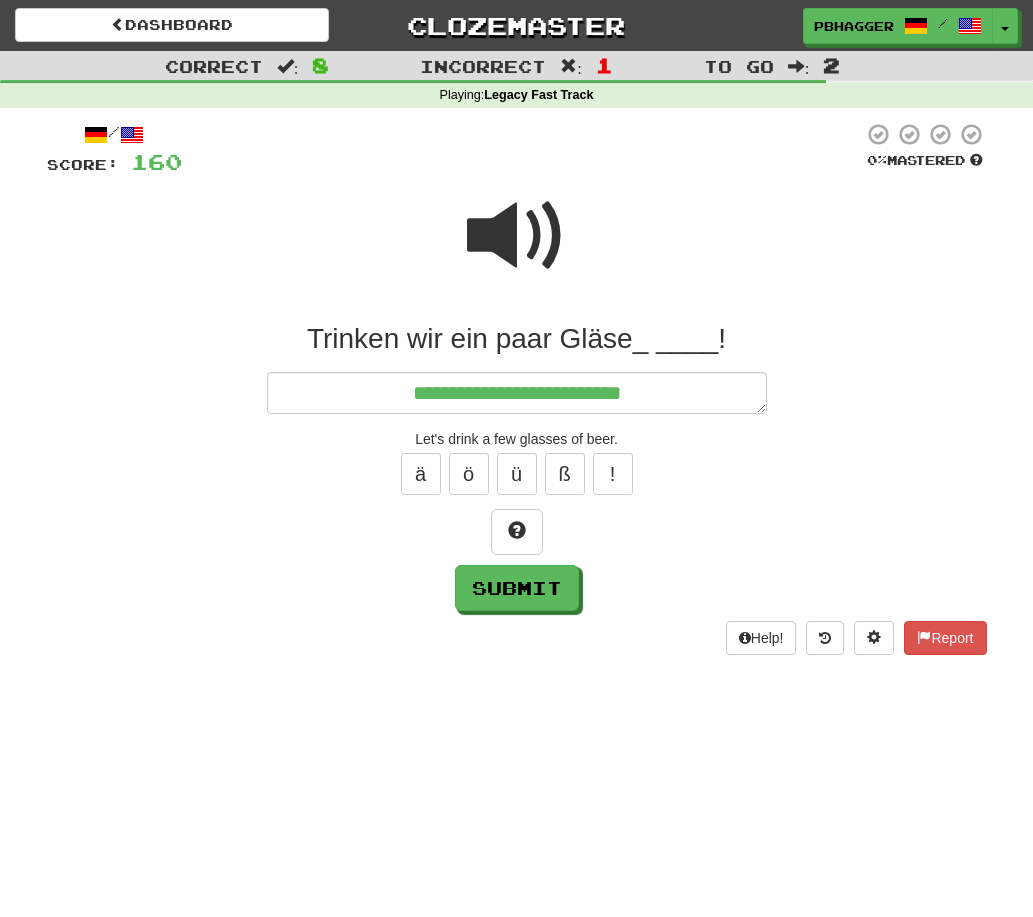 type on "*" 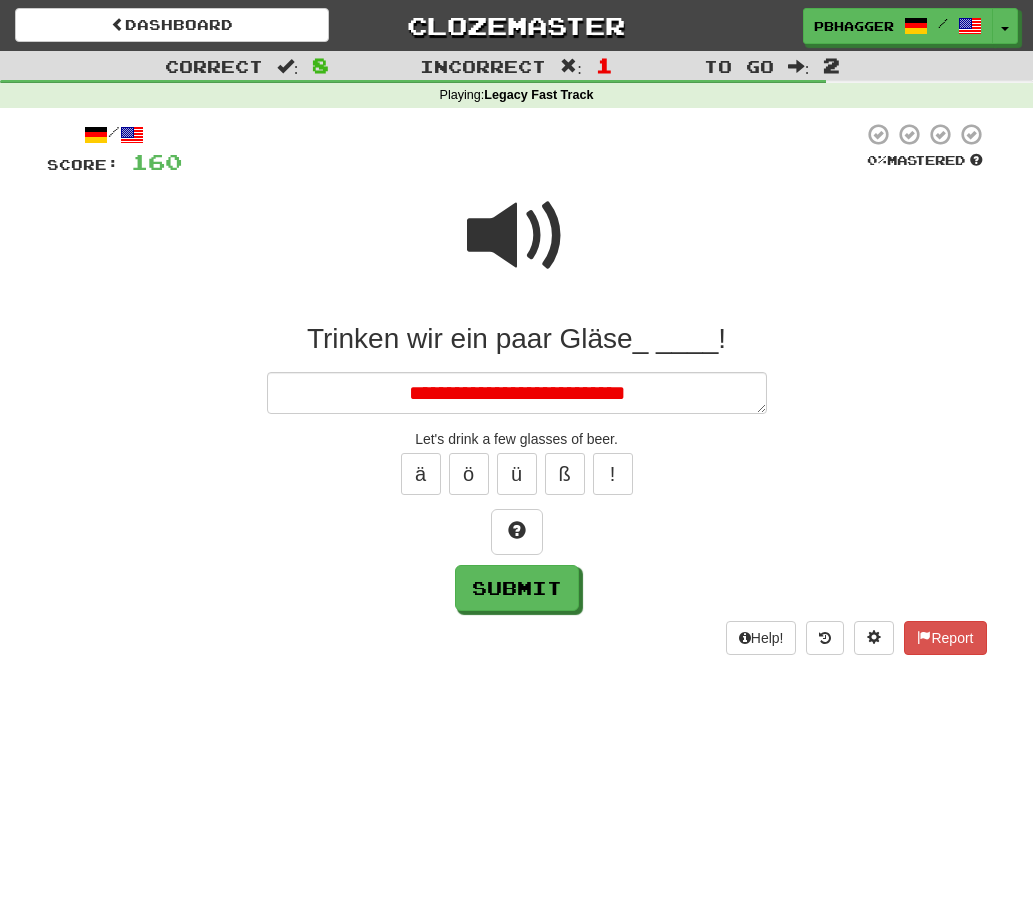 type on "*" 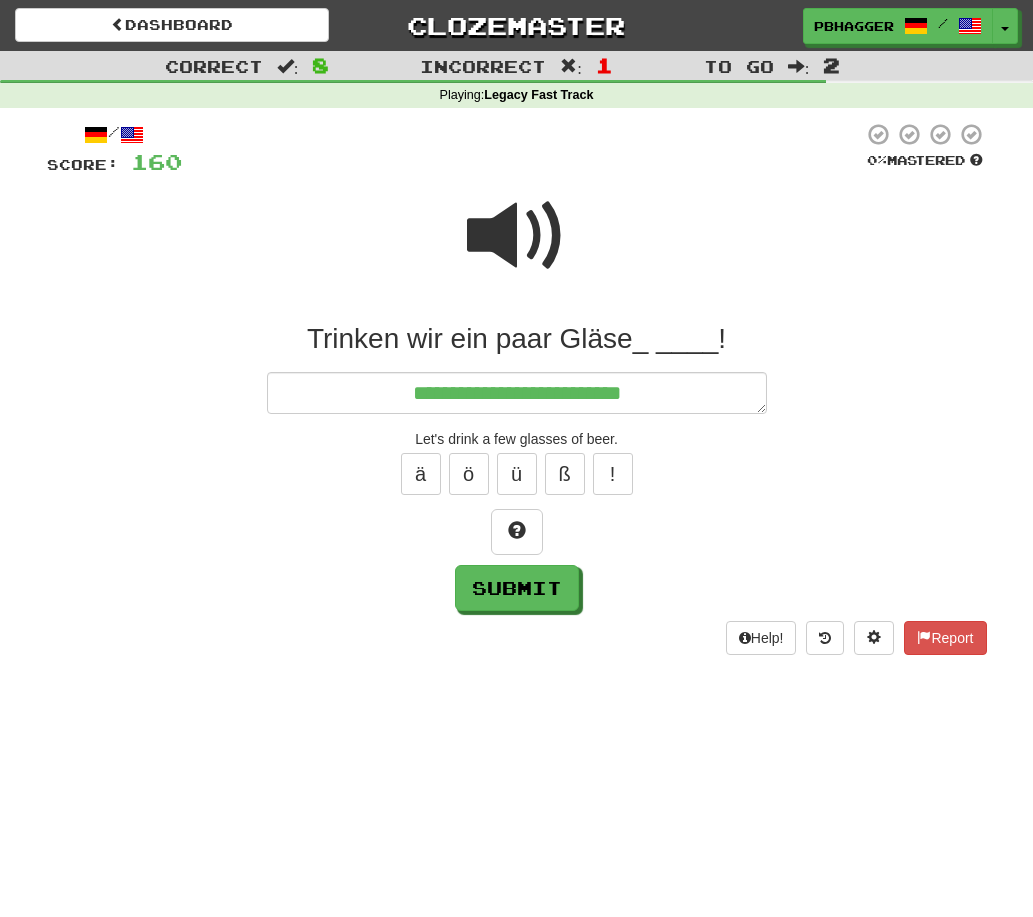 type on "*" 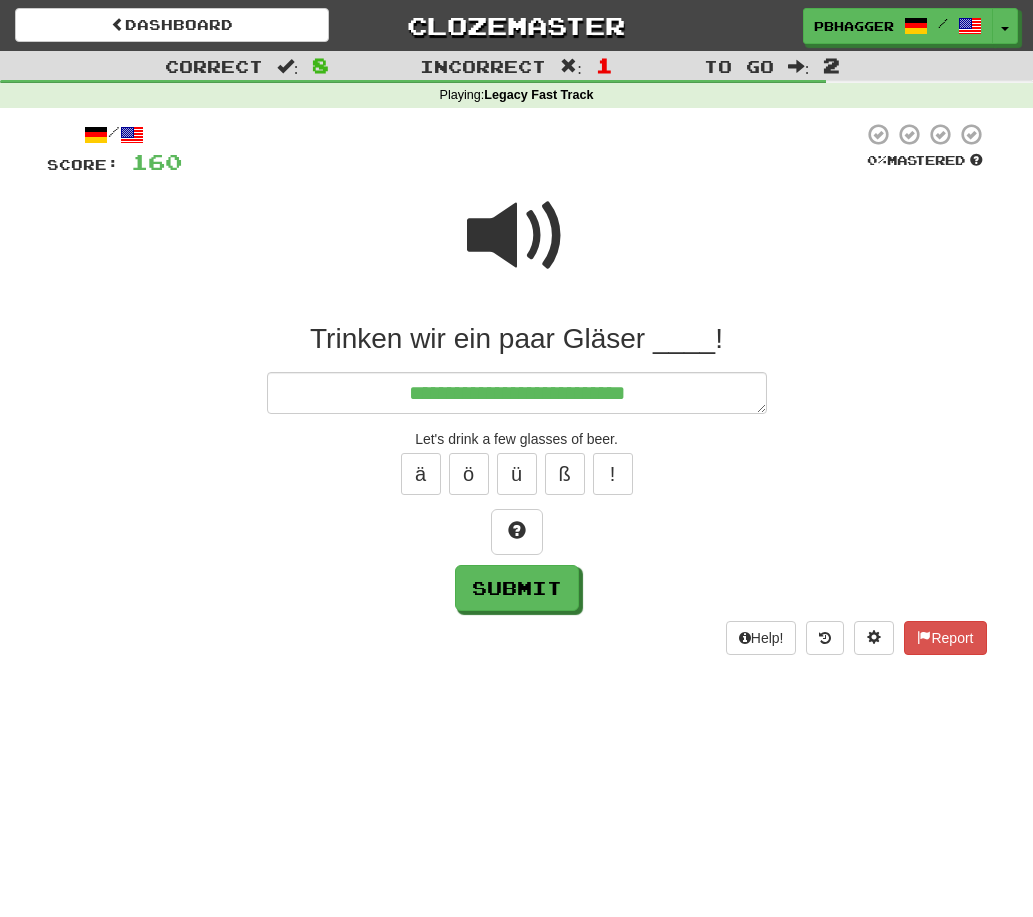type on "*" 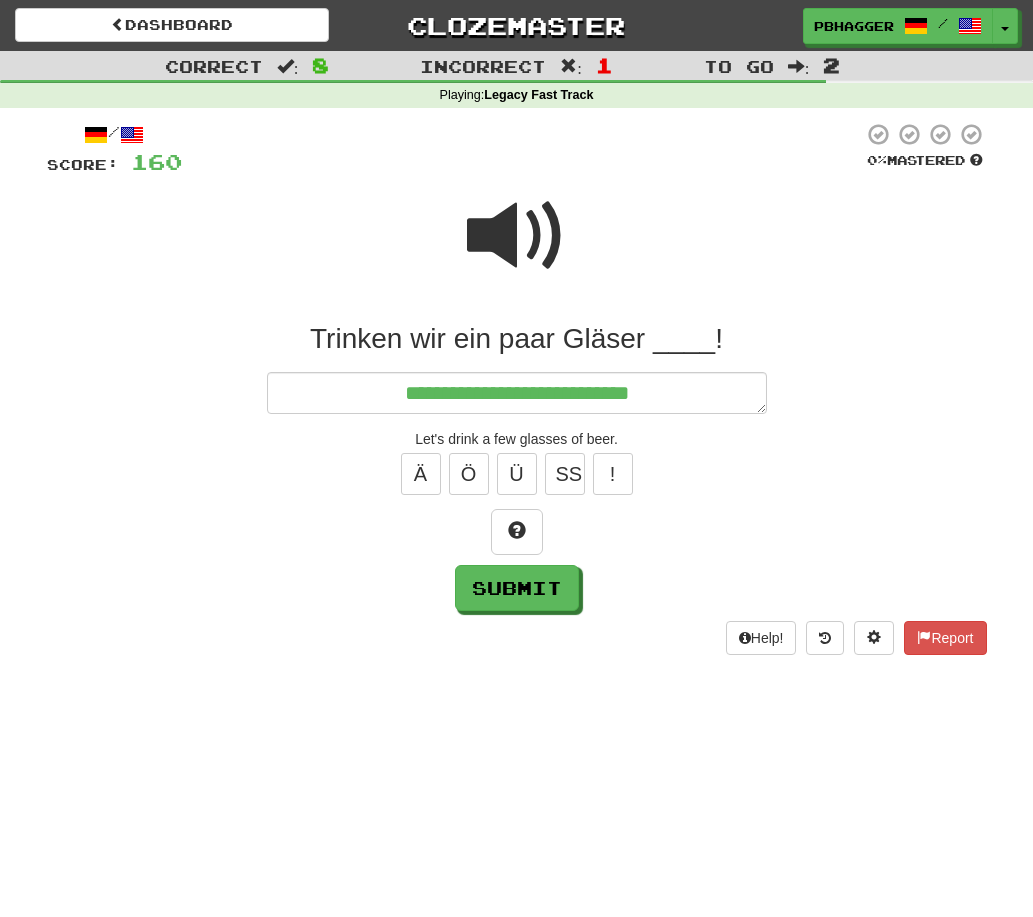 type on "*" 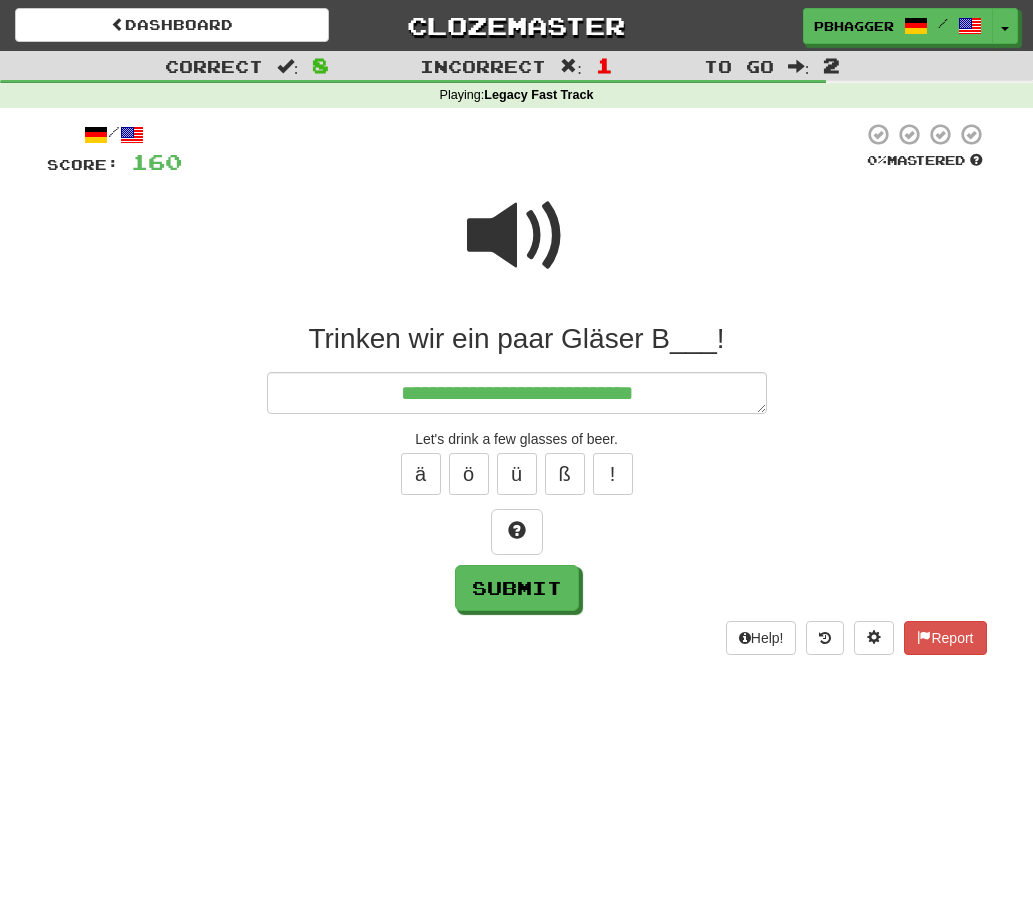 type on "*" 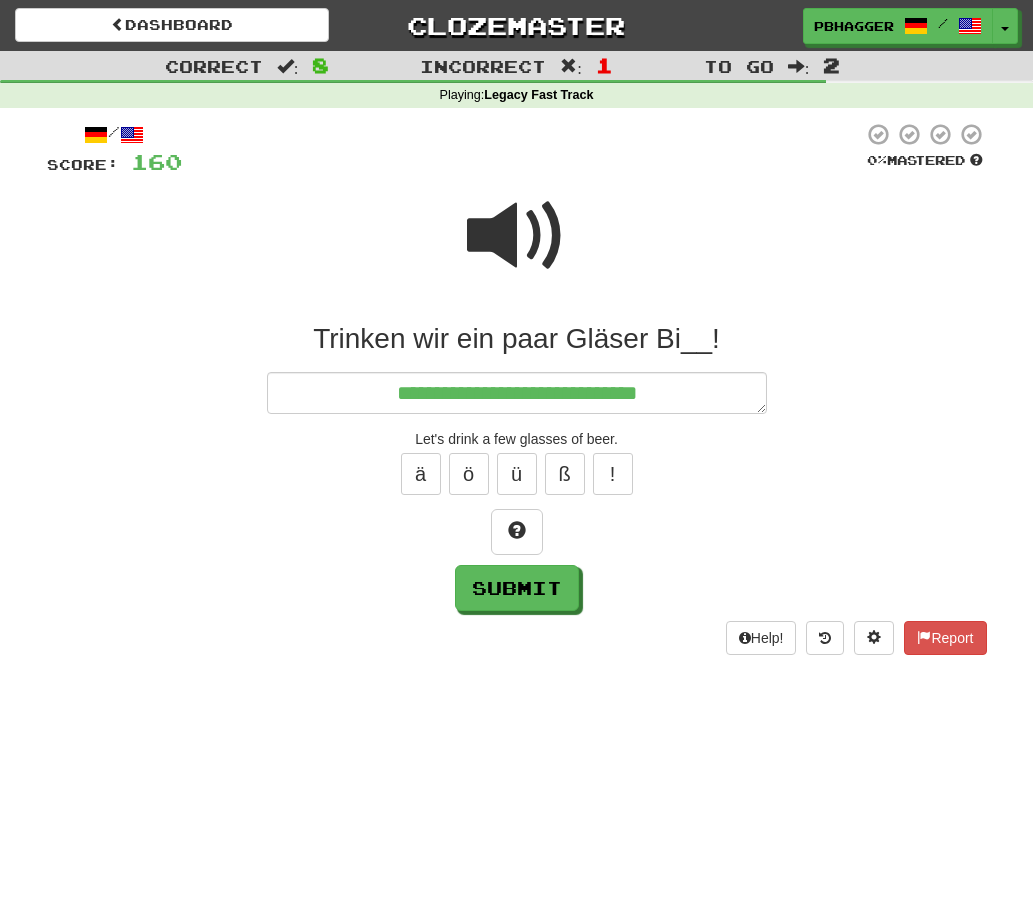 type on "*" 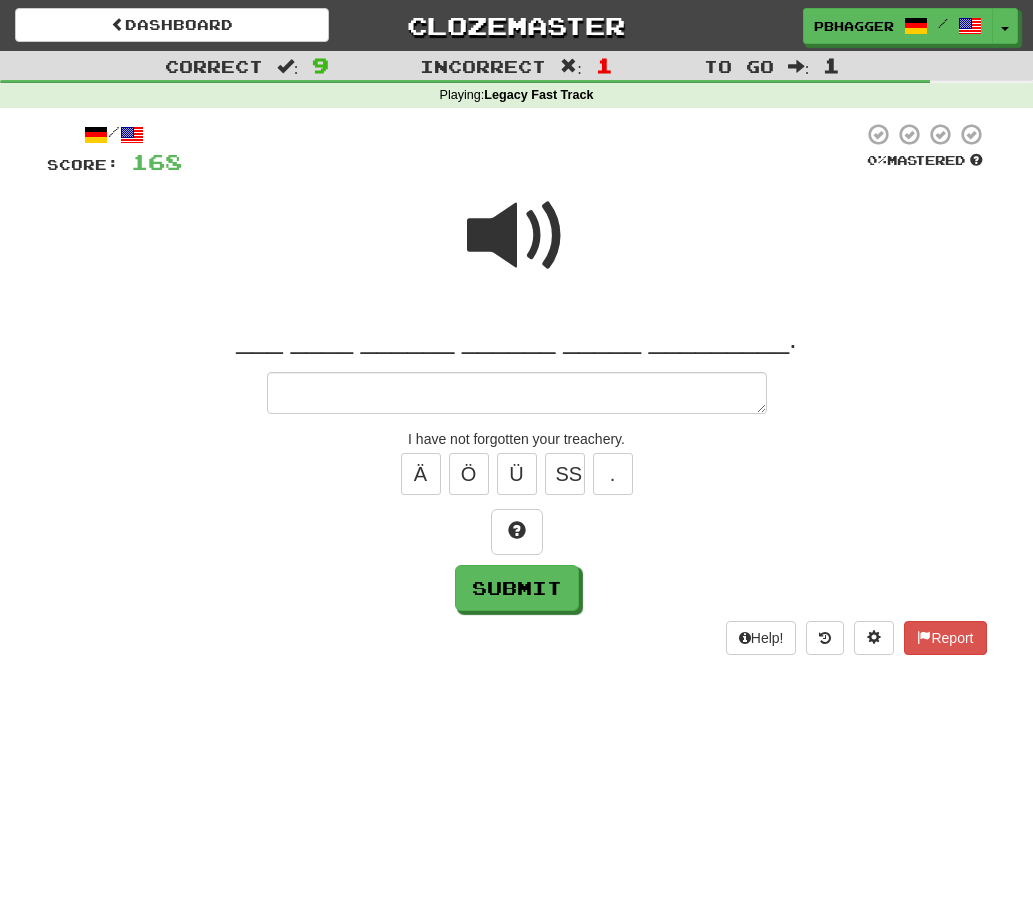 type on "*" 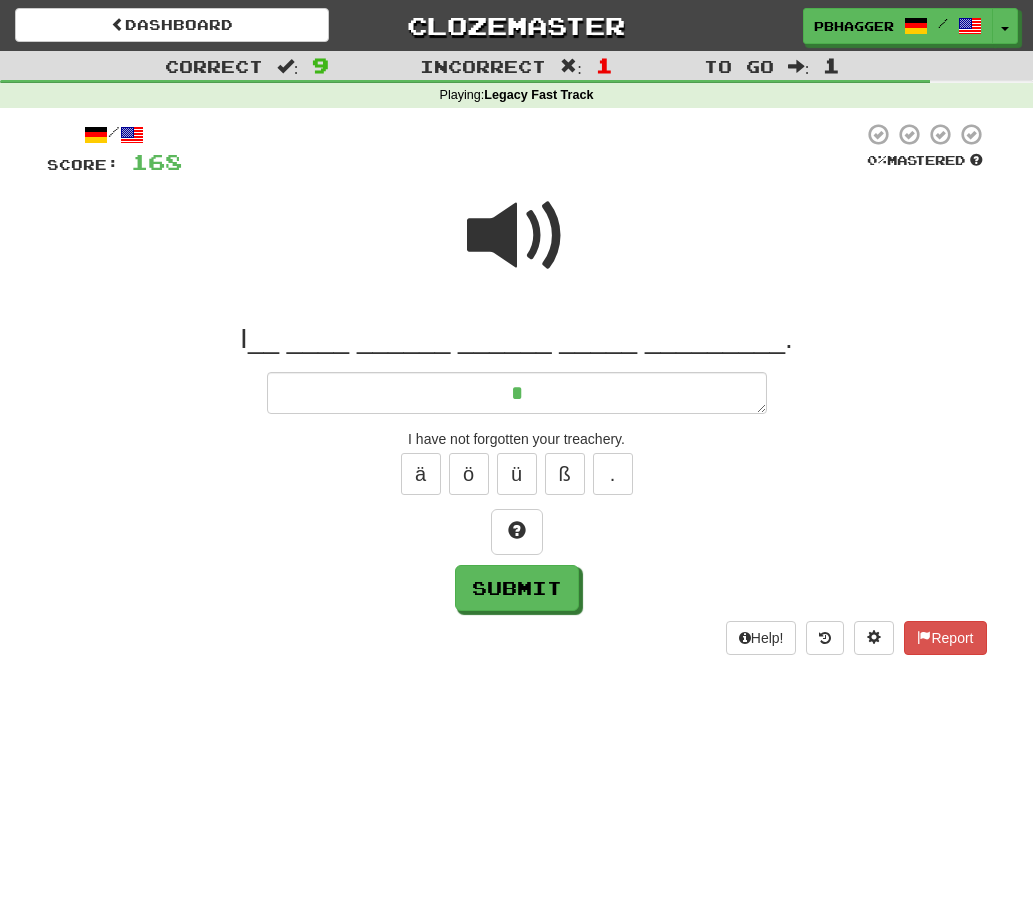 type on "*" 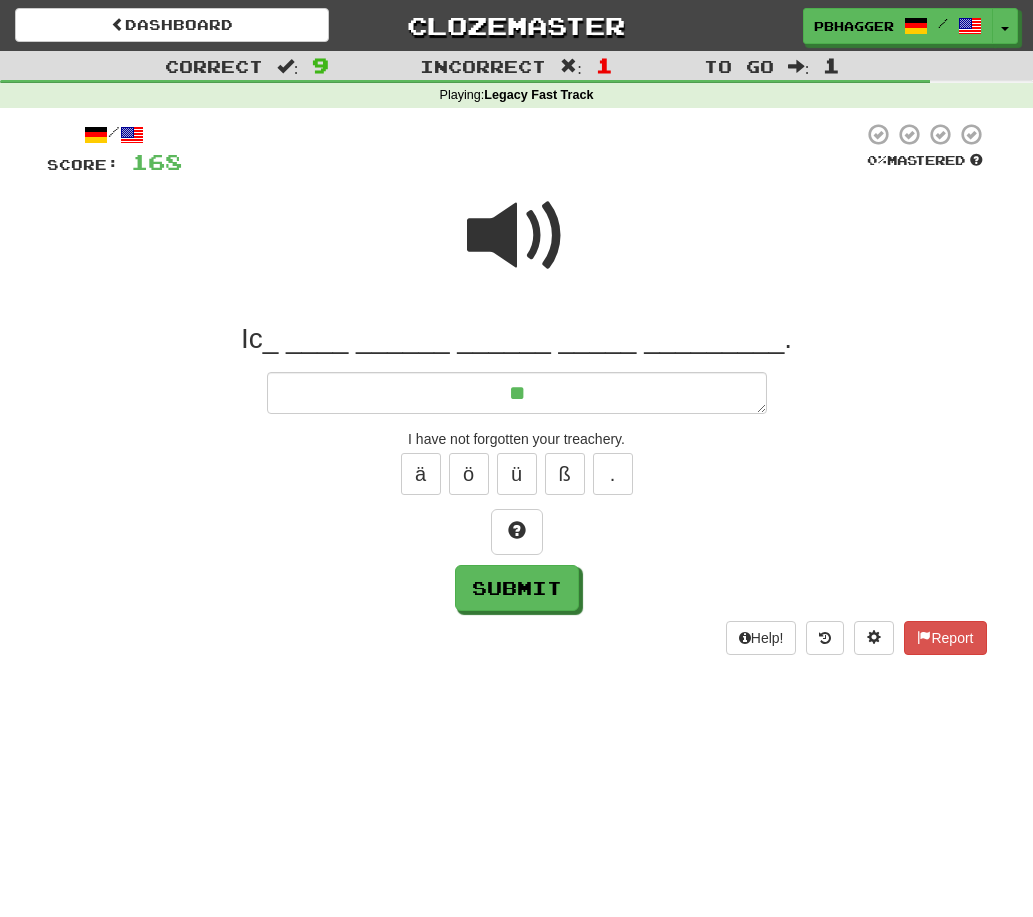 type on "*" 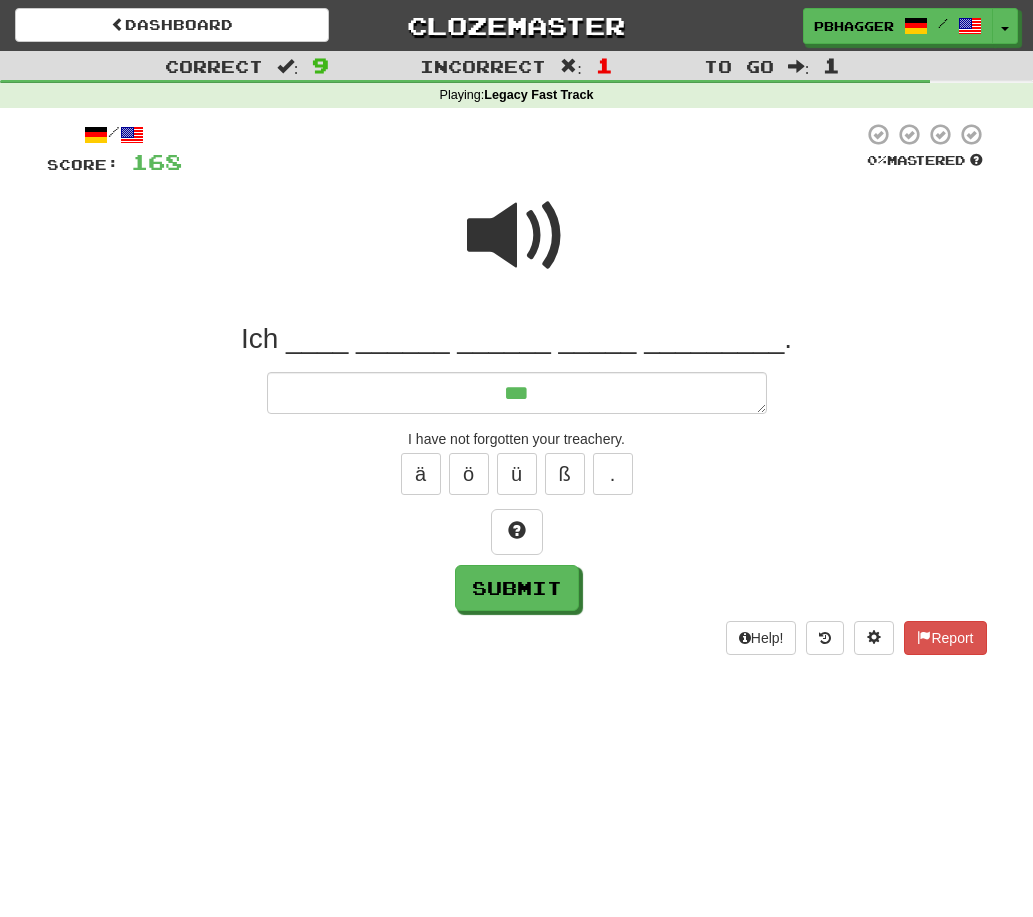 type on "*" 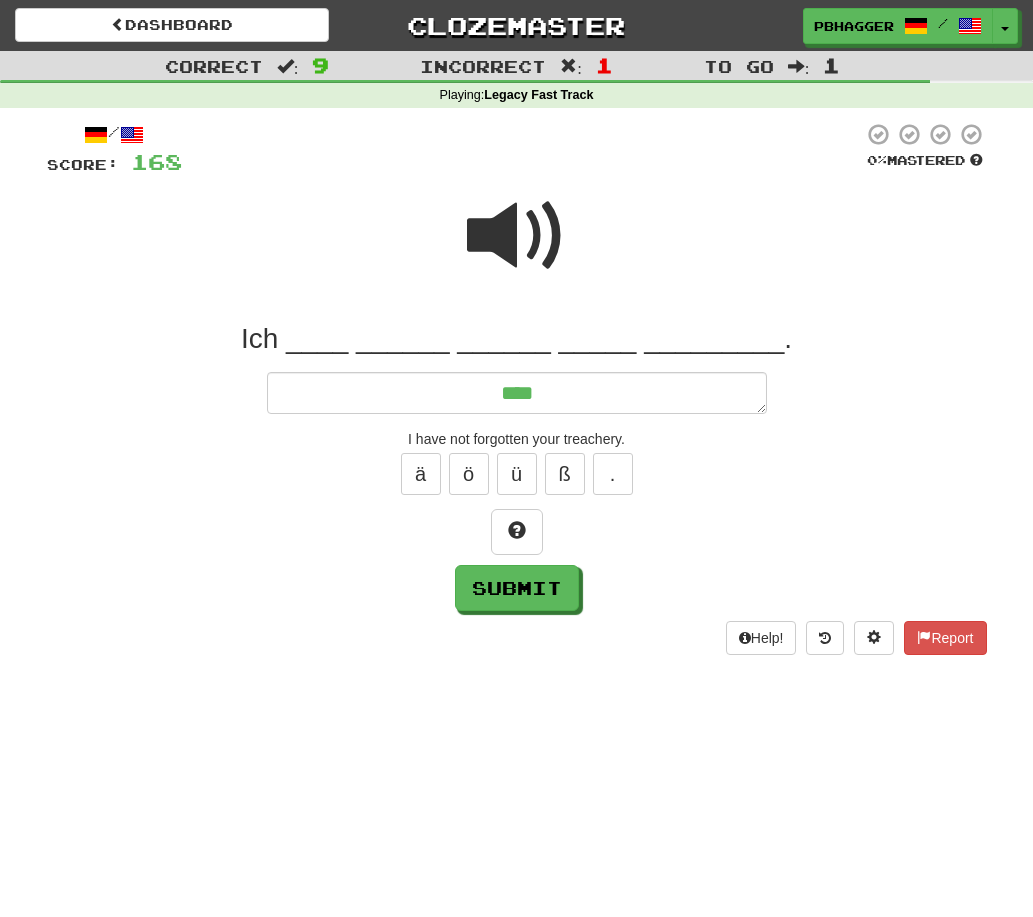 type on "*" 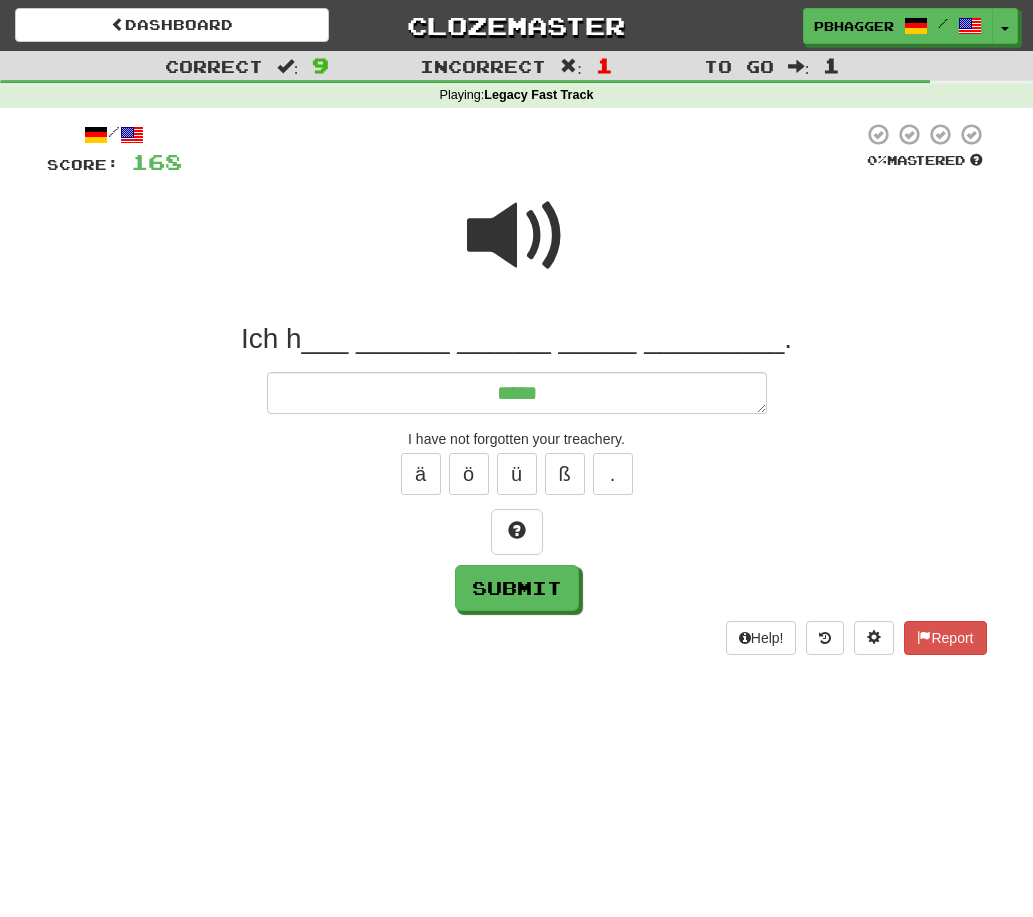 type on "*" 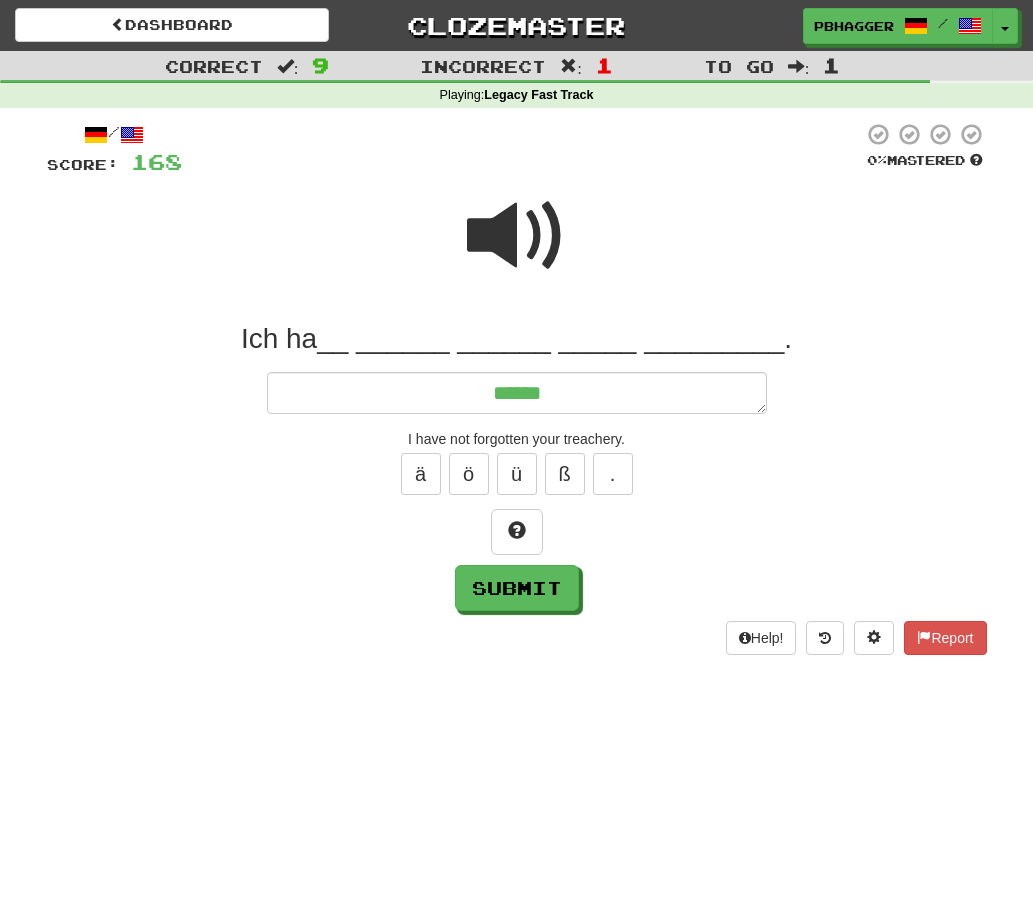 type on "*" 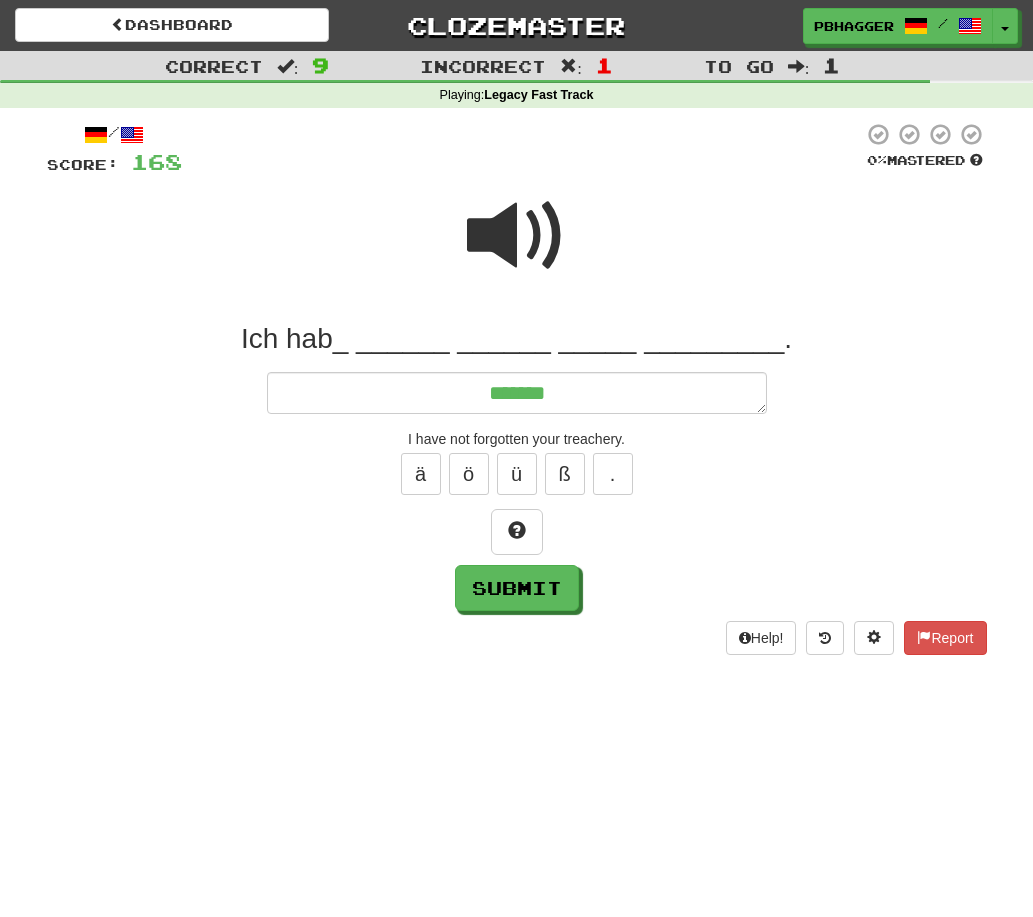 type on "*" 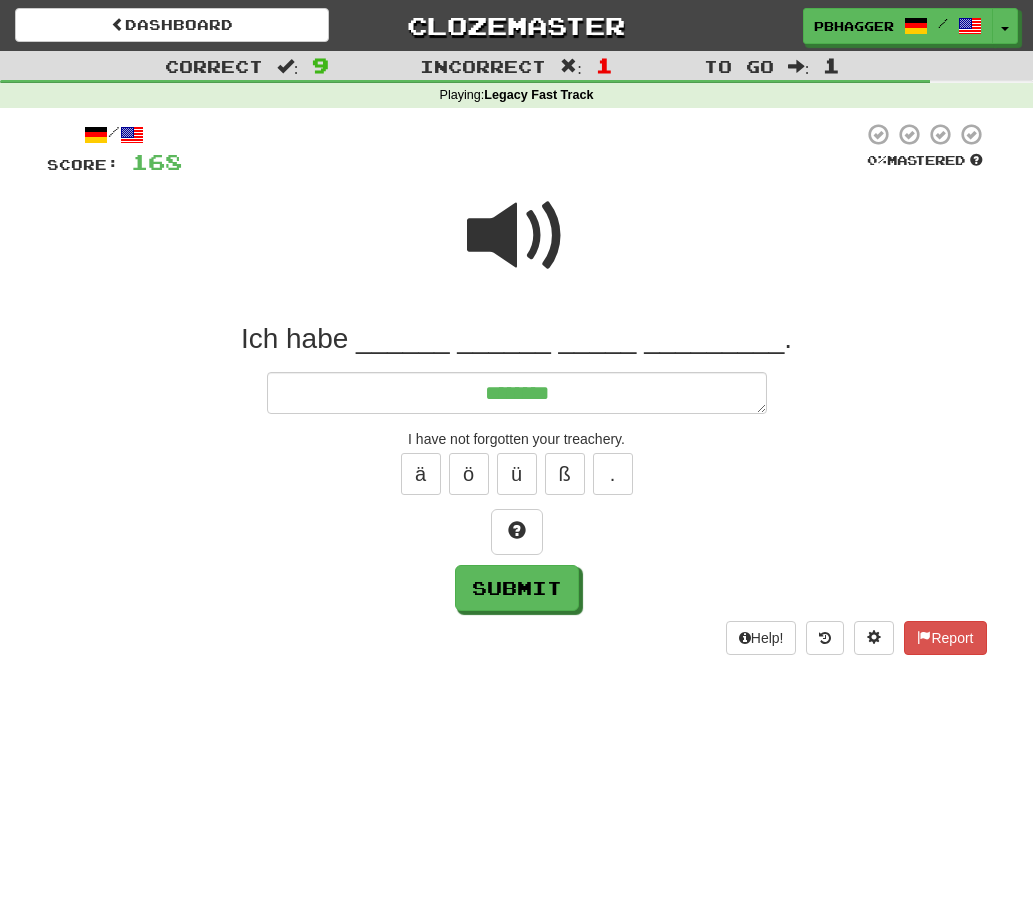type on "*" 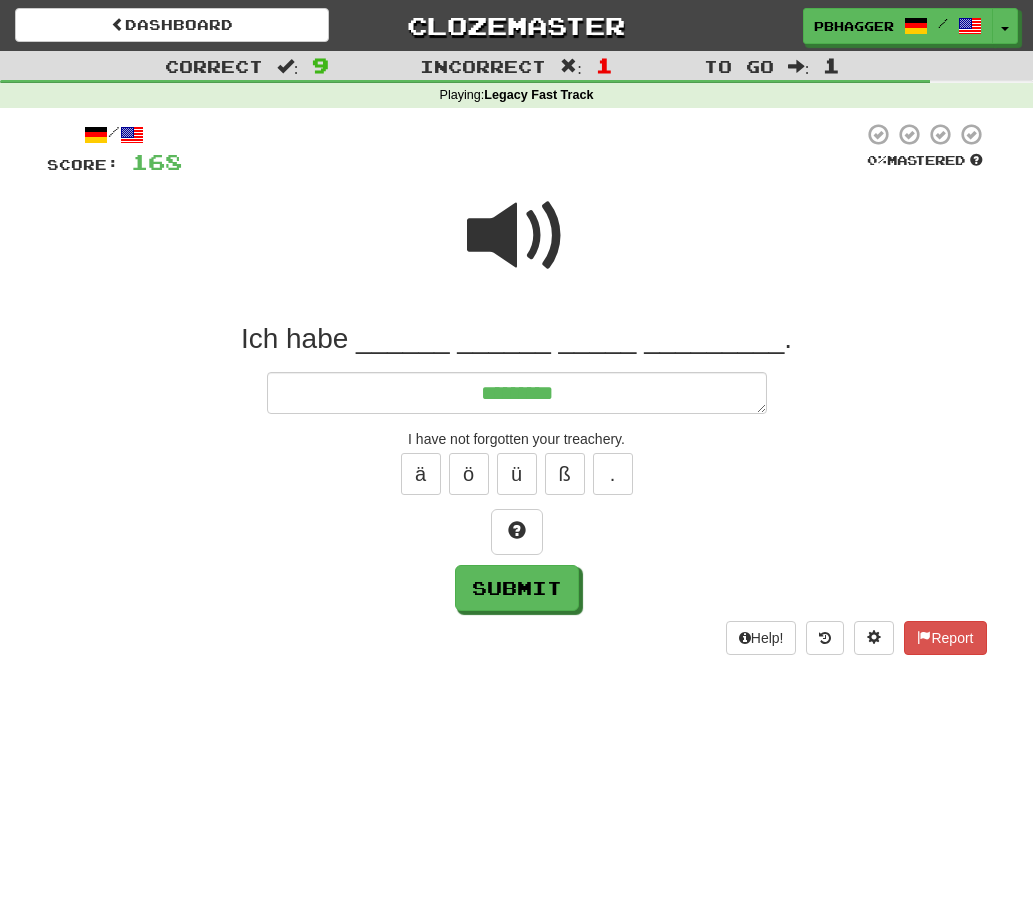 type on "*" 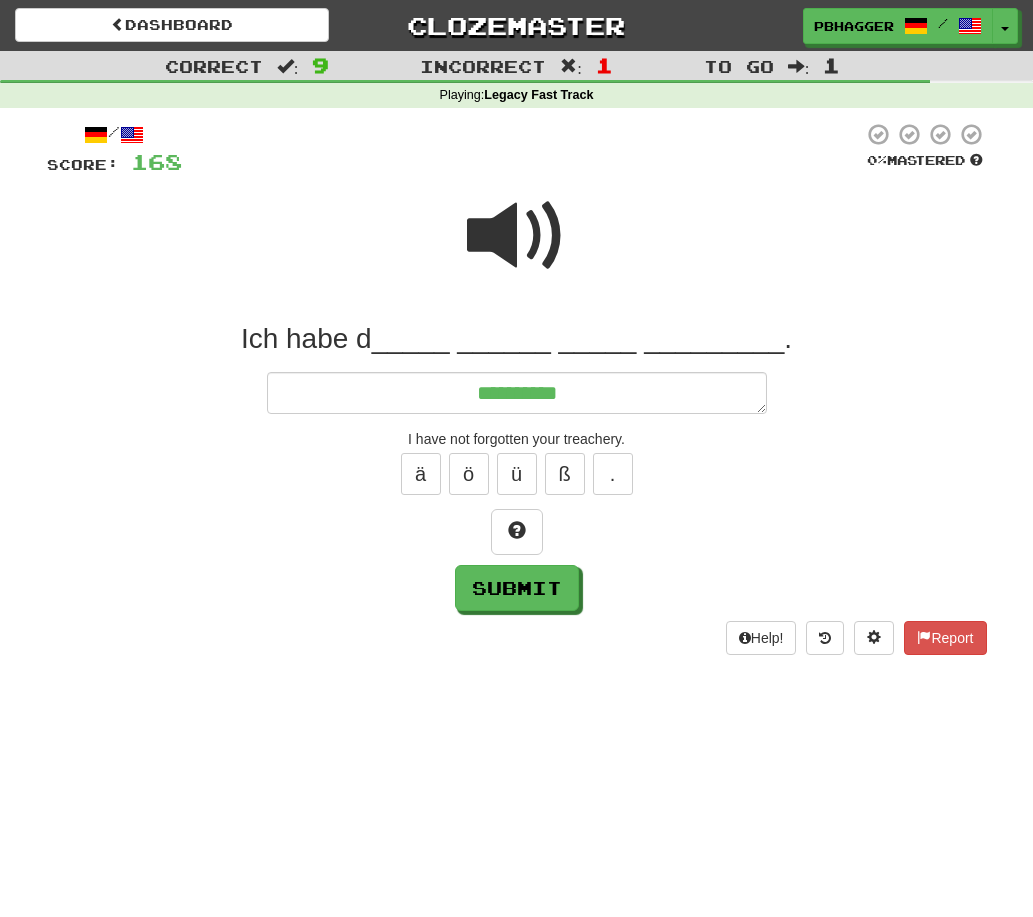 type on "*" 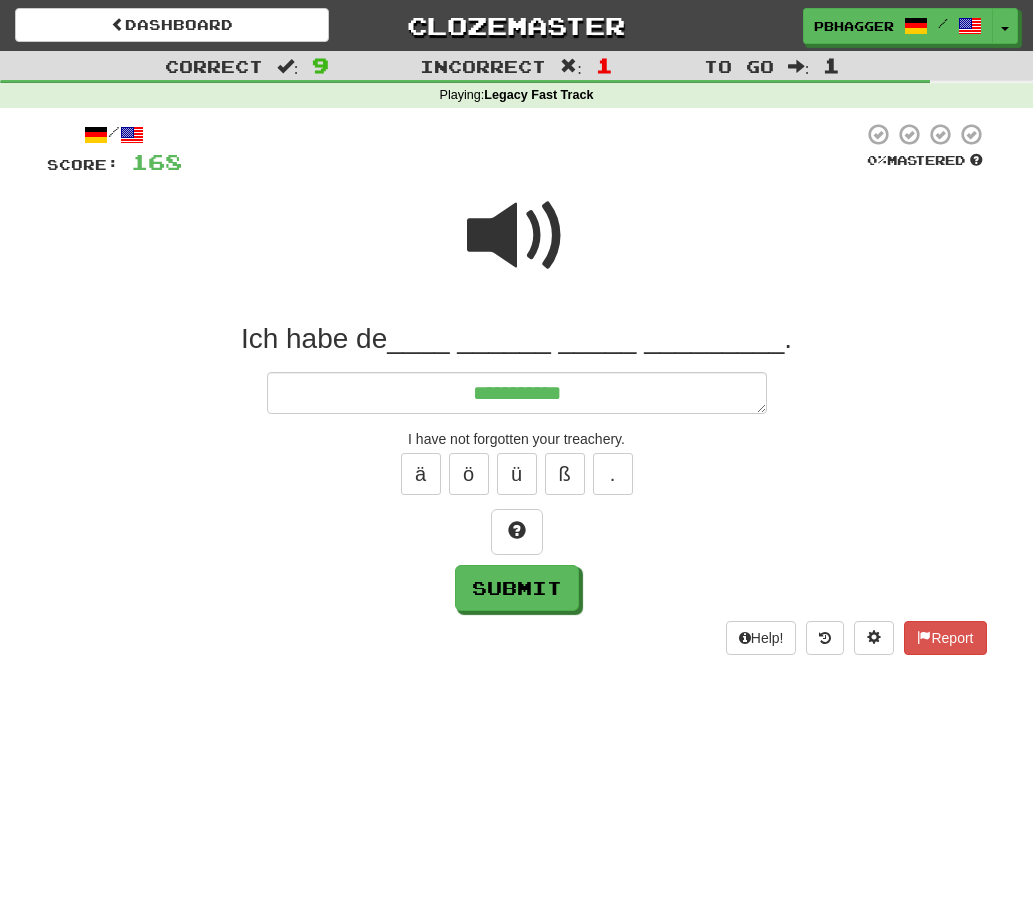 type on "*" 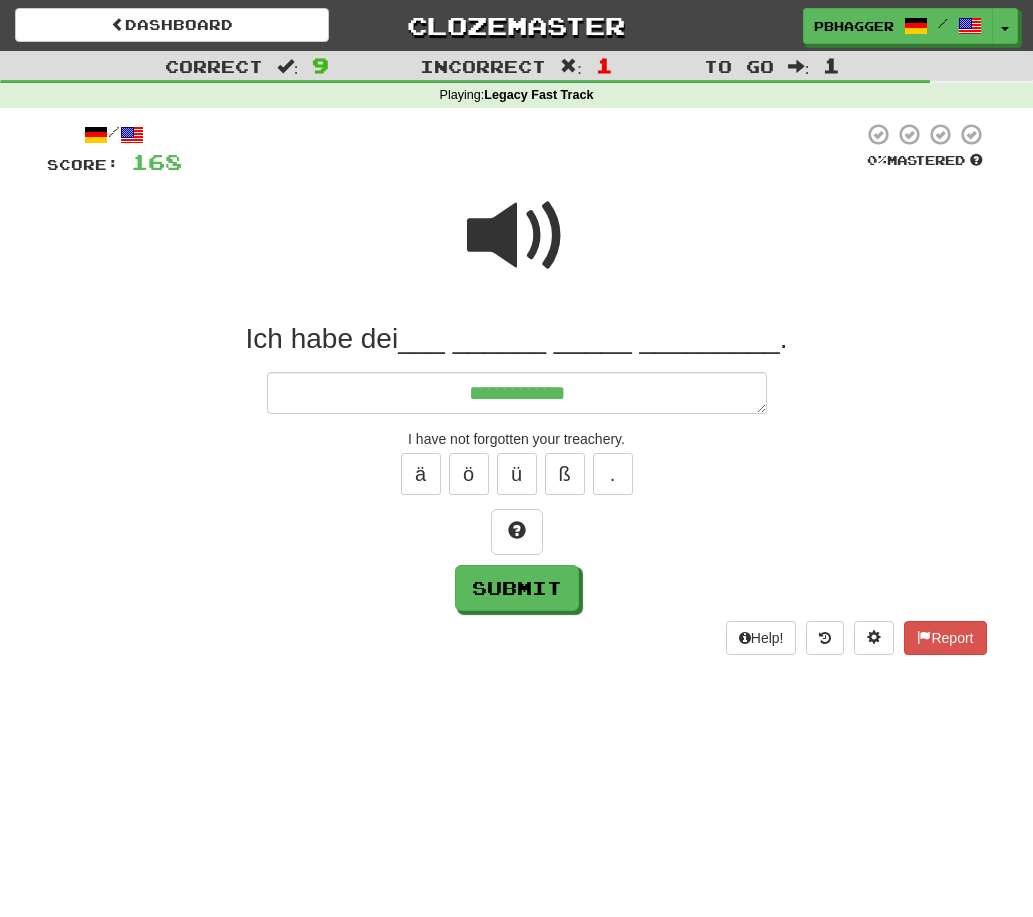 type on "*" 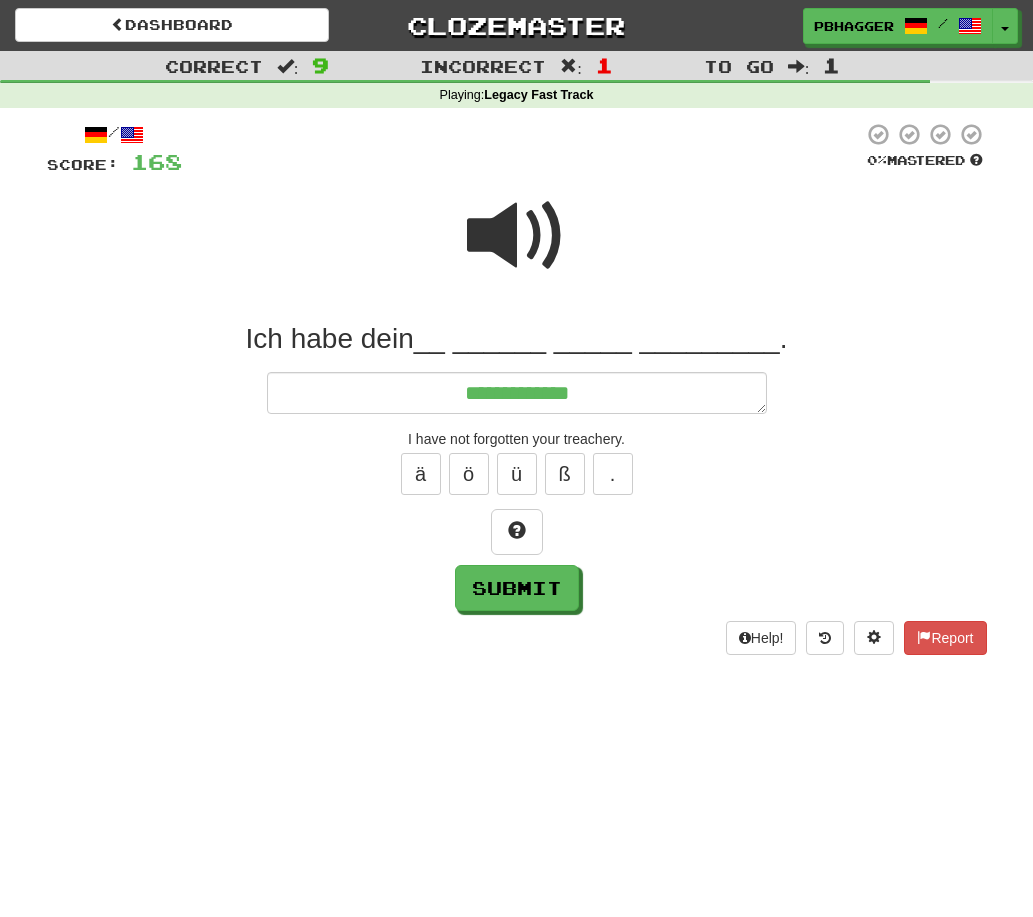 type on "*" 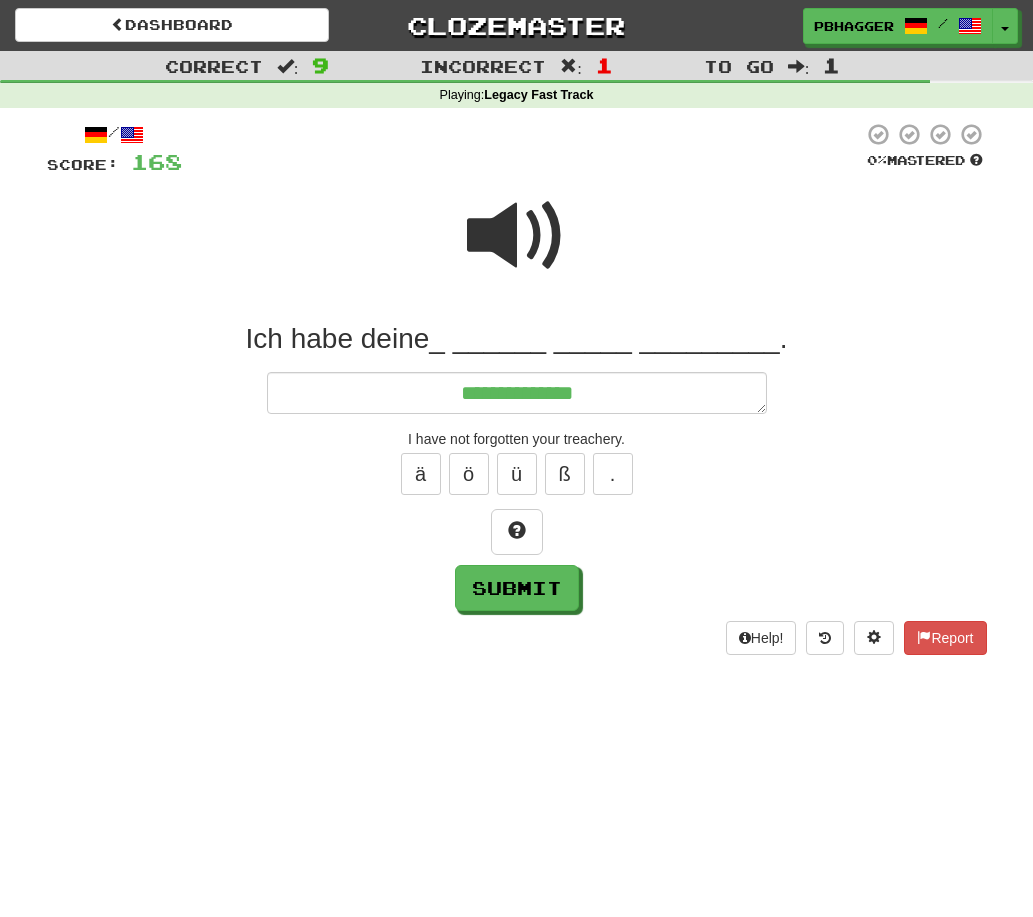 type on "*" 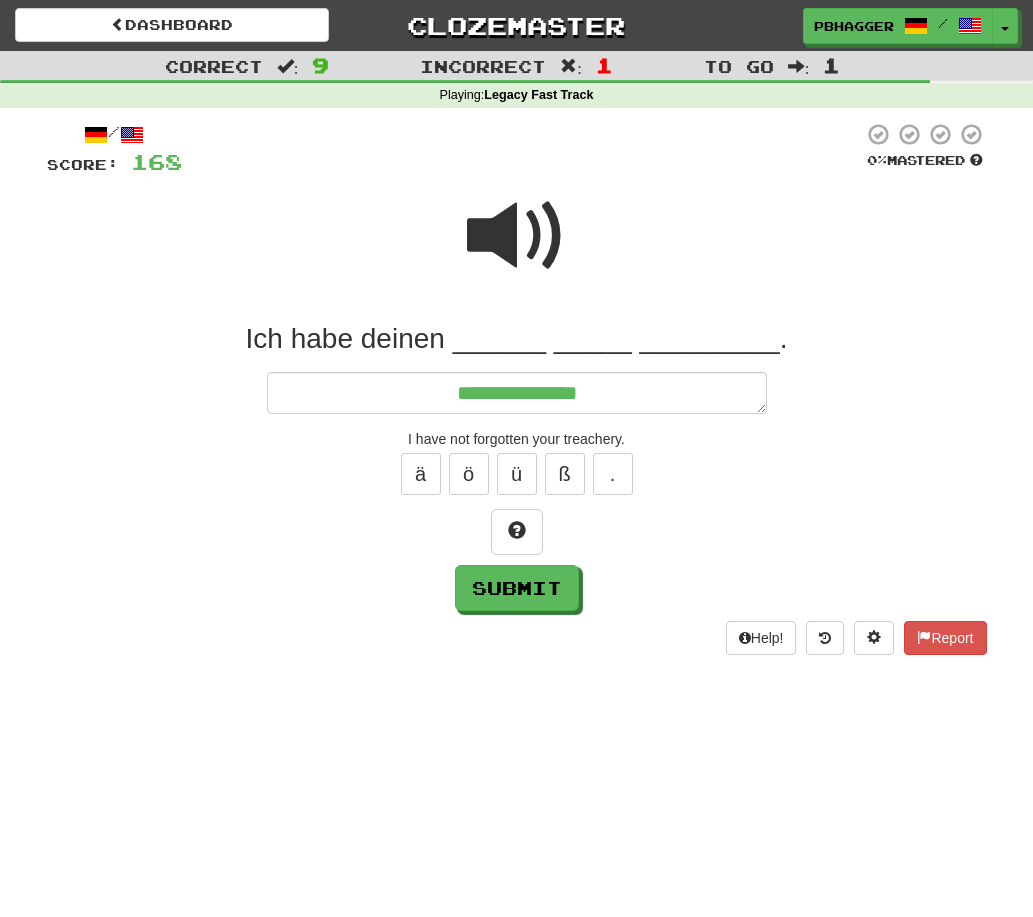 type on "*" 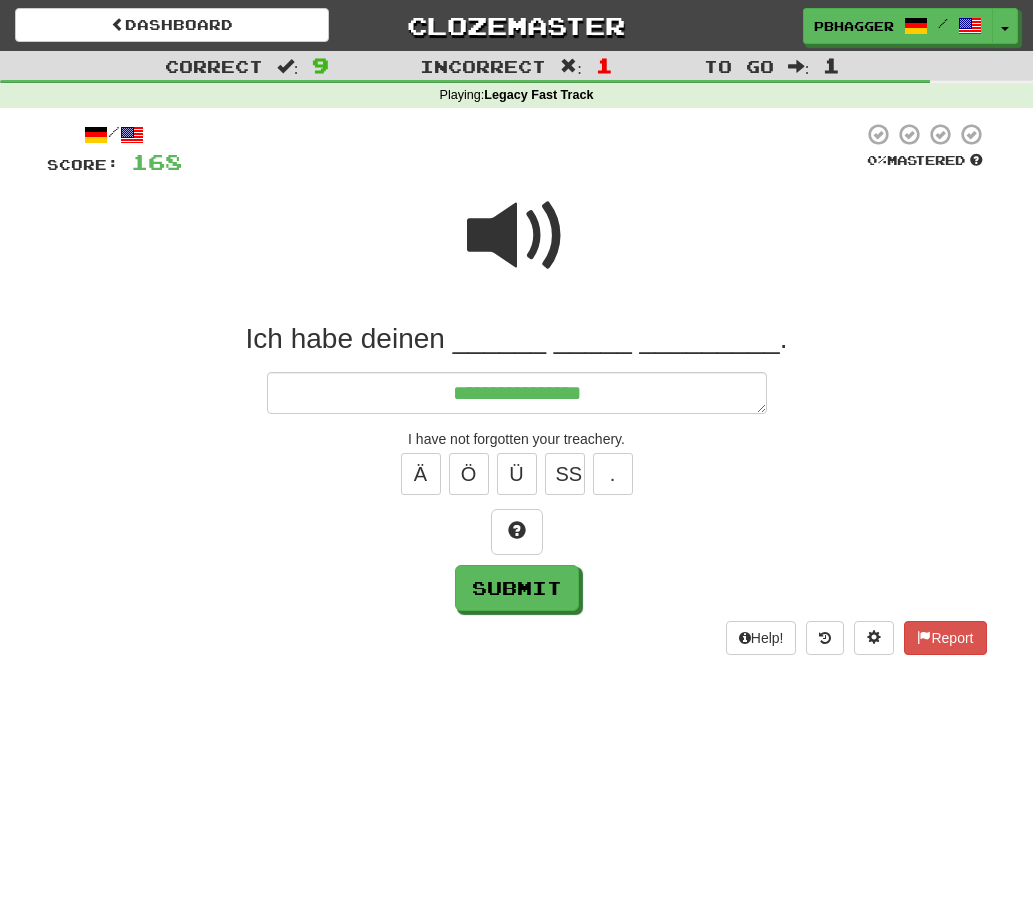 type on "*" 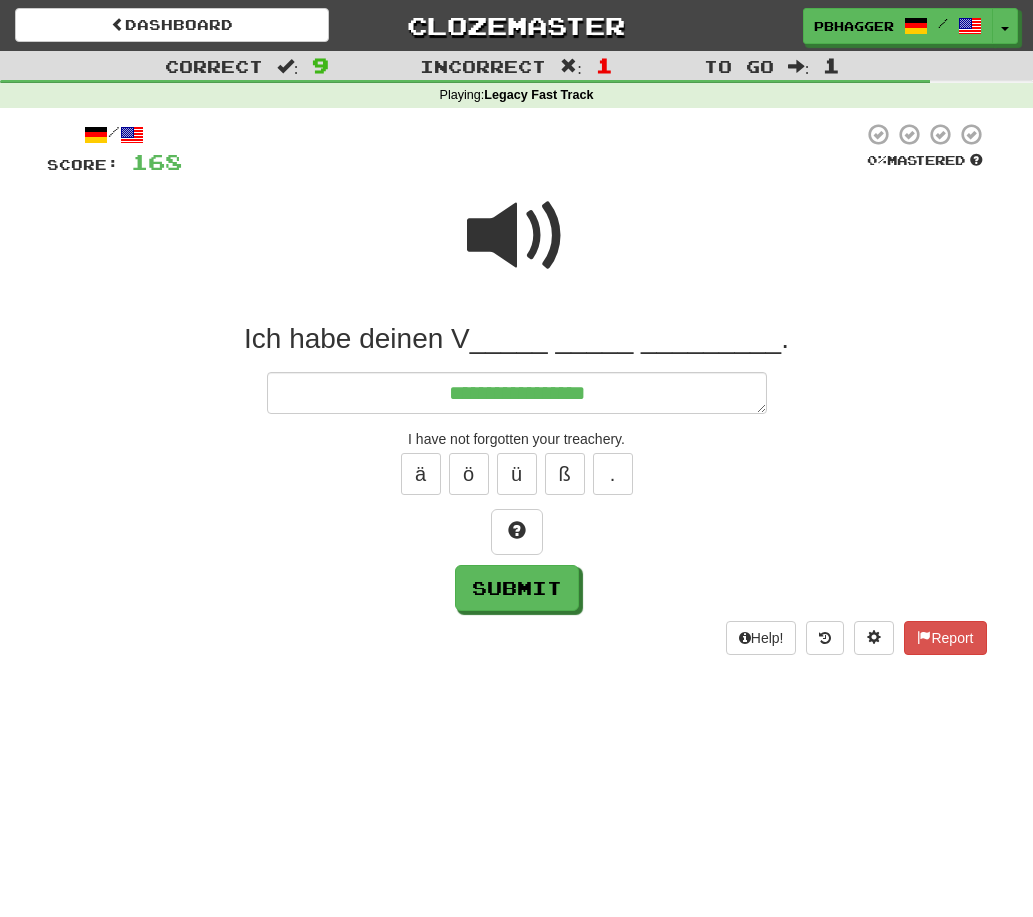type on "*" 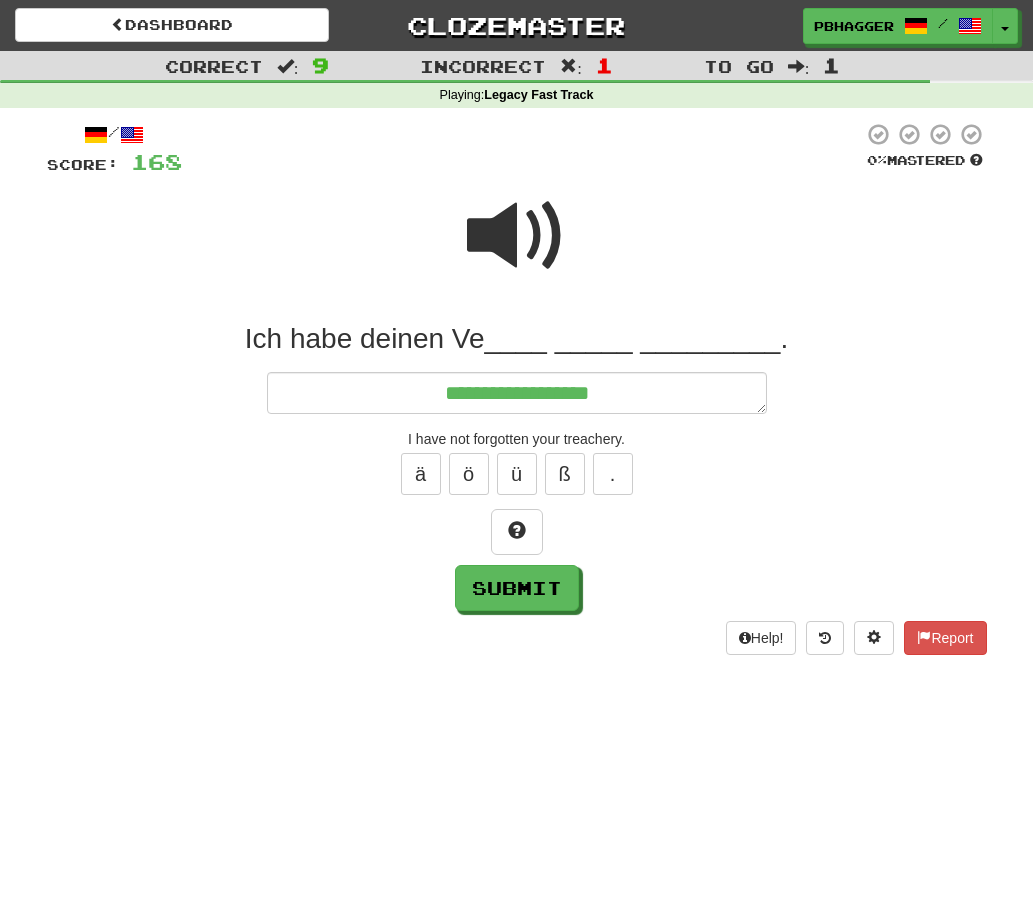 type on "*" 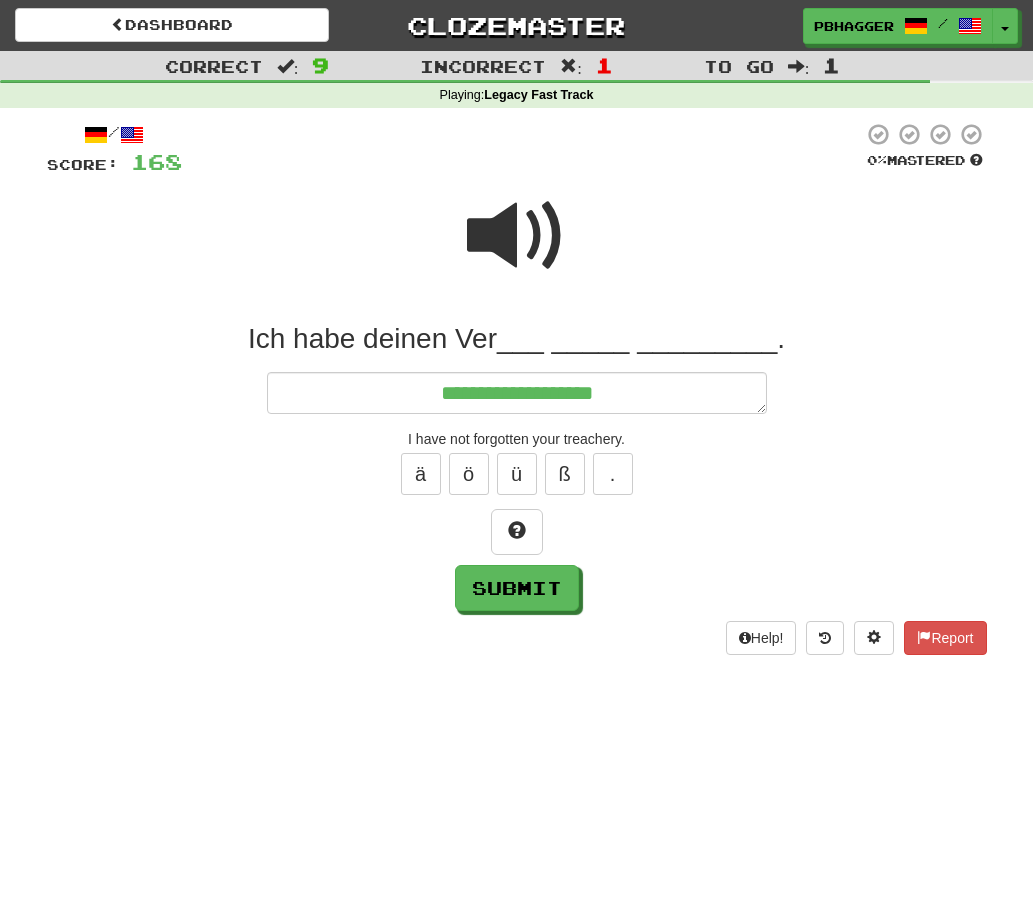 type on "*" 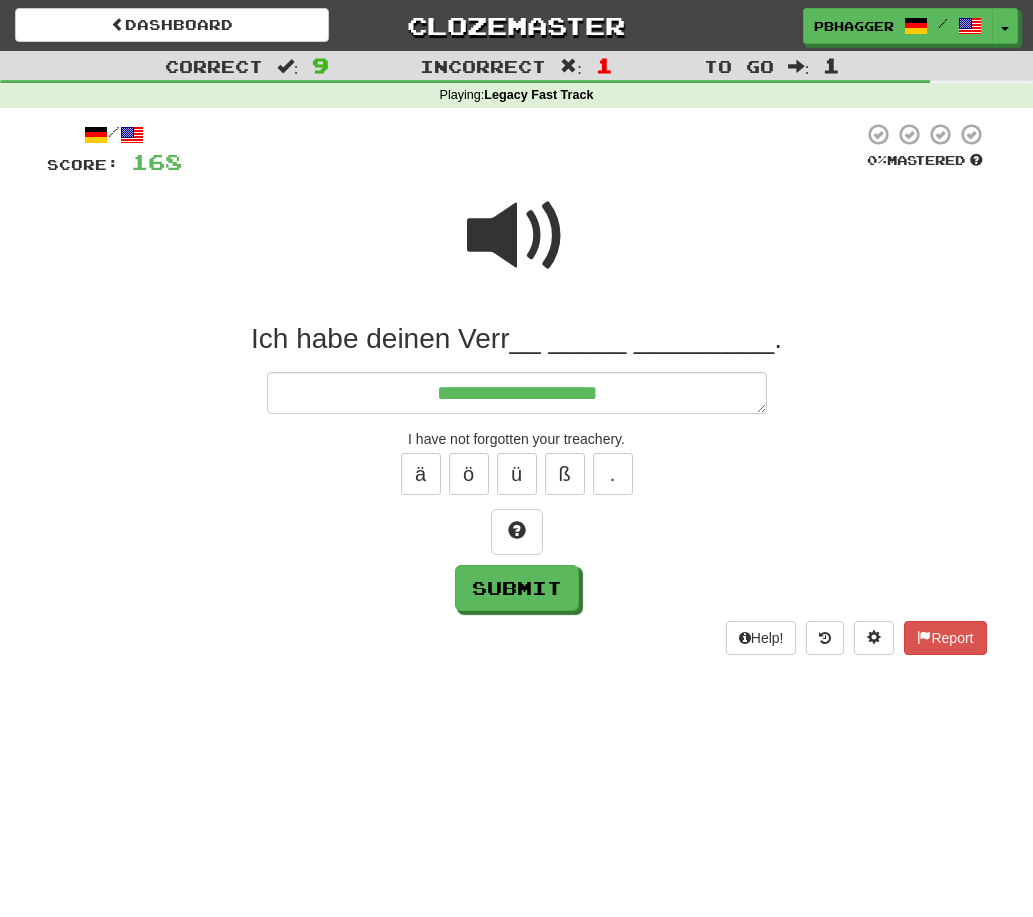 type on "*" 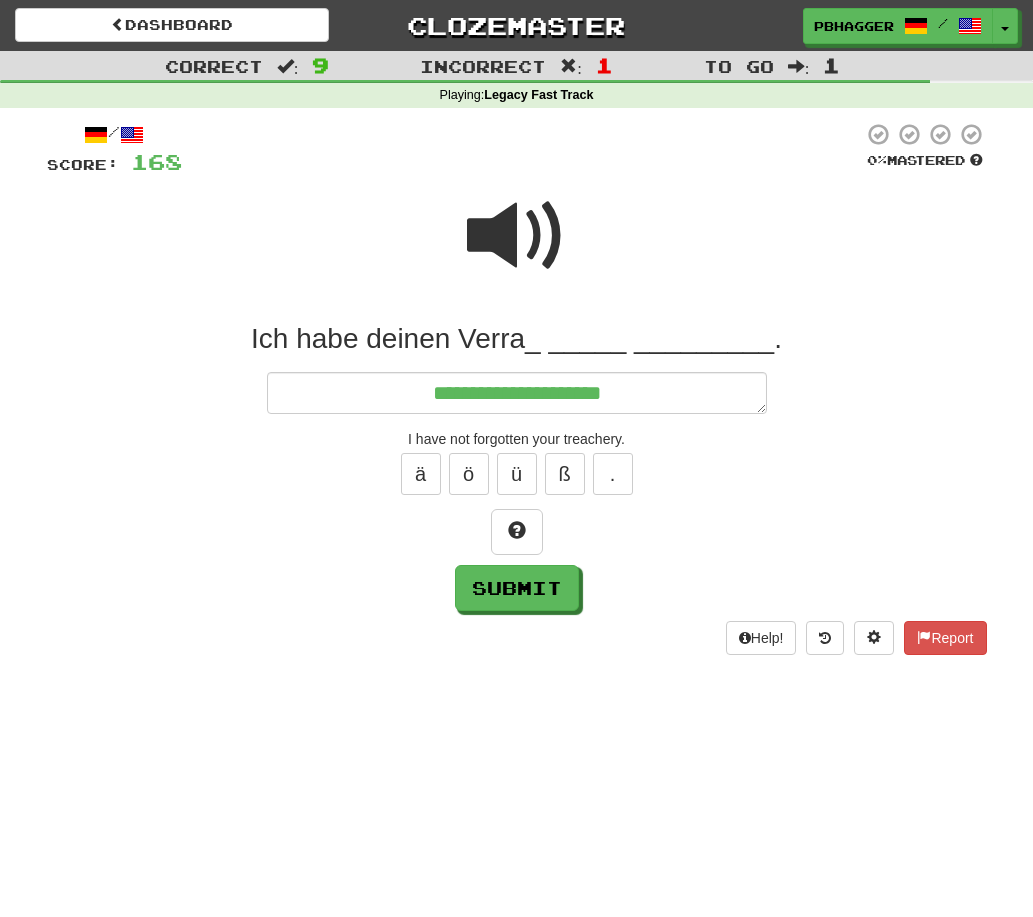 type on "*" 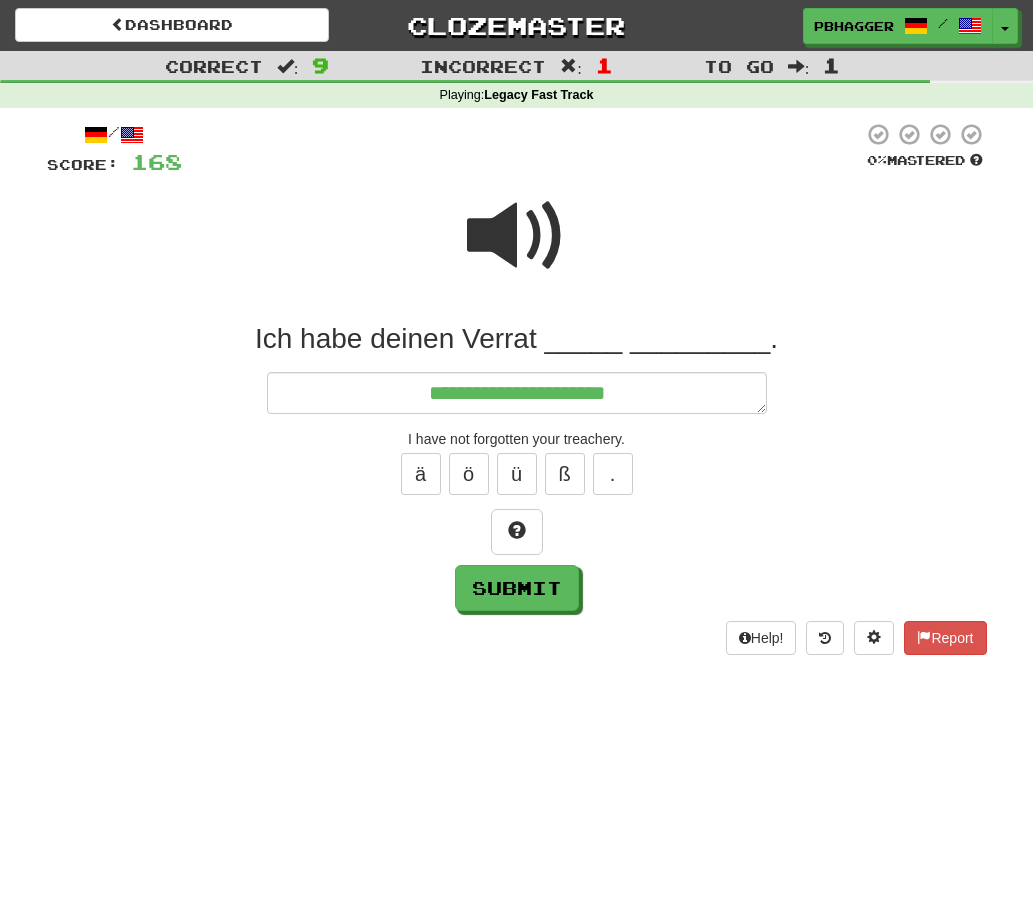 type on "*" 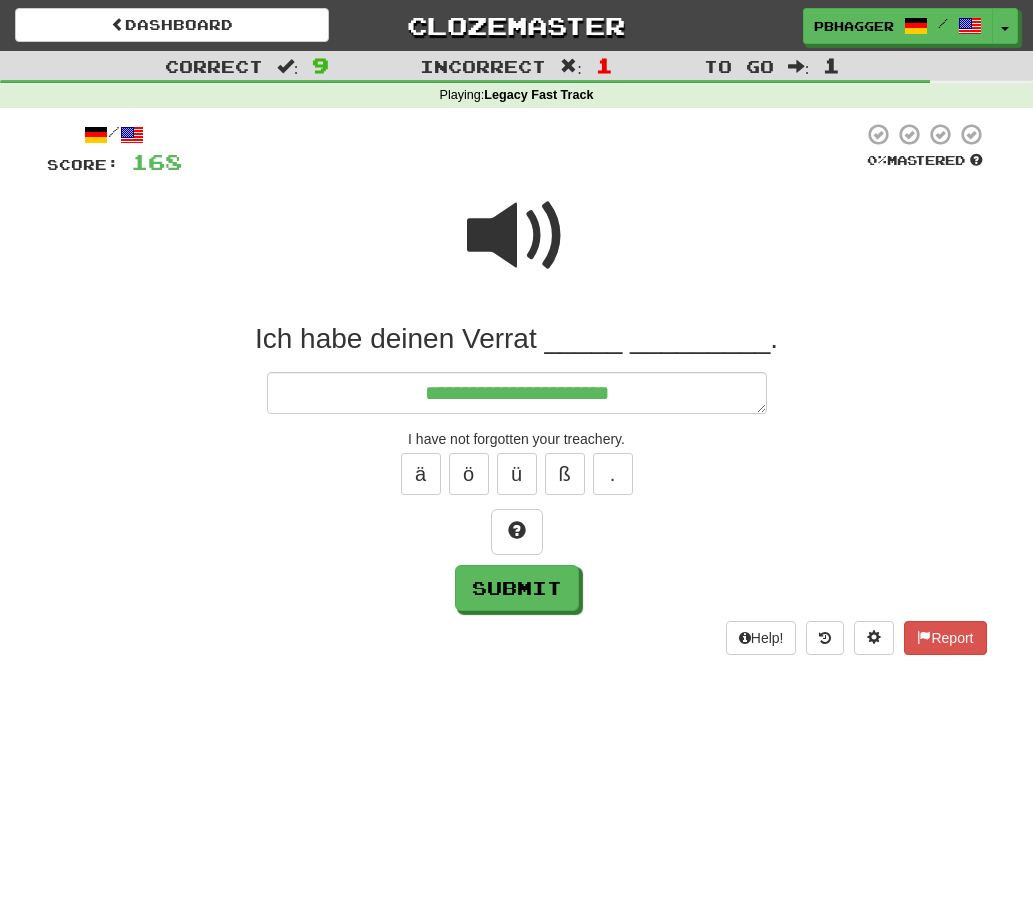 type on "*" 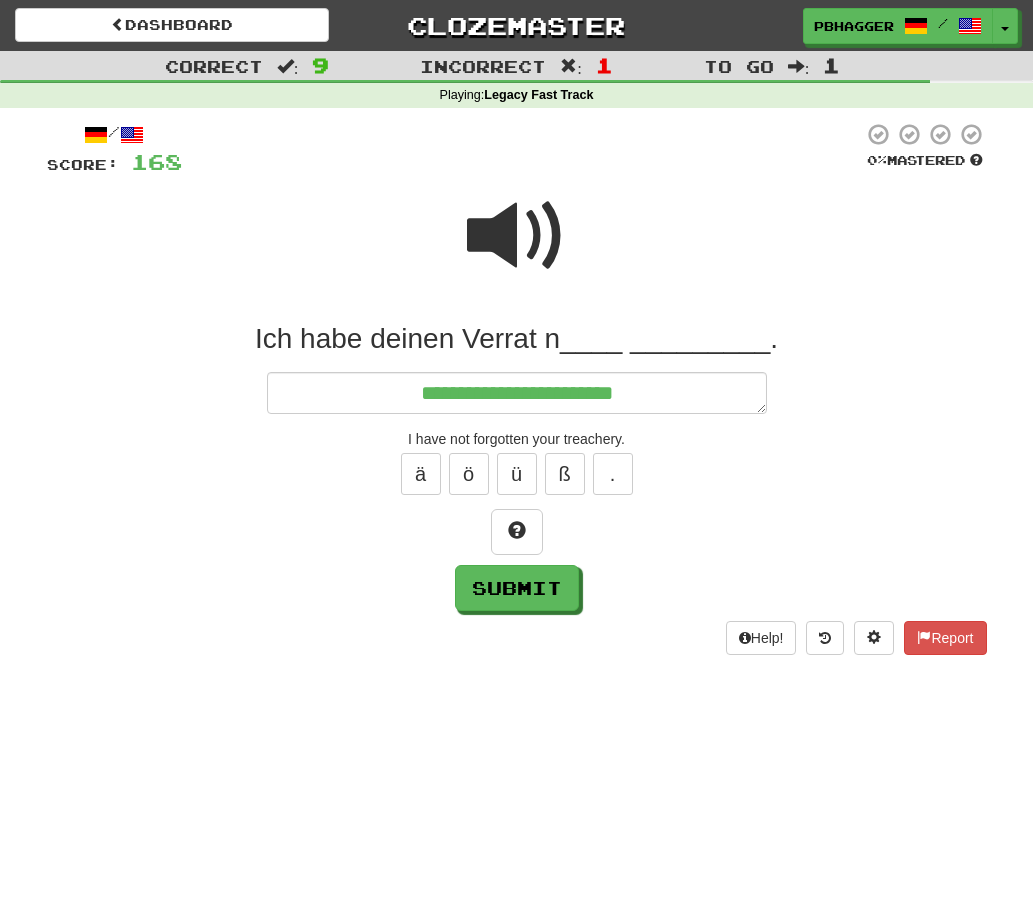 type on "*" 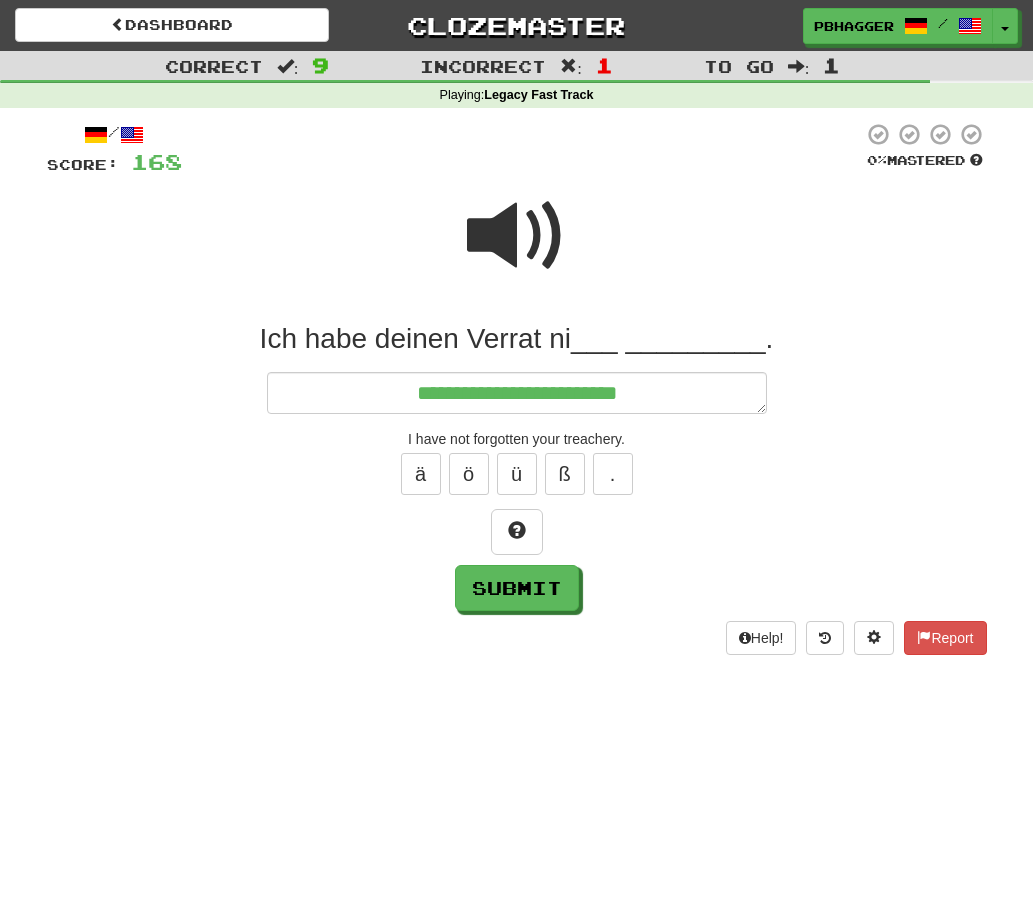 type on "*" 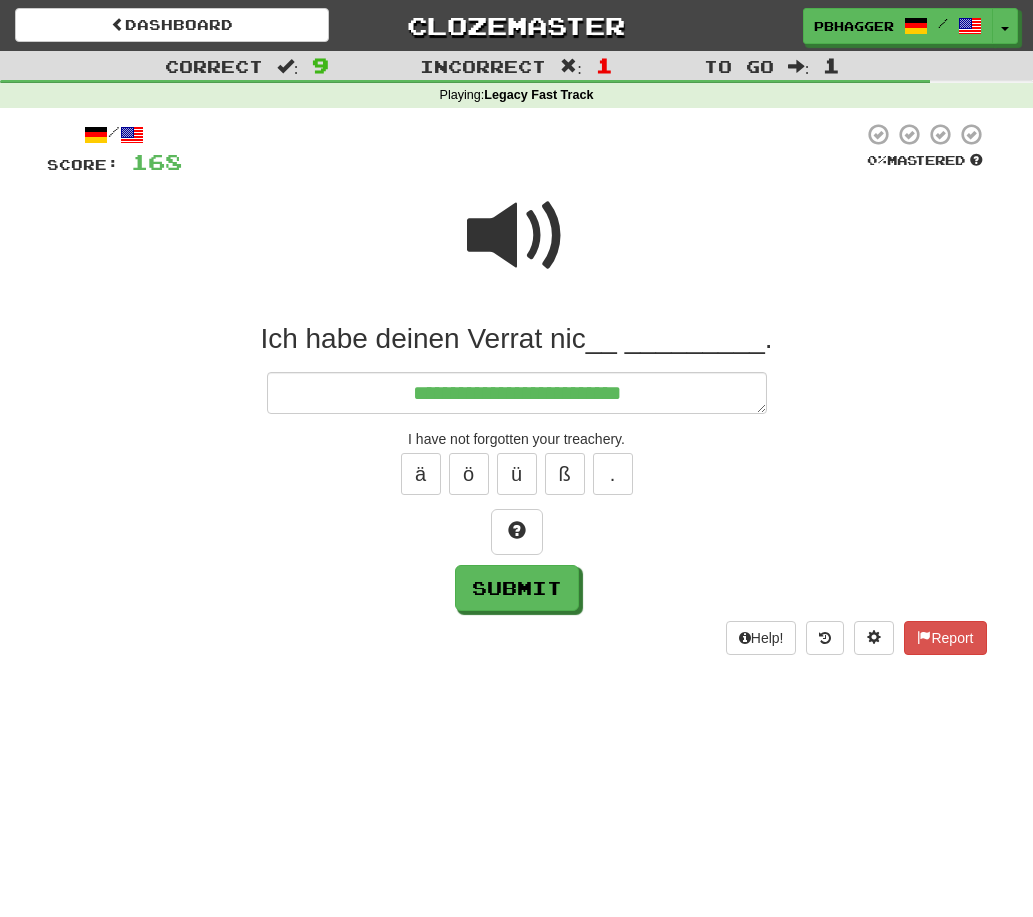 type on "*" 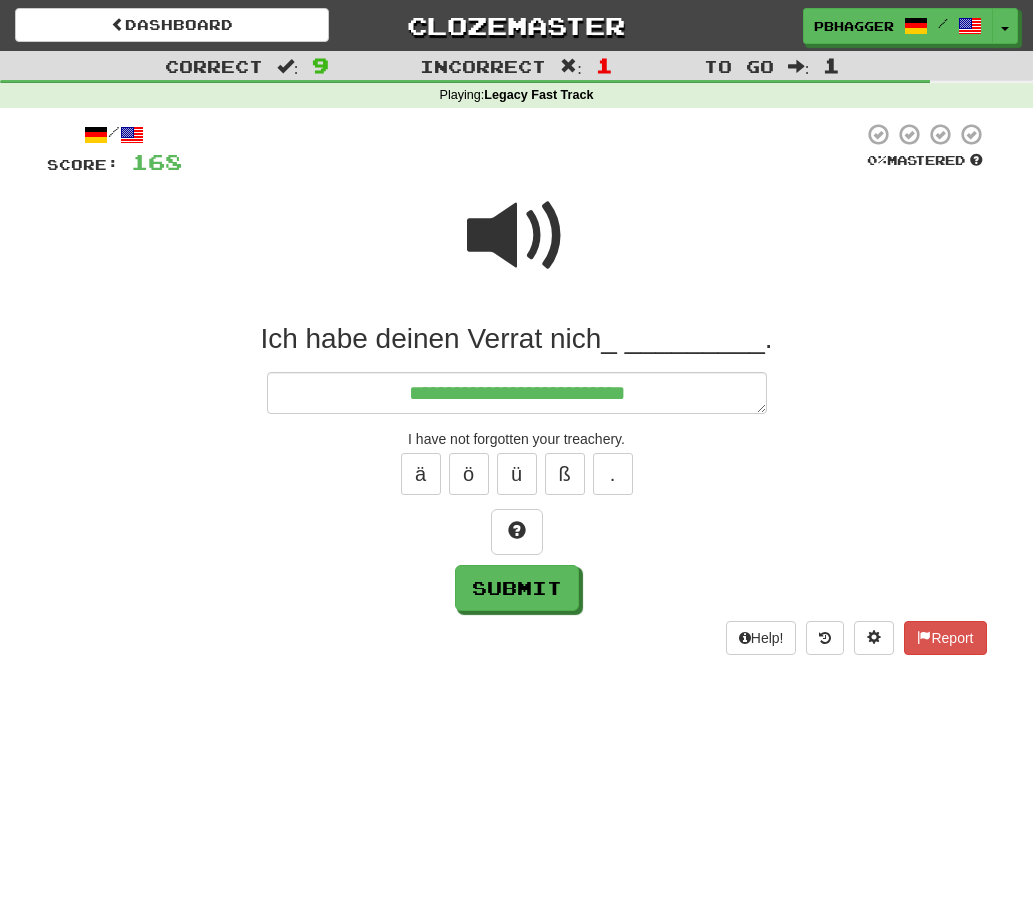 type on "*" 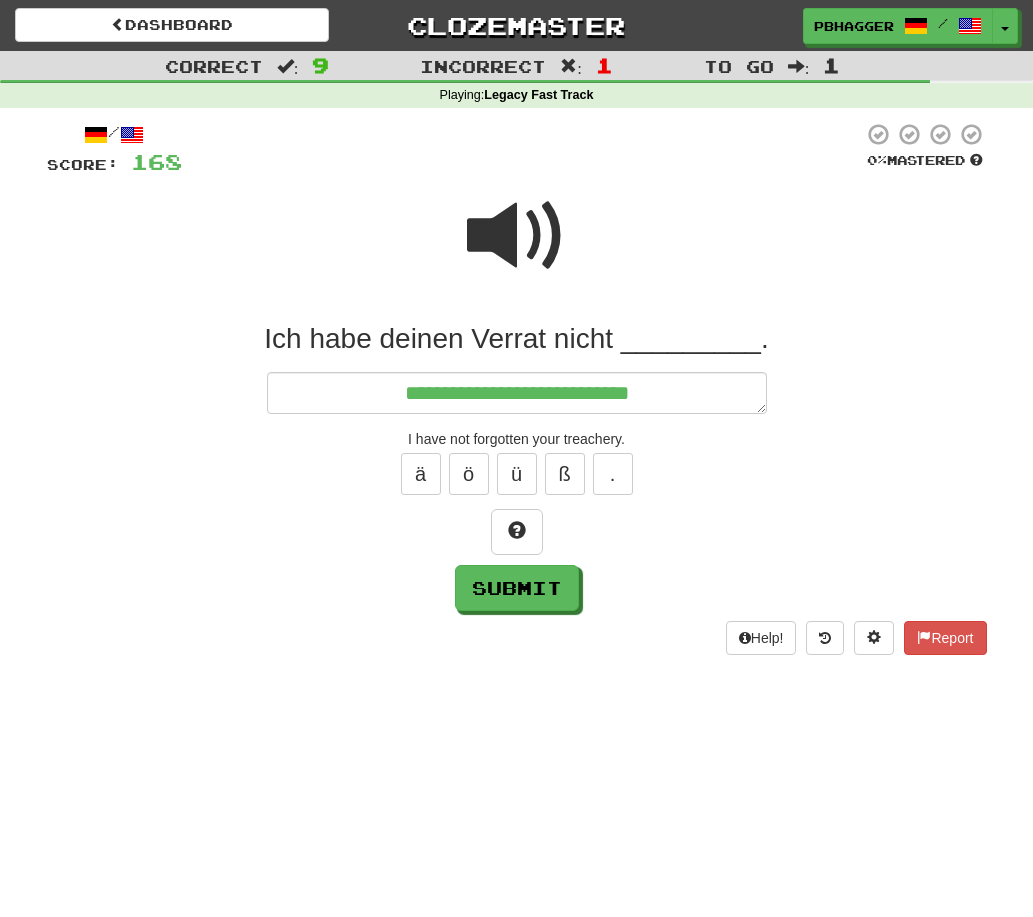 type on "*" 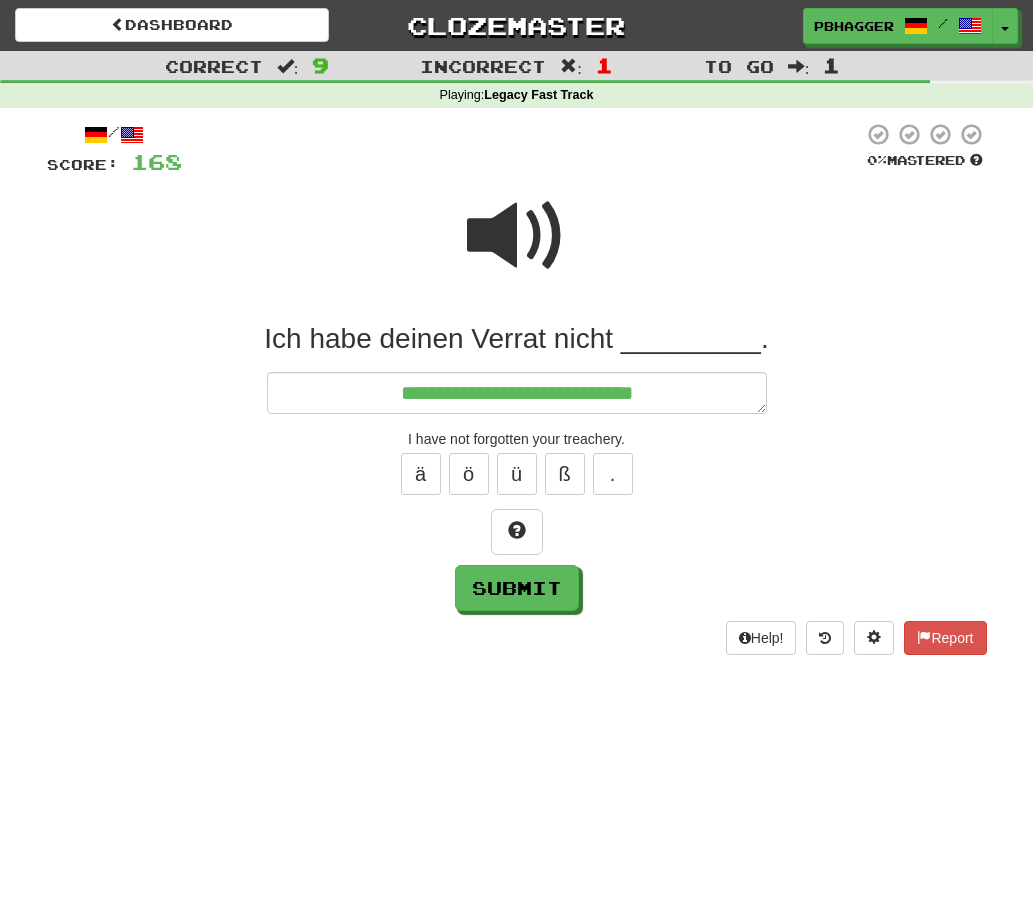 type on "*" 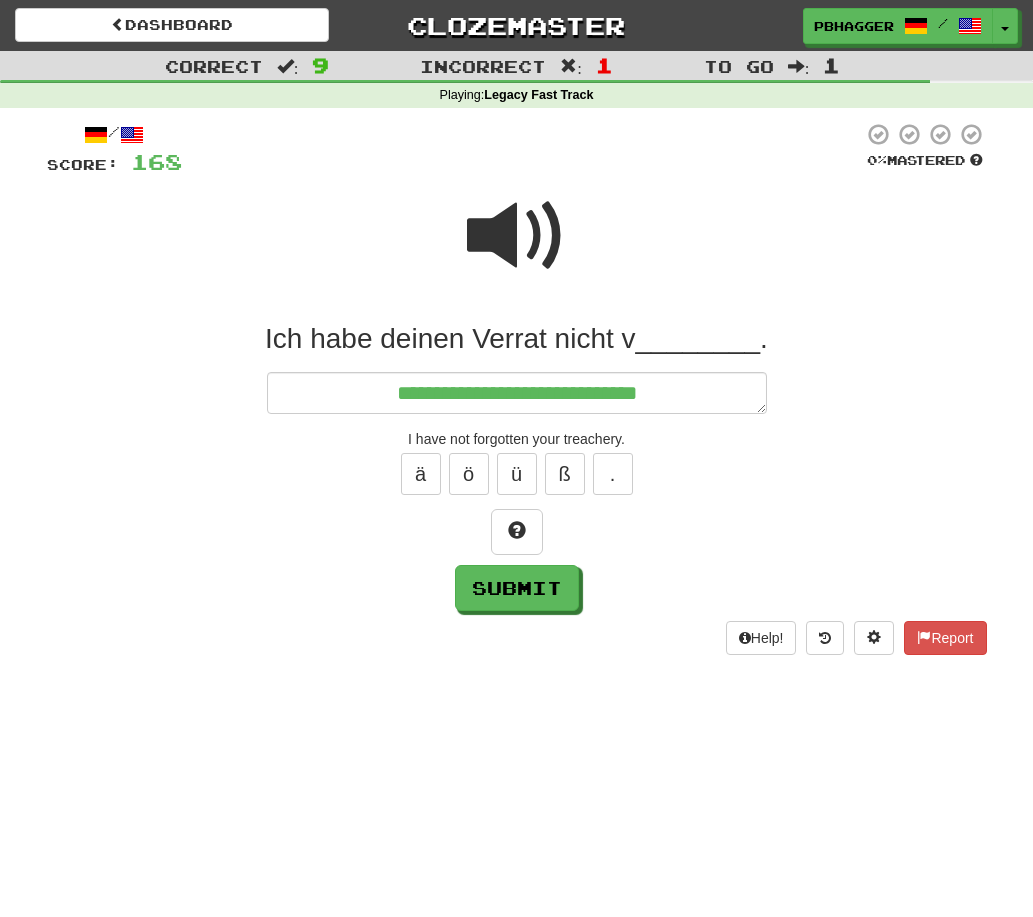type on "*" 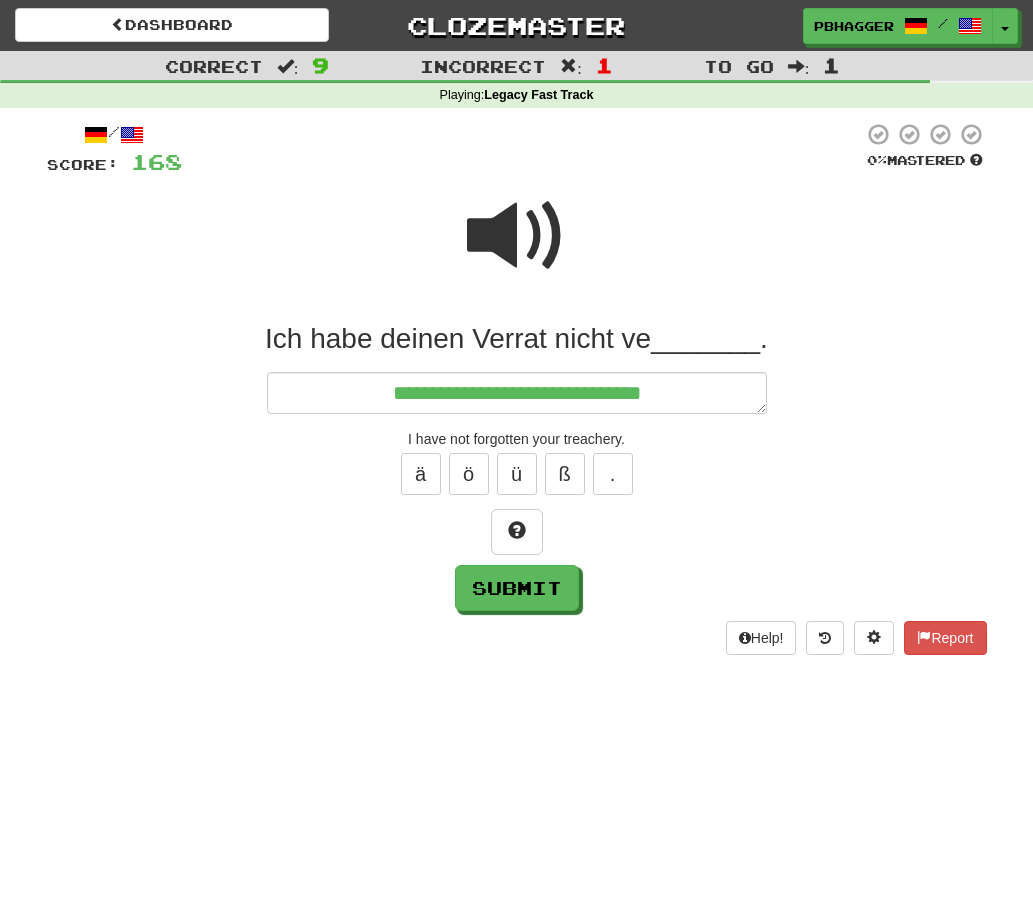 type on "*" 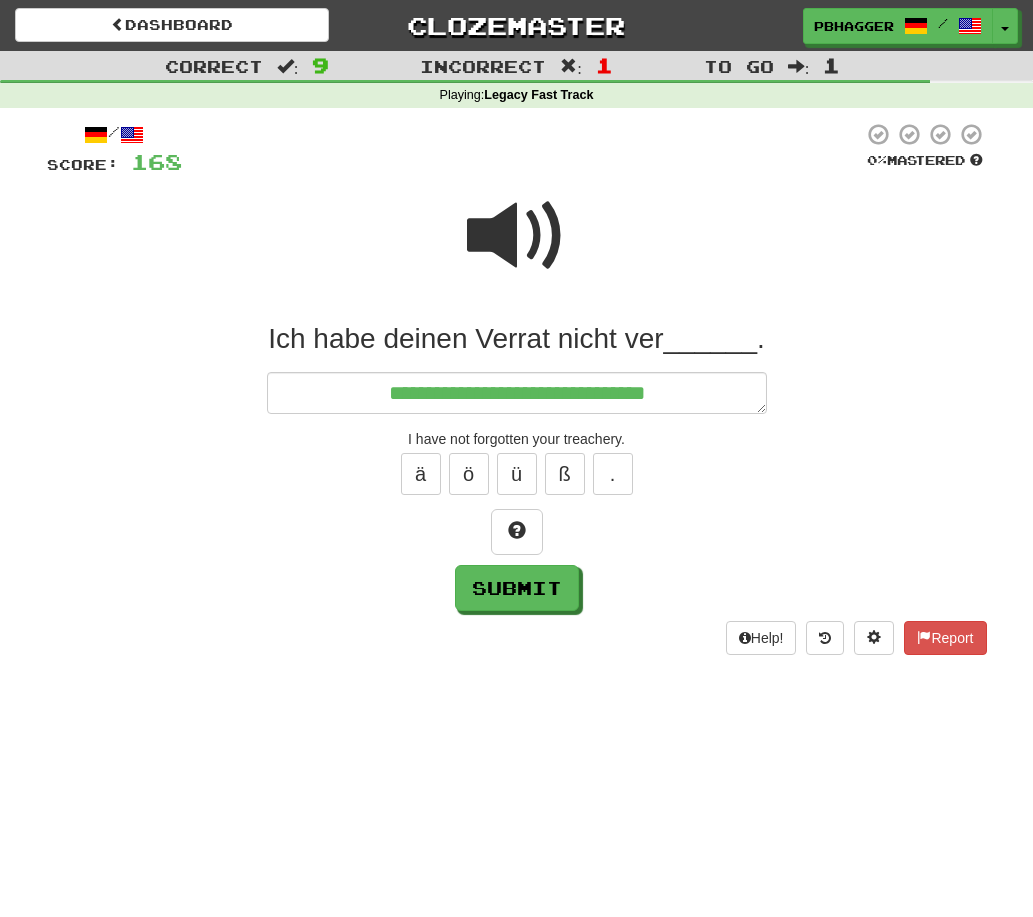 type on "*" 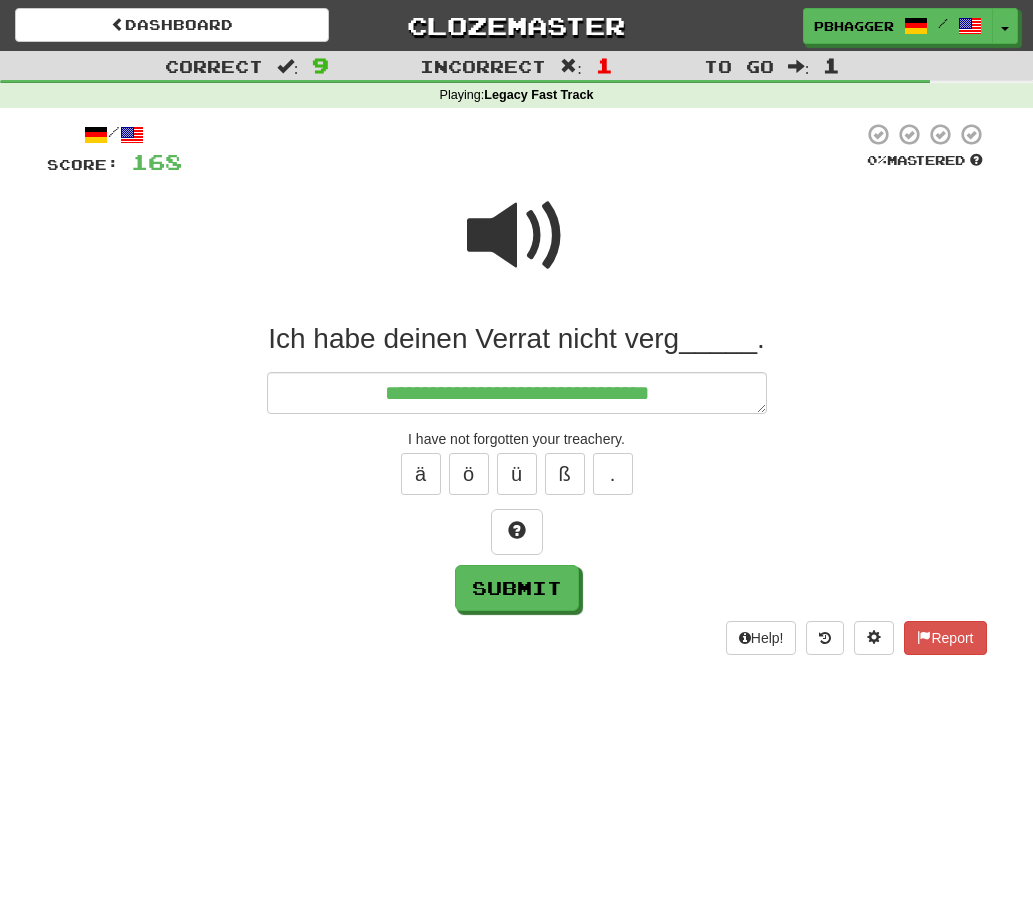 type on "*" 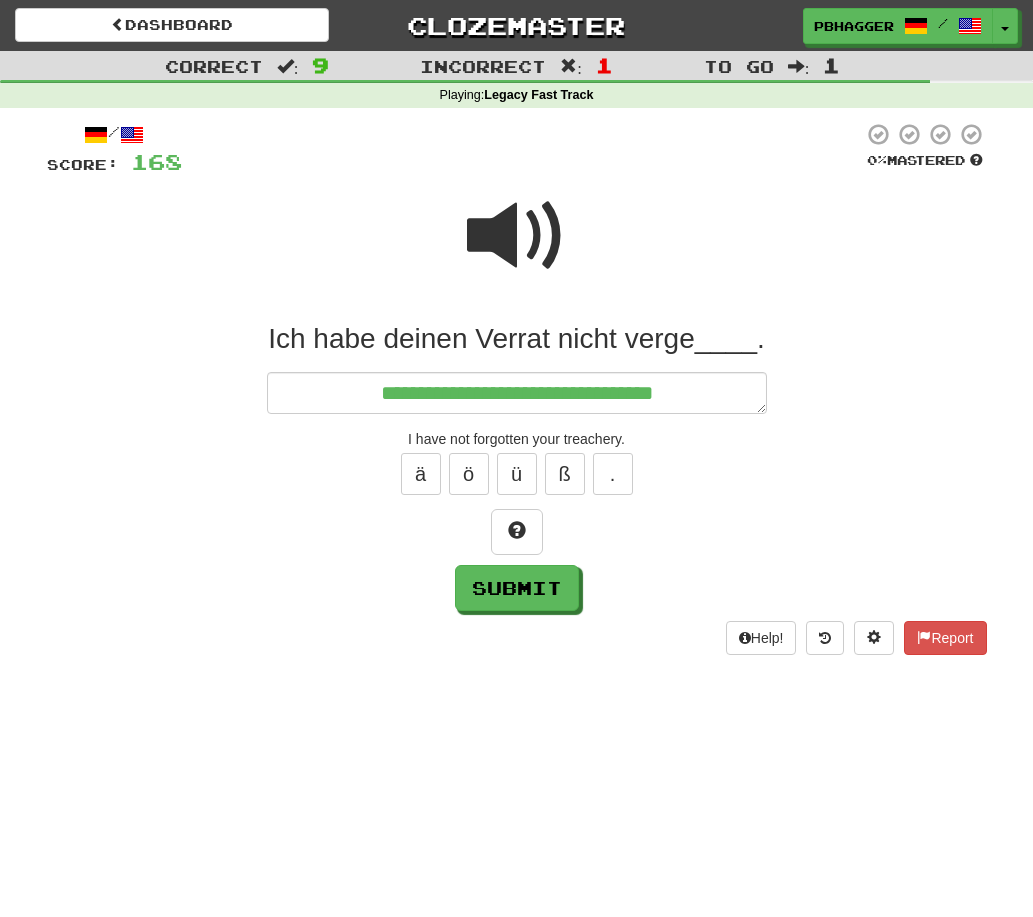 type on "*" 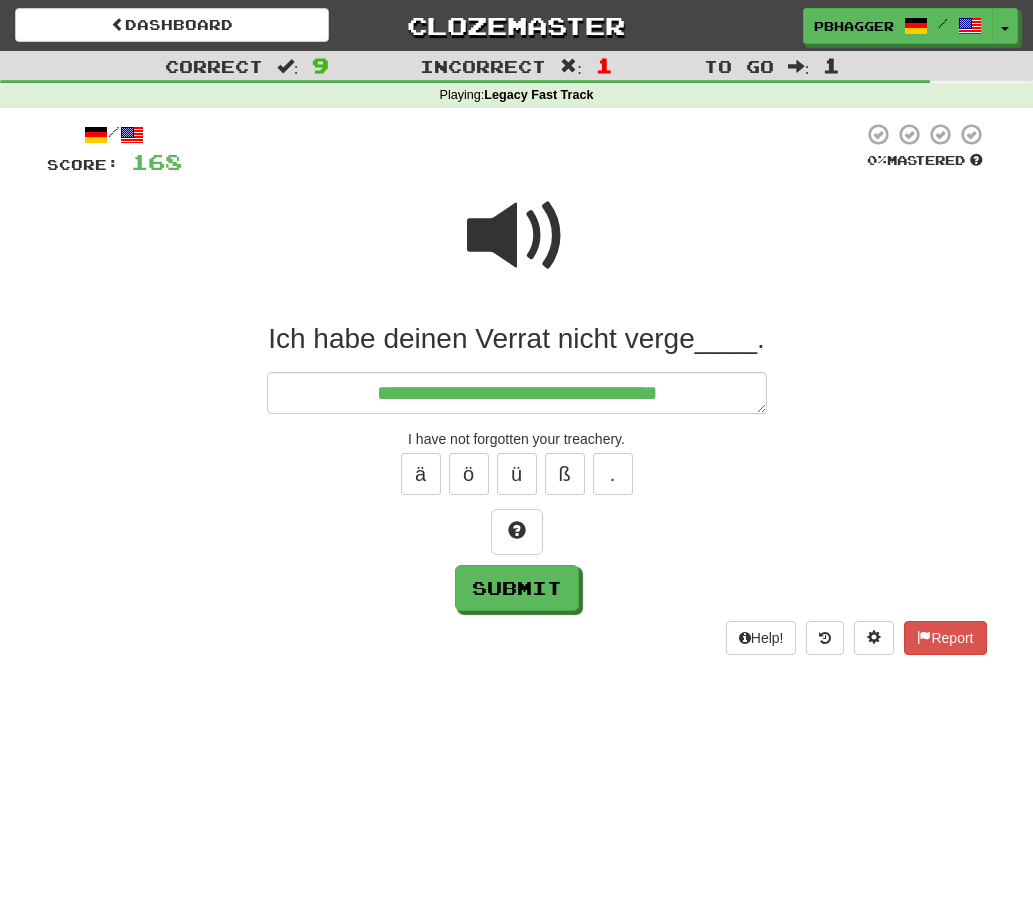 type on "*" 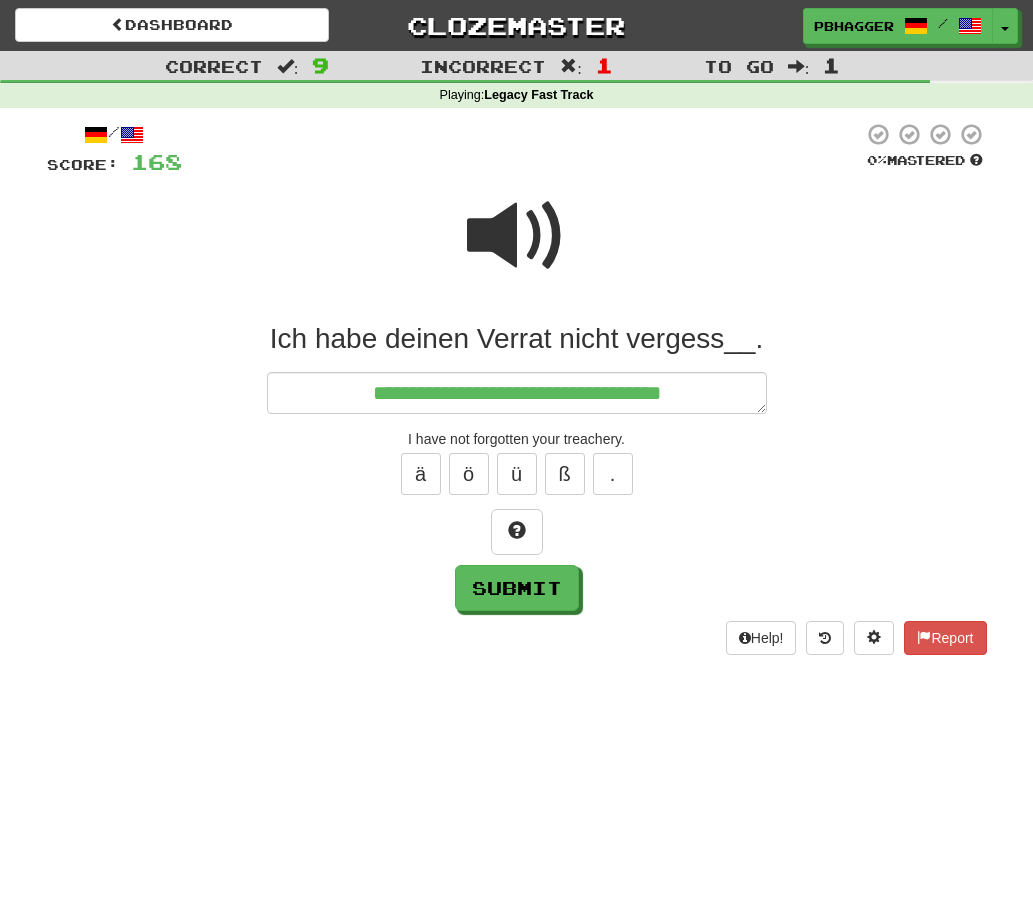 type on "*" 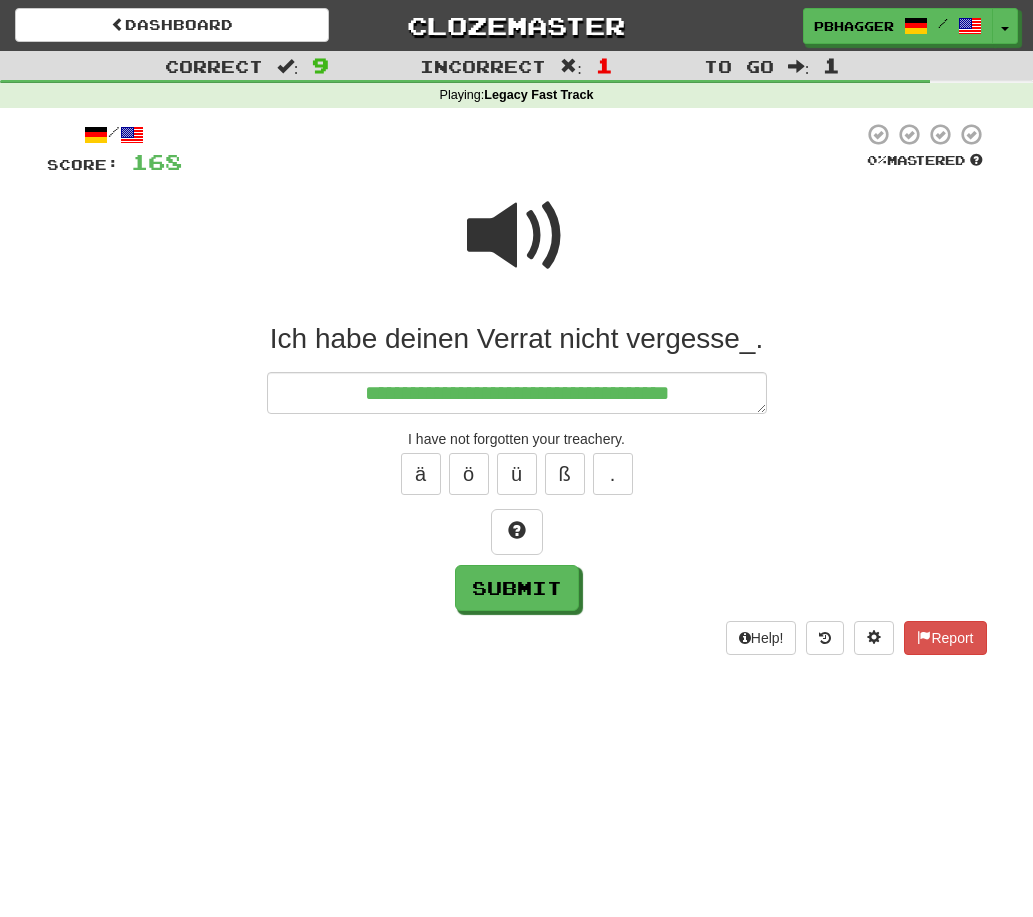 type on "*" 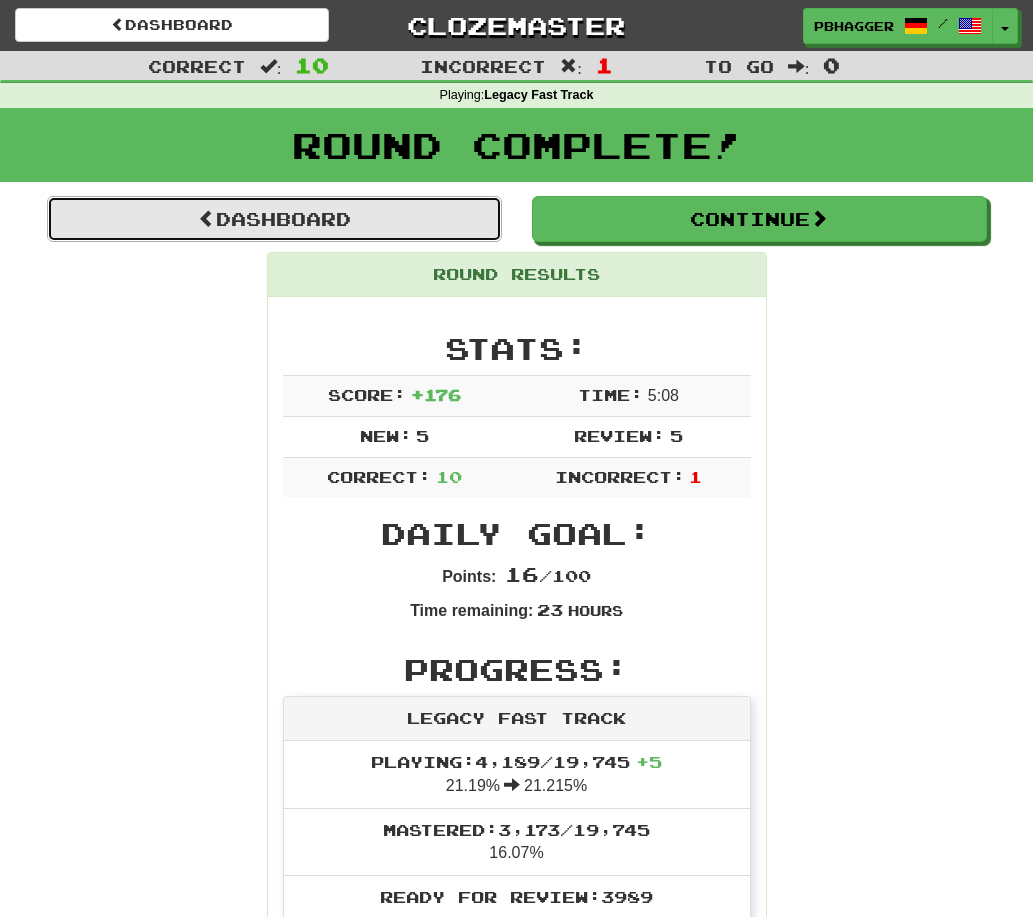 click on "Dashboard" at bounding box center [274, 219] 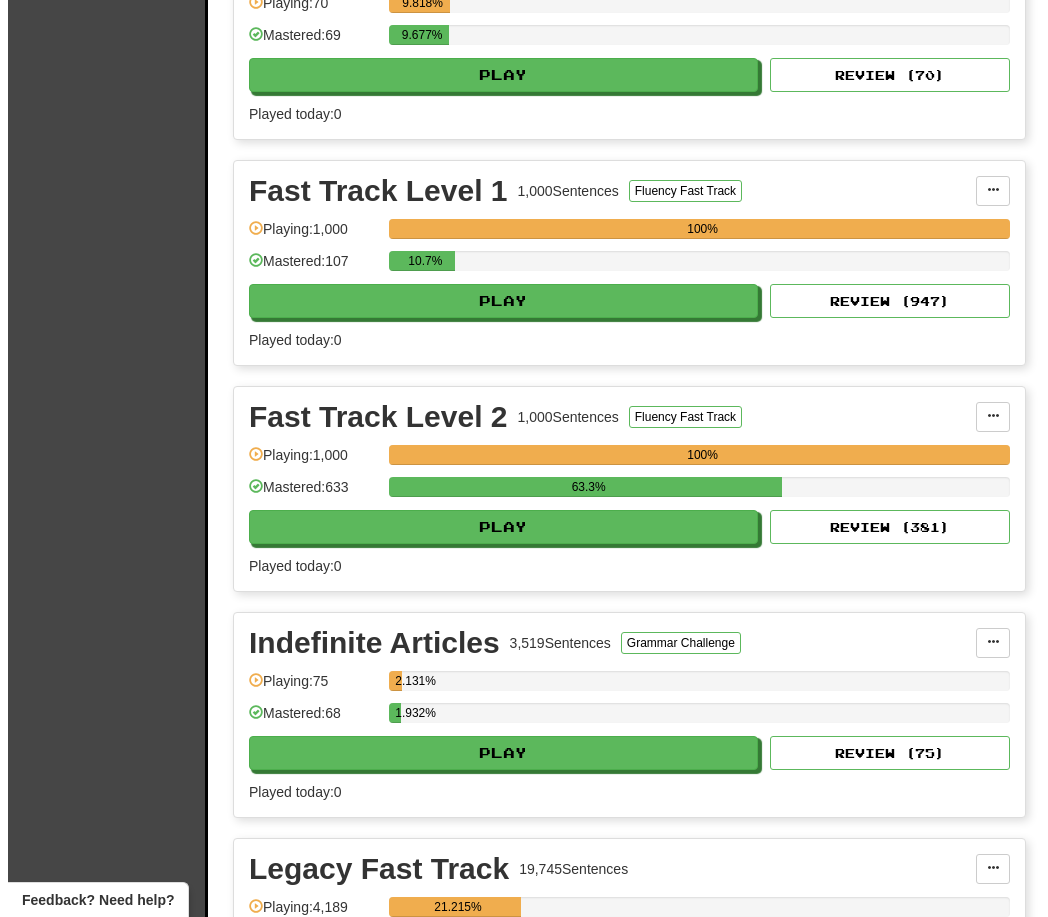 scroll, scrollTop: 1400, scrollLeft: 0, axis: vertical 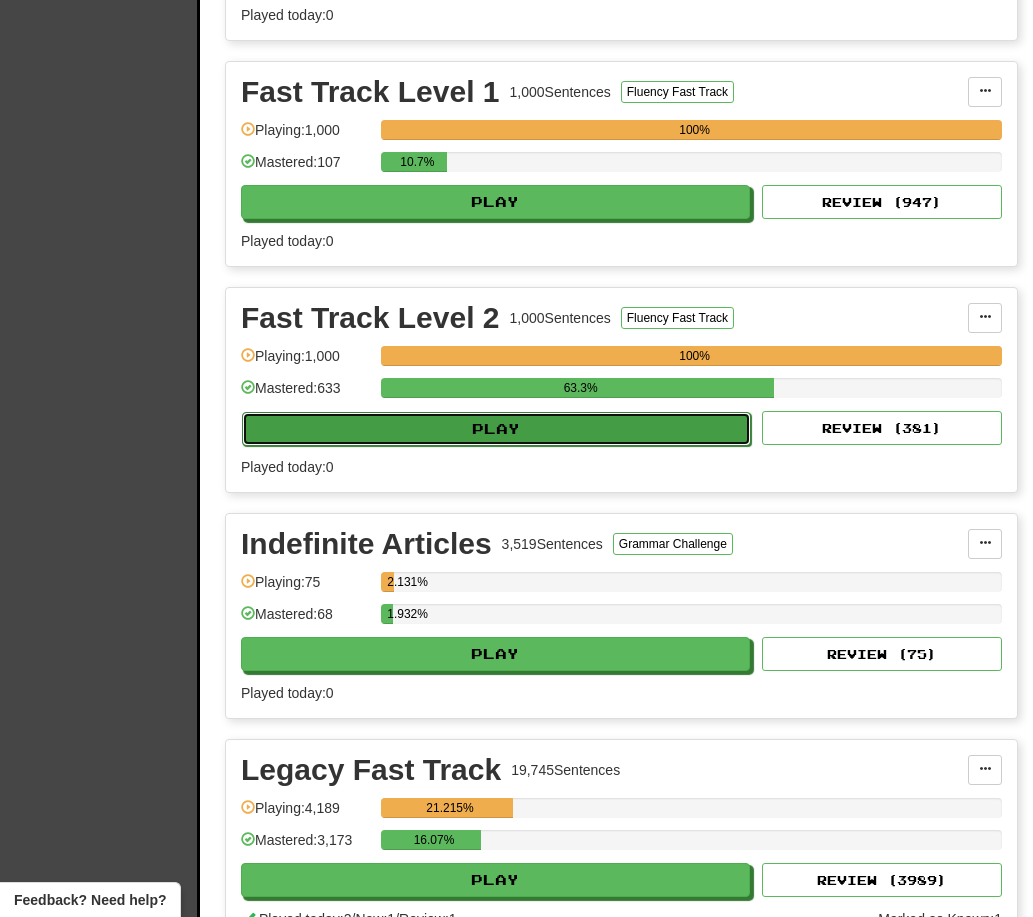 click on "Play" at bounding box center (496, 429) 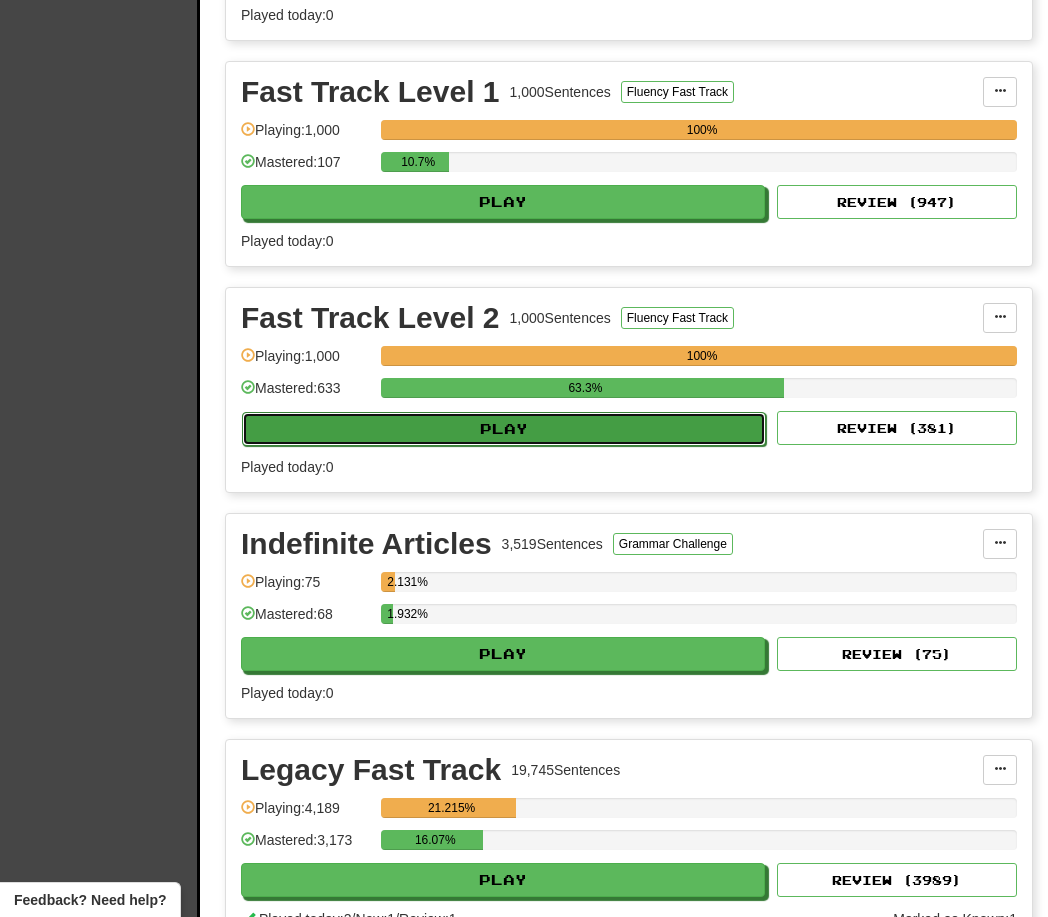 select on "**" 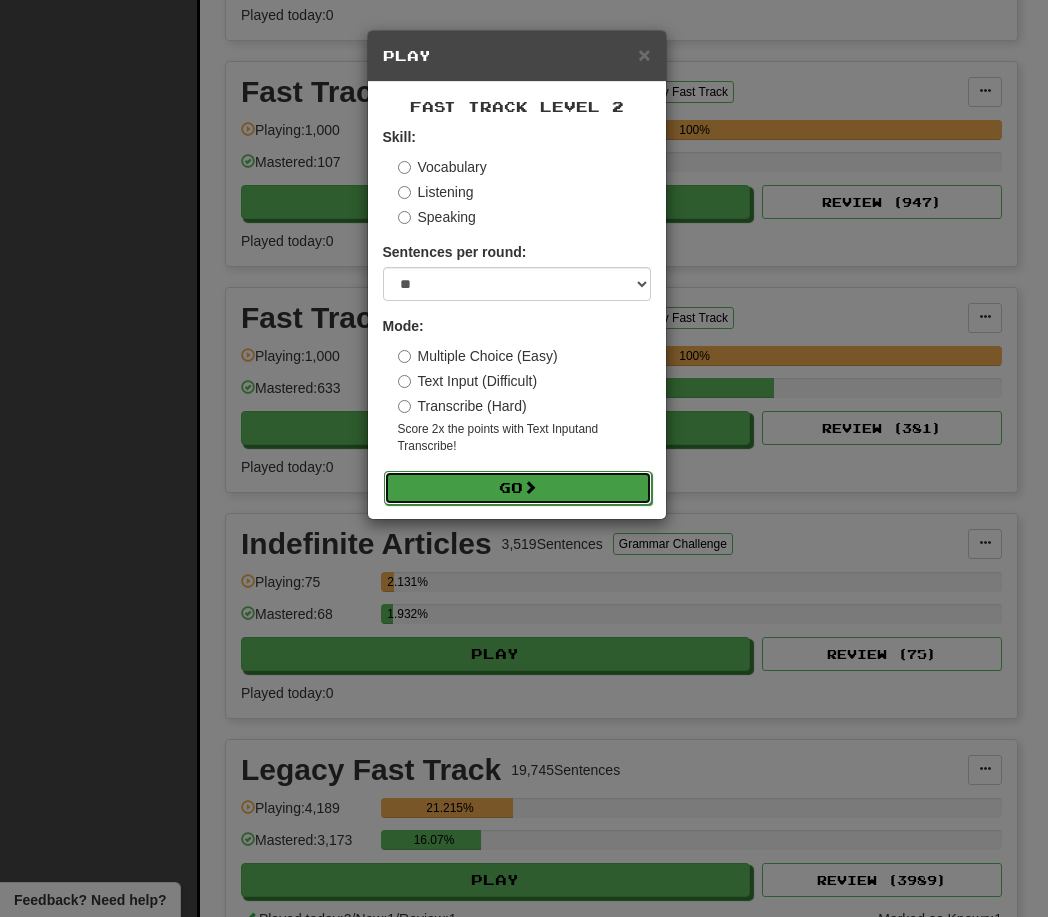 click on "Go" at bounding box center [518, 488] 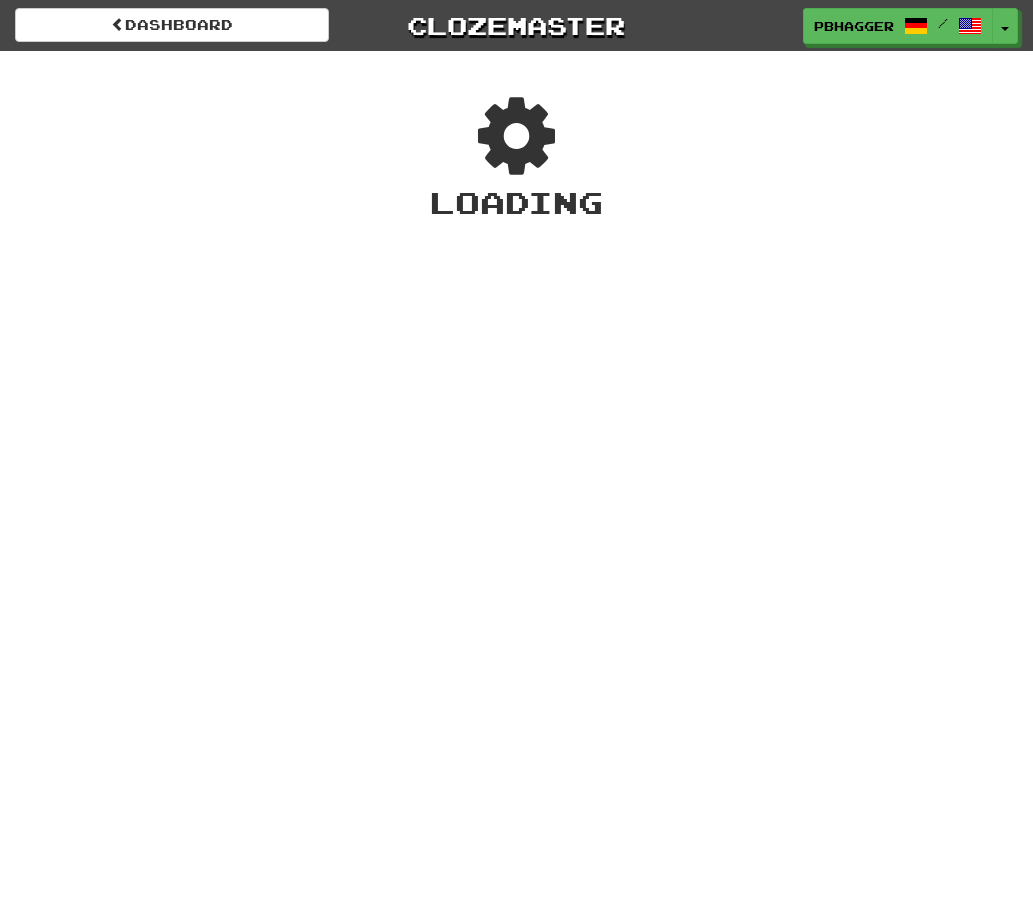scroll, scrollTop: 0, scrollLeft: 0, axis: both 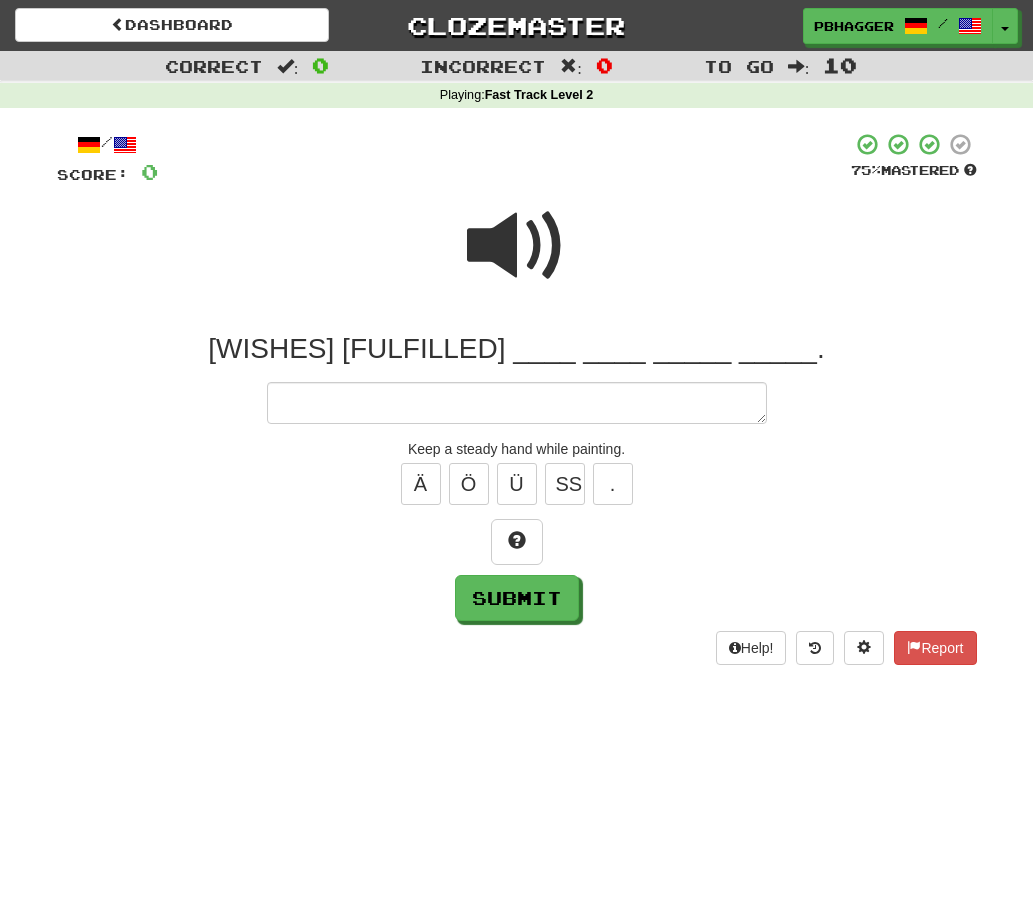 type on "*" 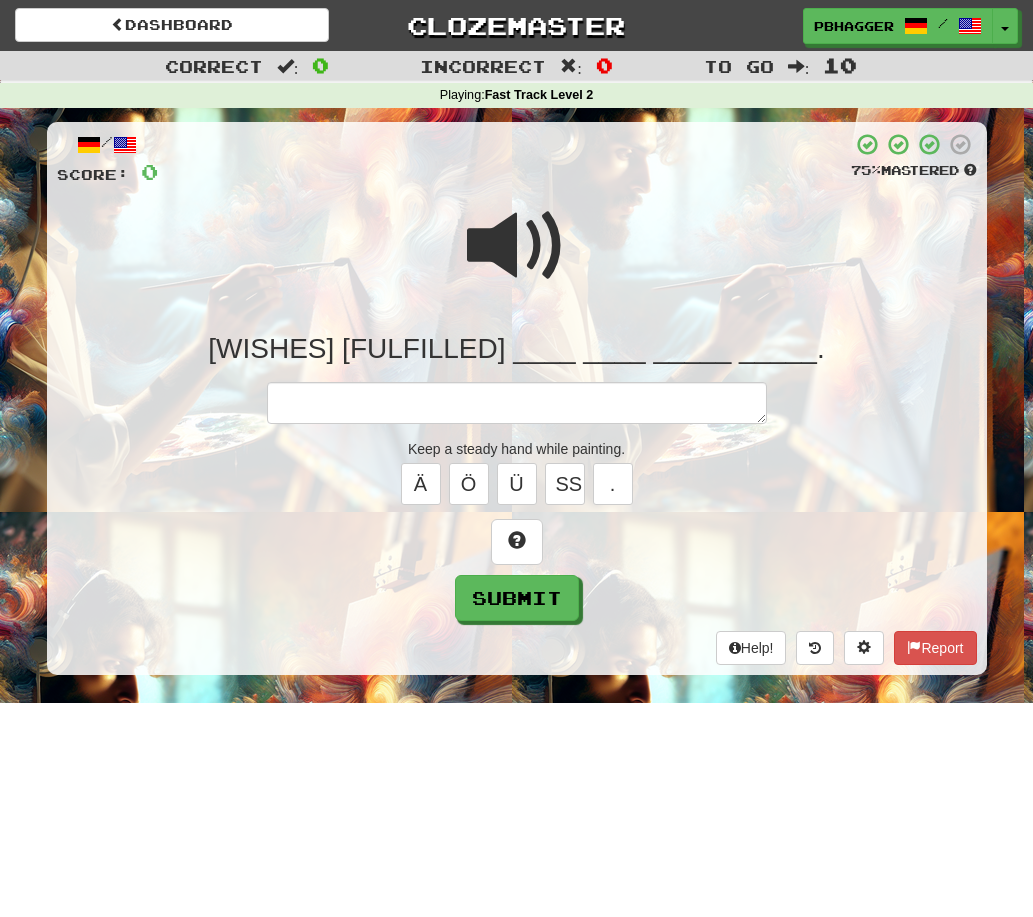 type on "*" 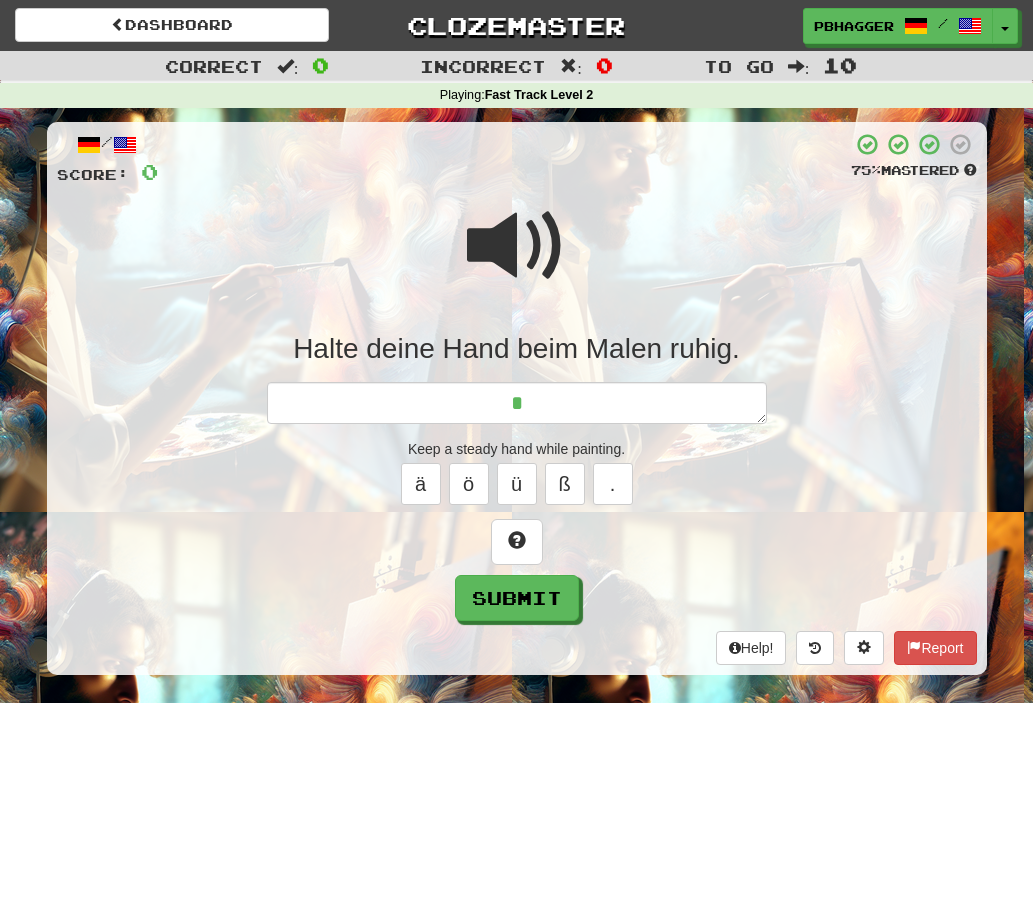 type on "*" 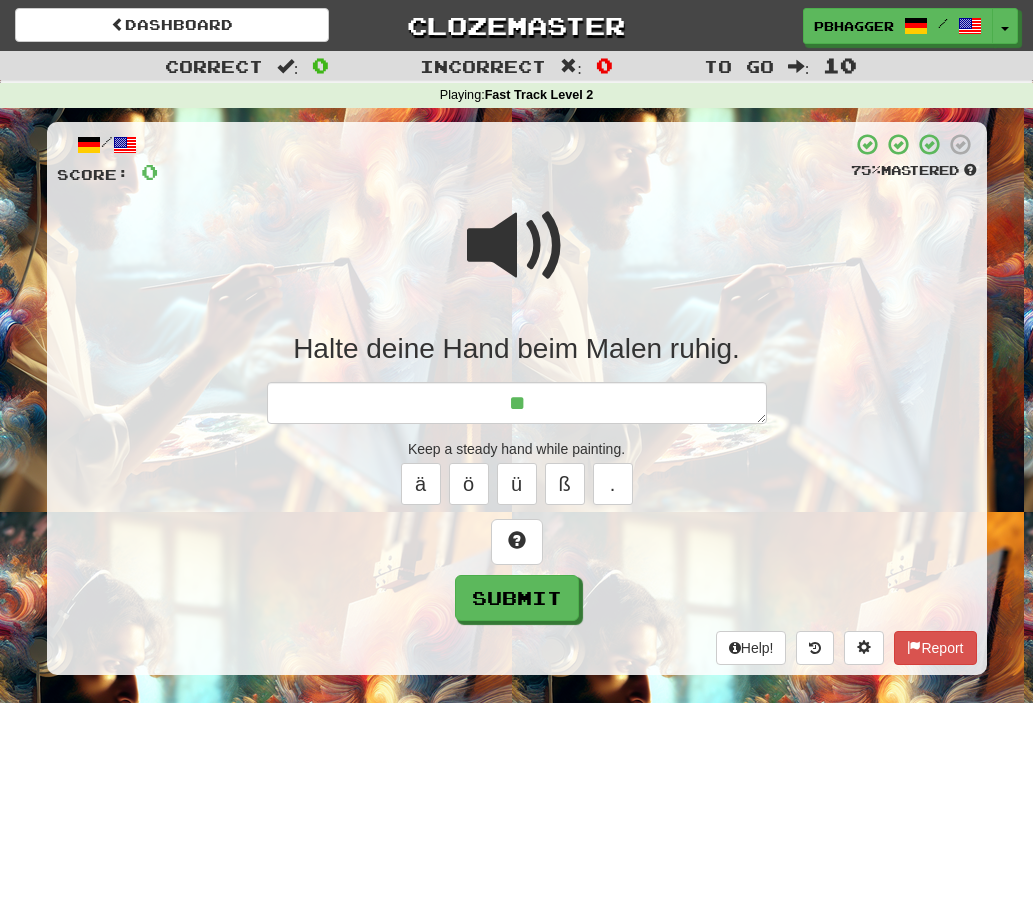 type on "*" 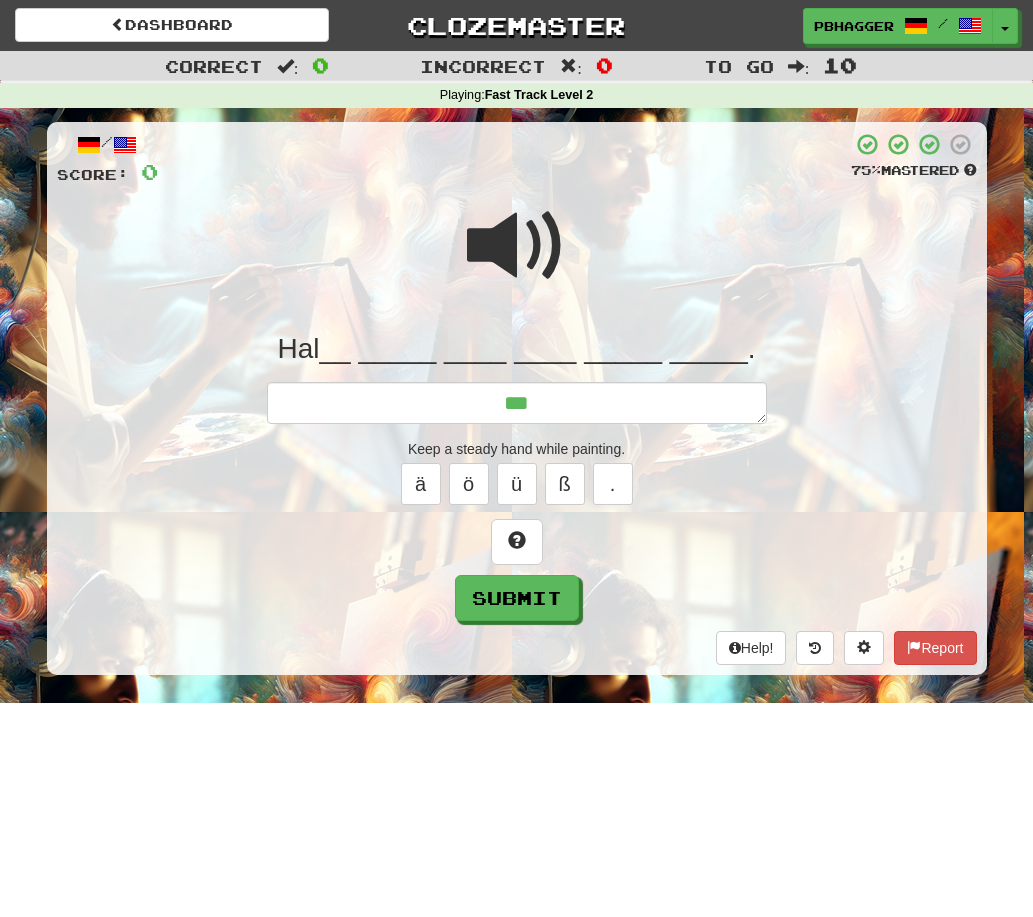type on "*" 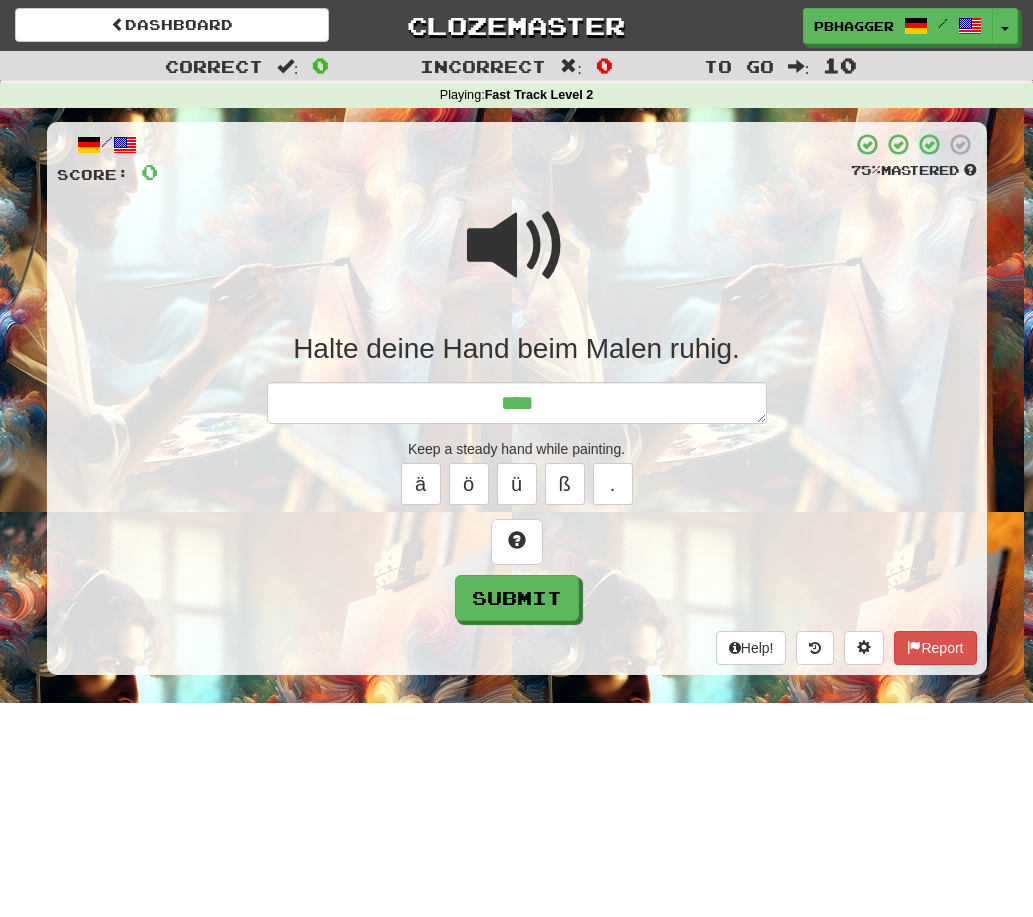 type on "*" 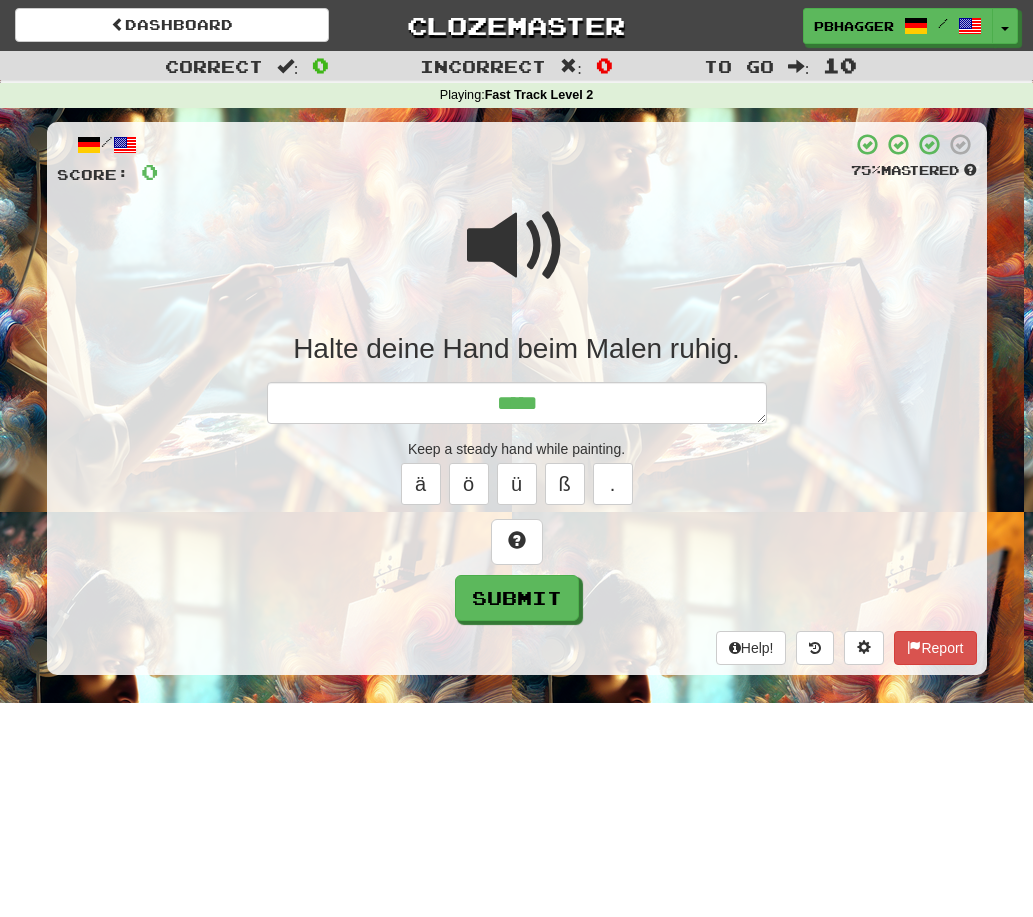 type on "*" 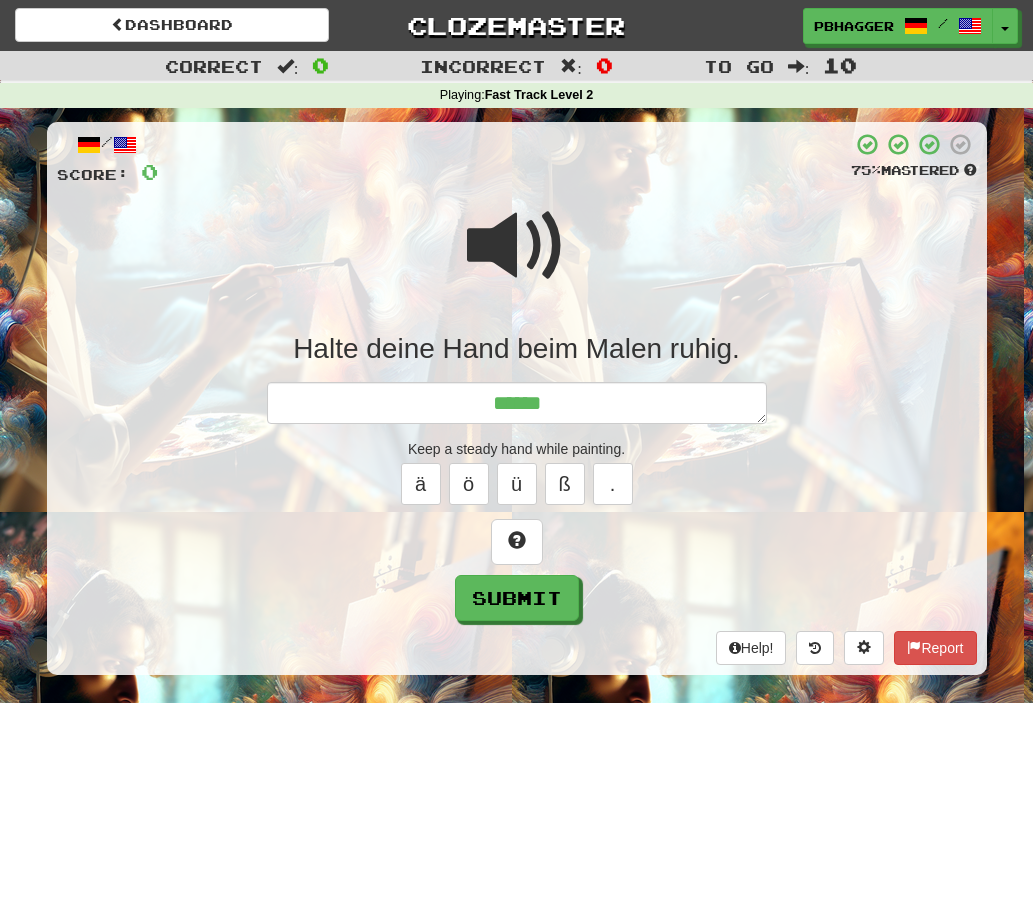 type on "*" 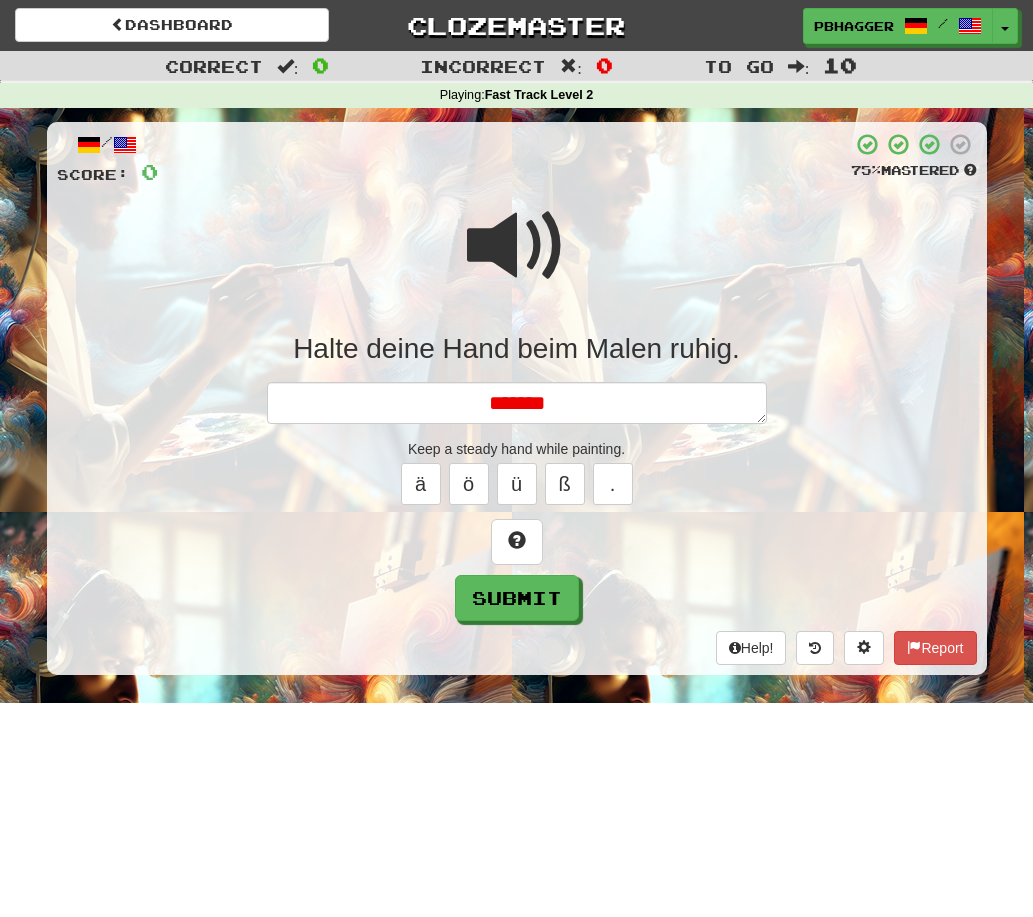 type on "*" 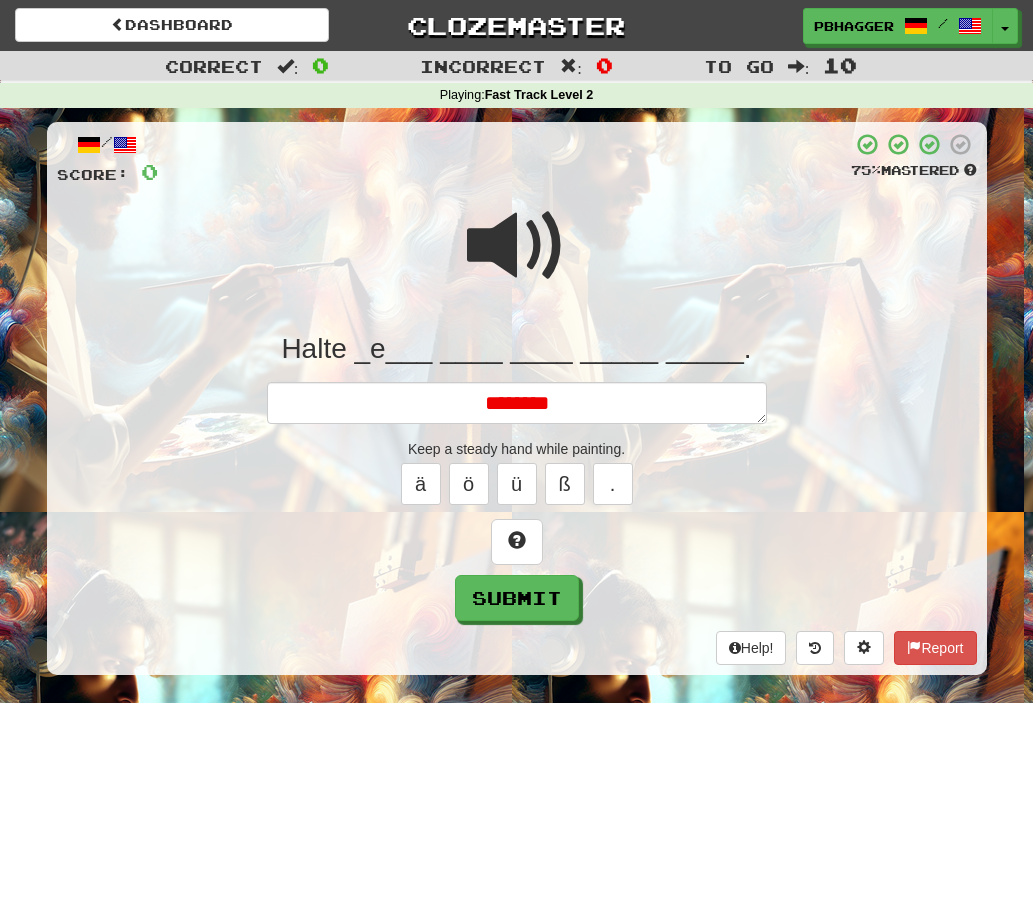 type on "*" 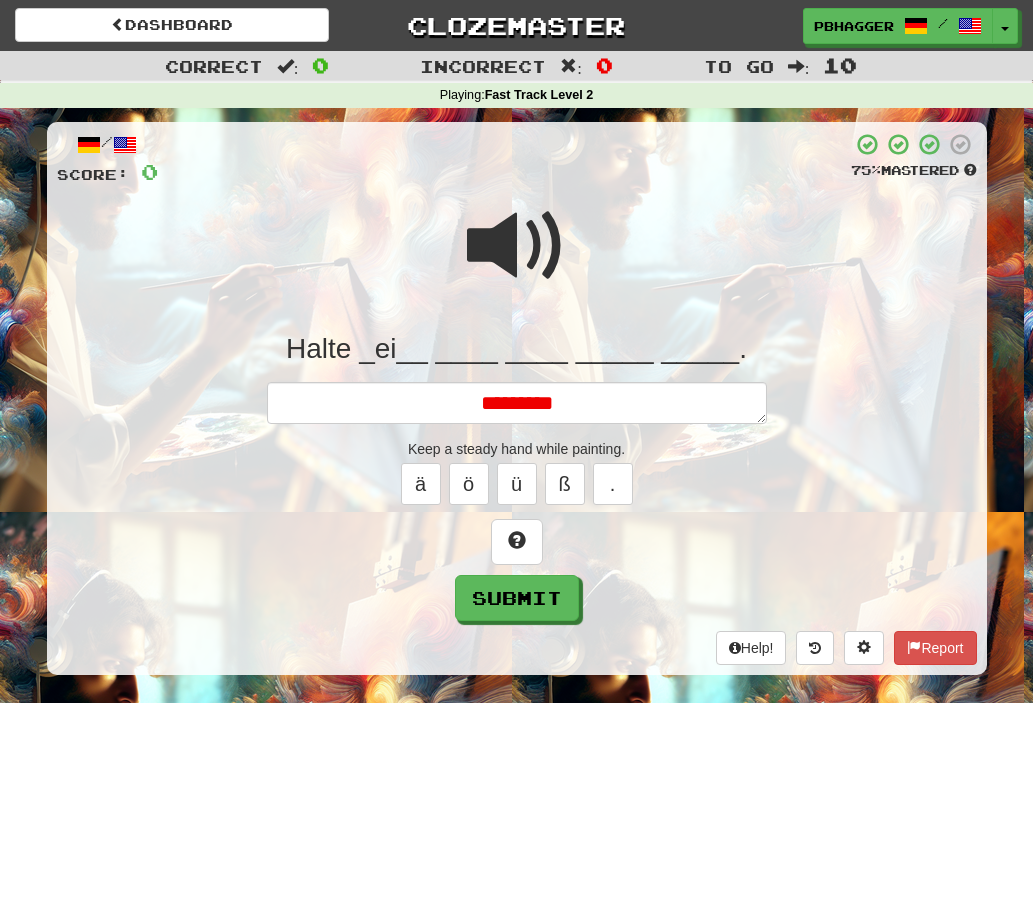 type on "*" 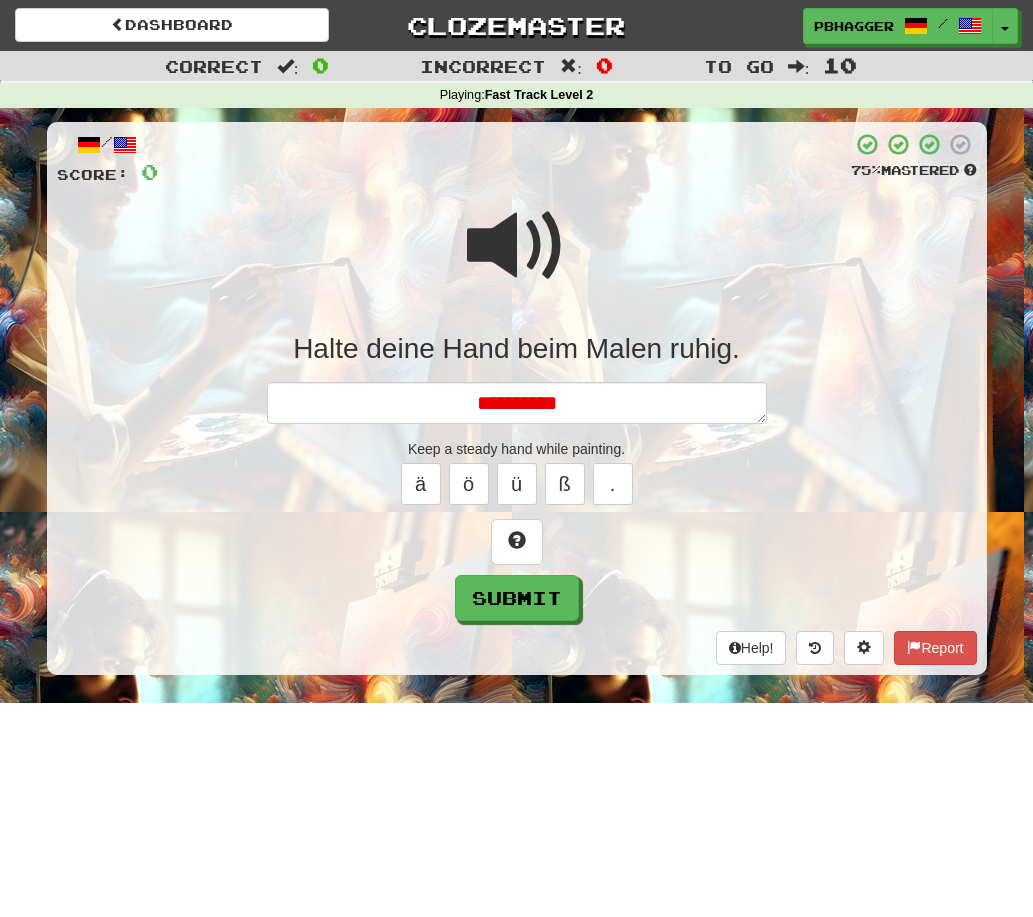 type on "*" 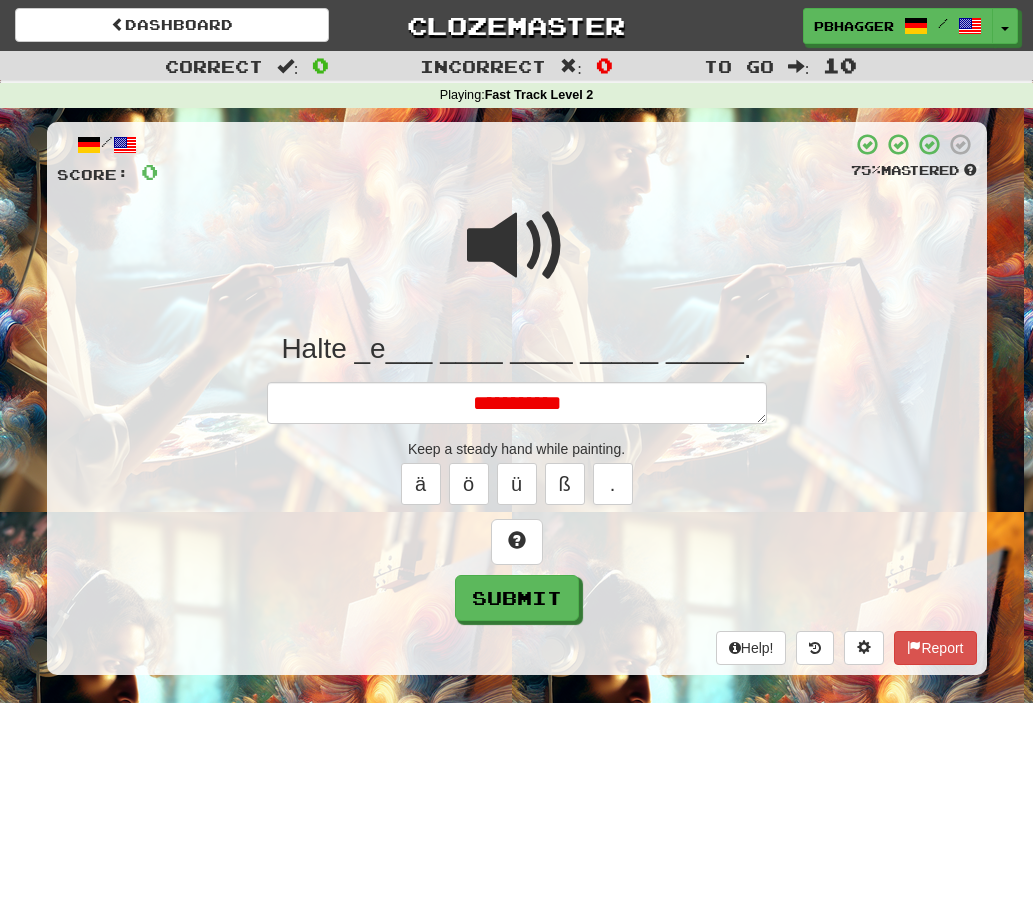 type on "*" 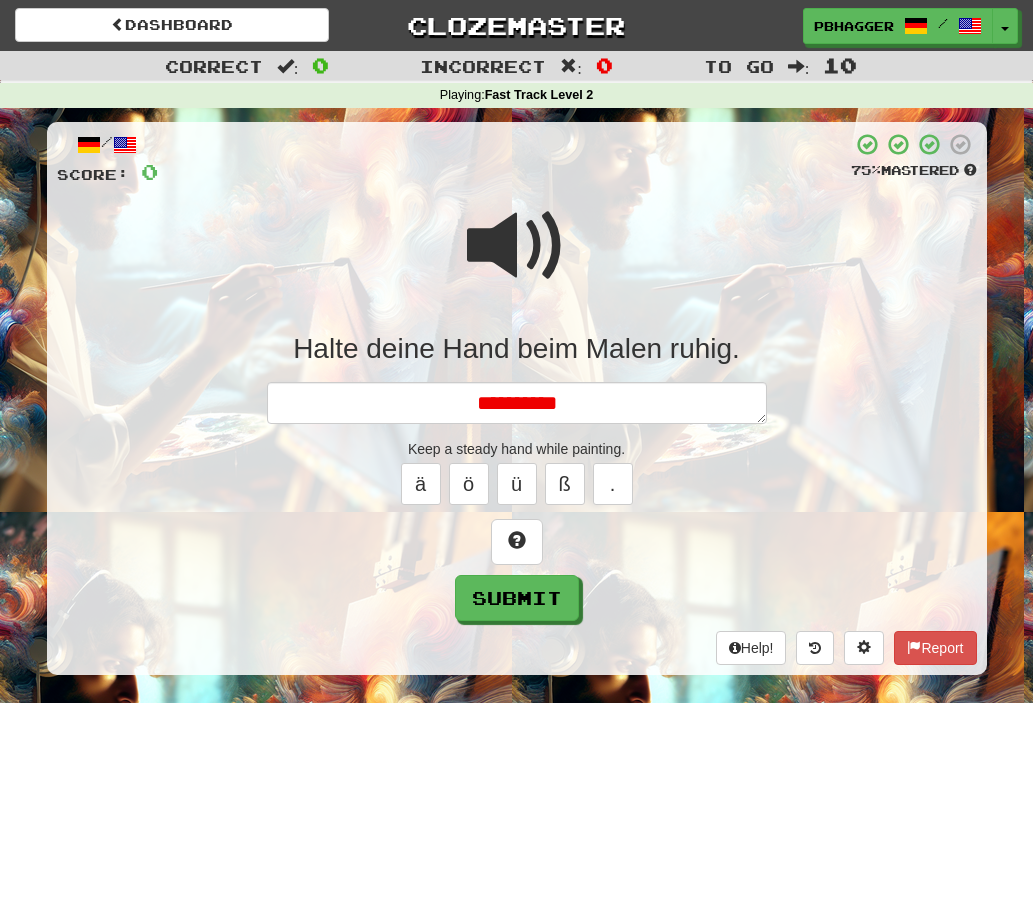type on "*" 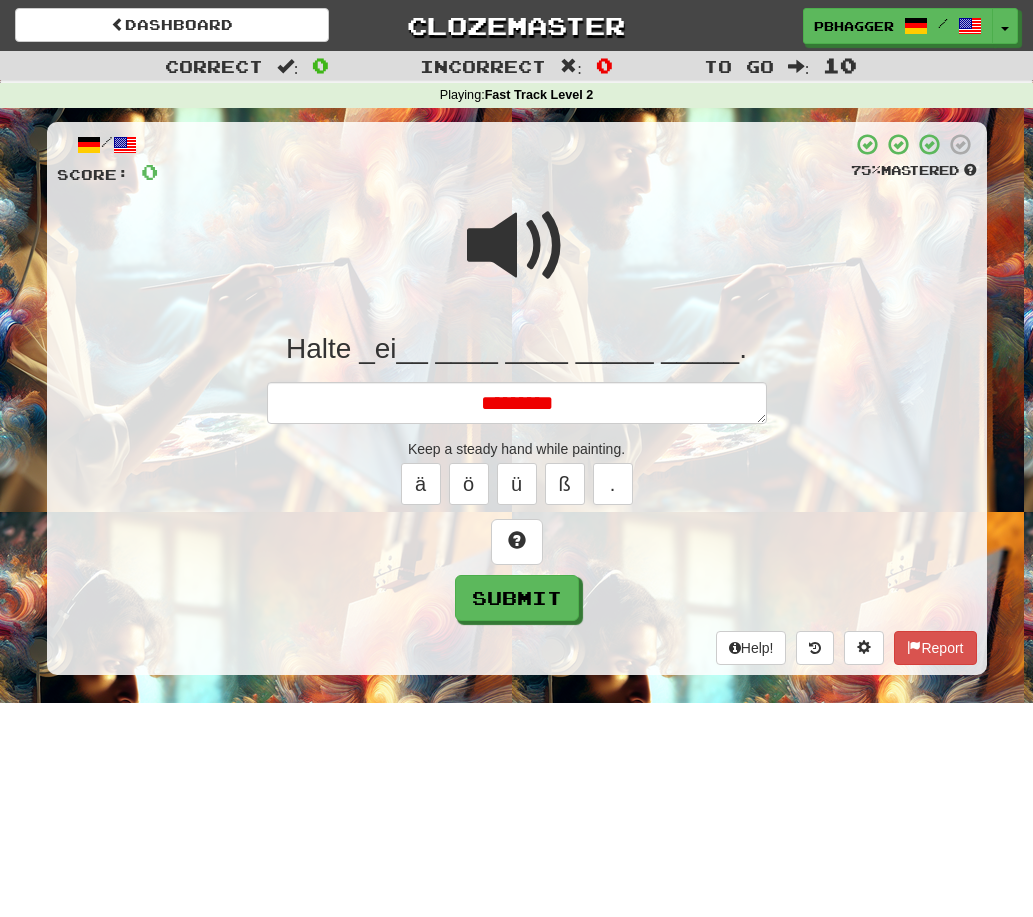 type on "*" 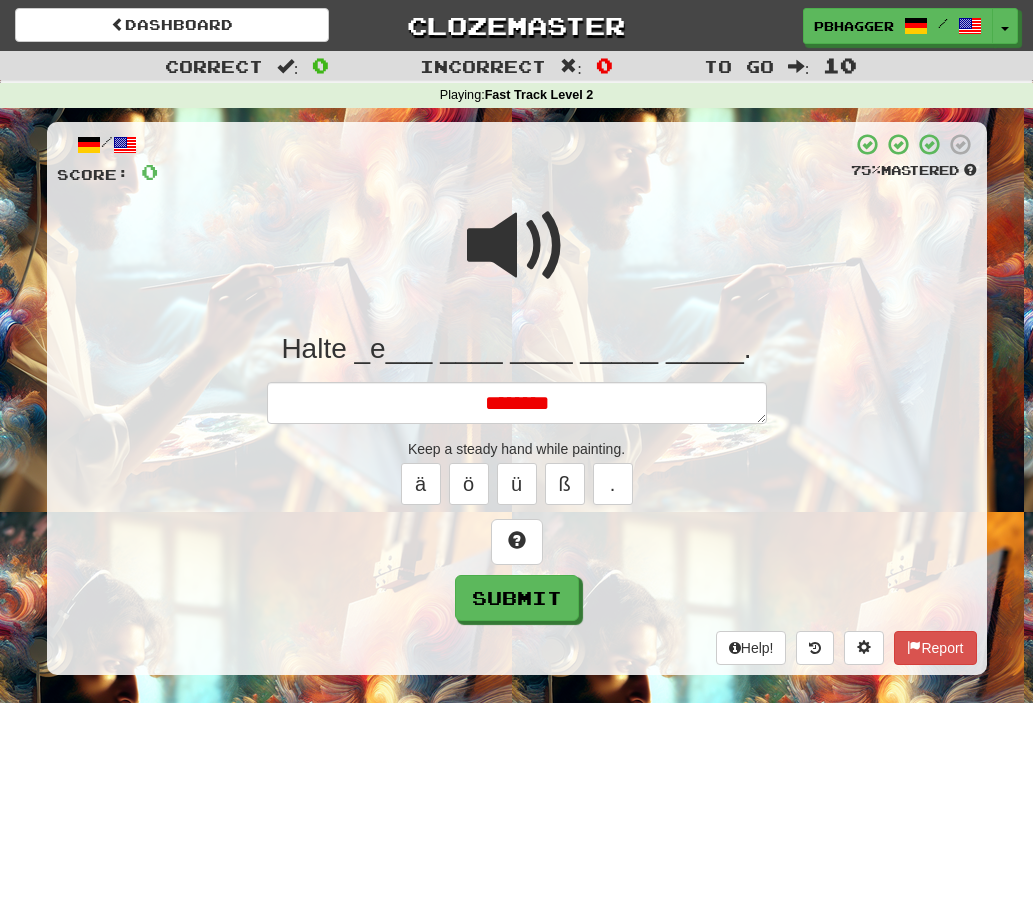 type on "*" 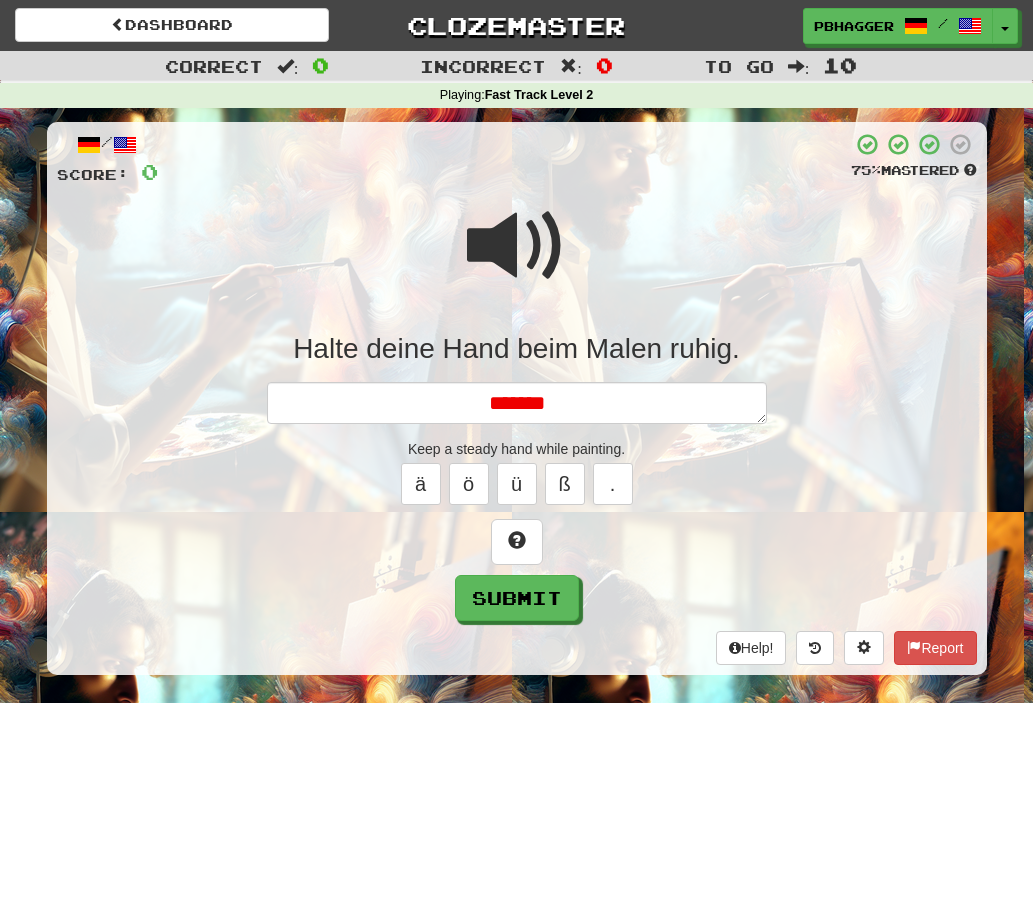 type on "*" 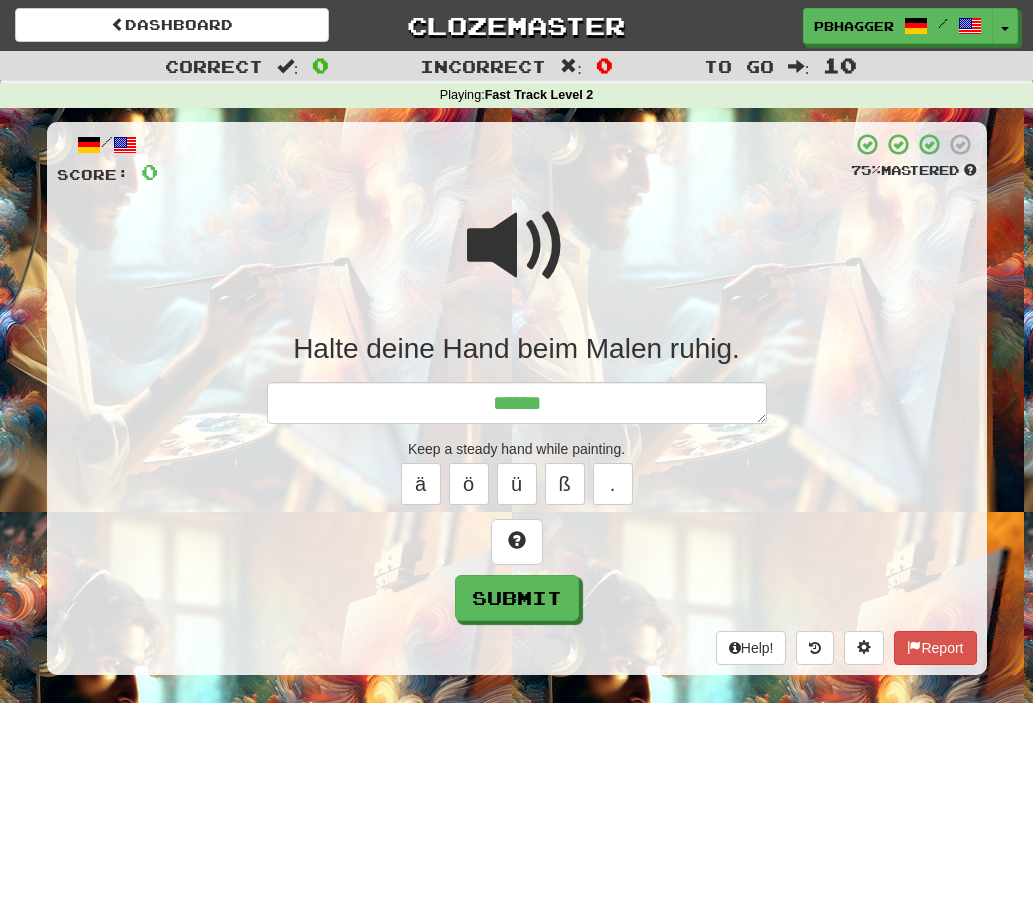 type on "*" 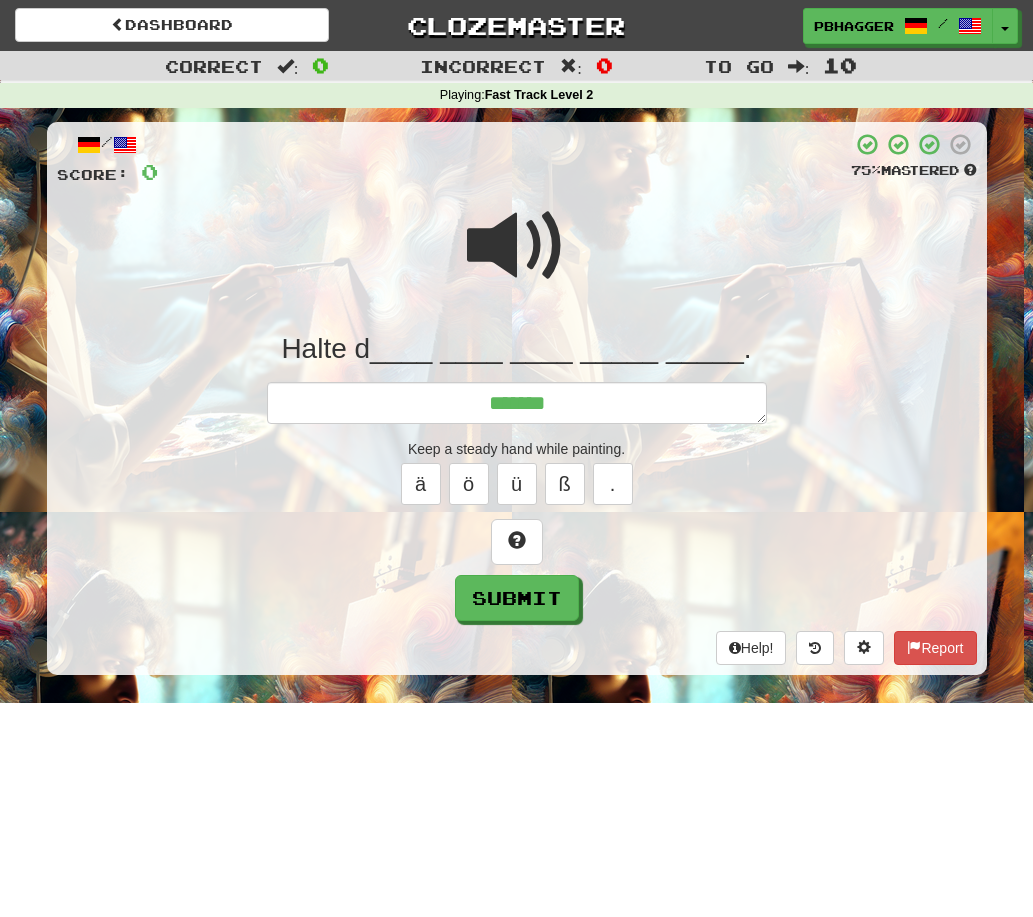 type on "*" 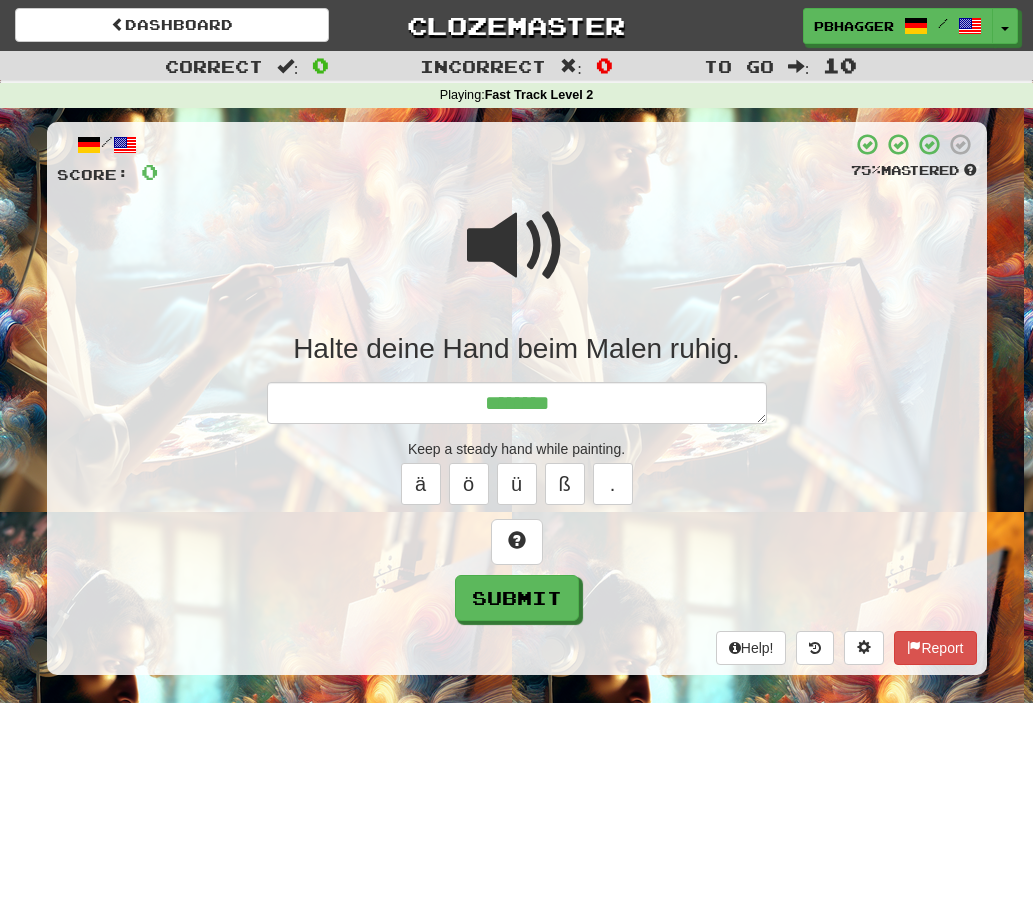 type on "*" 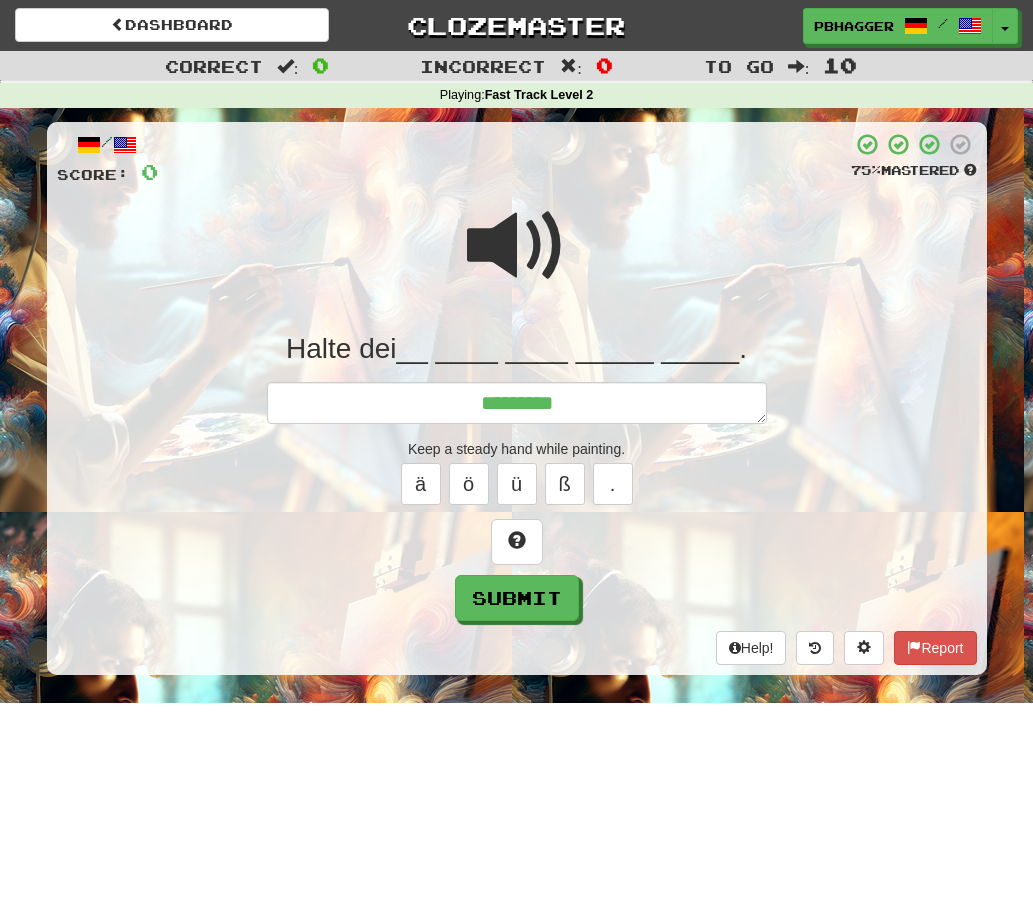 type on "*" 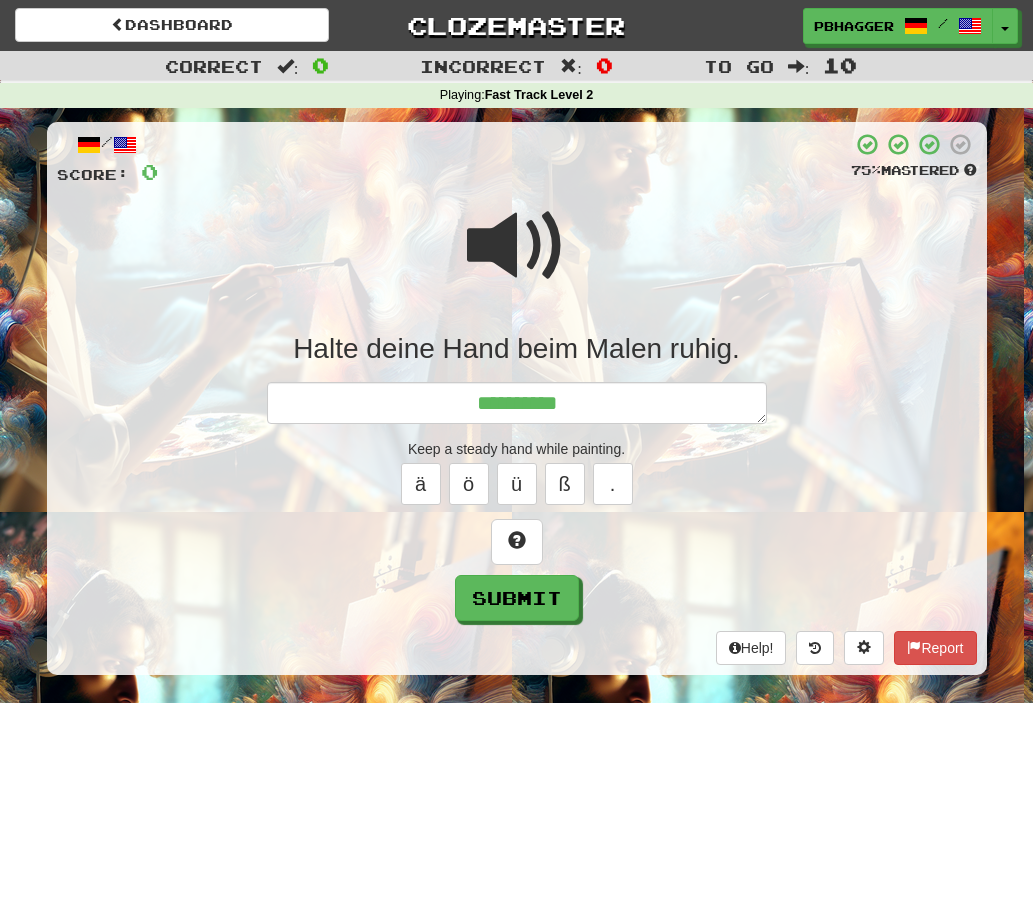 type on "*" 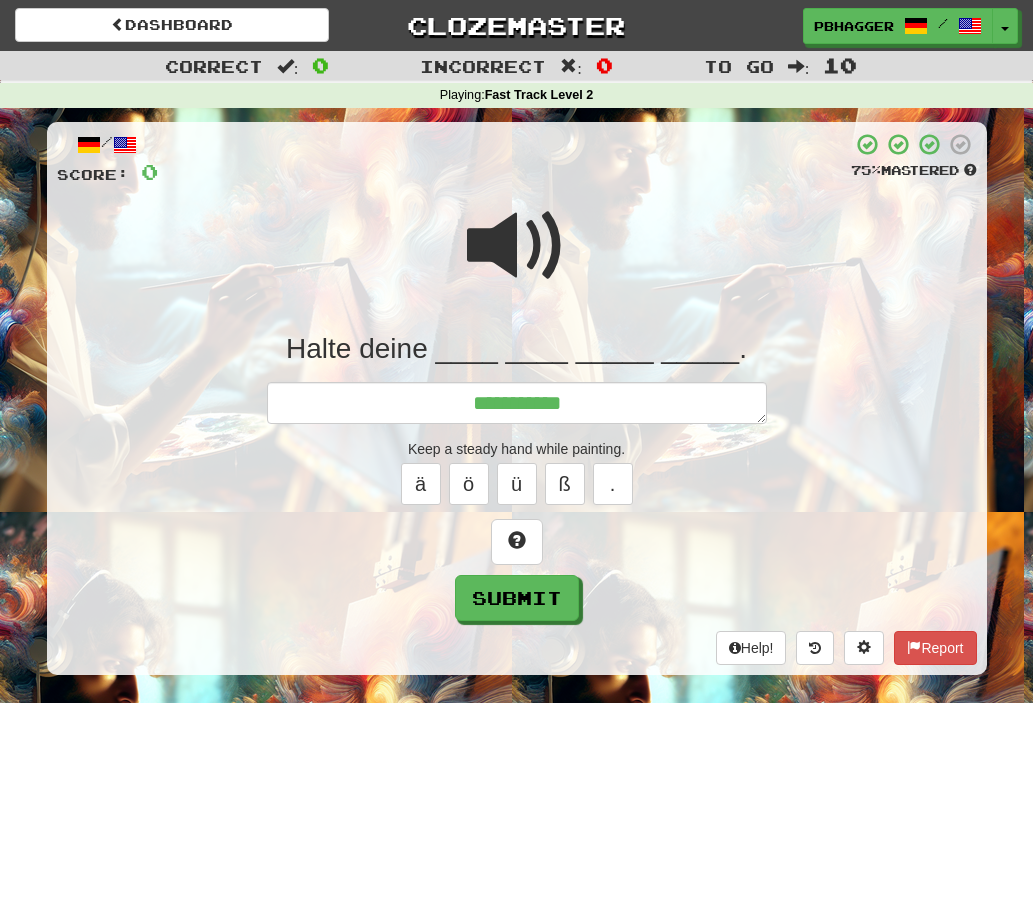 type on "*" 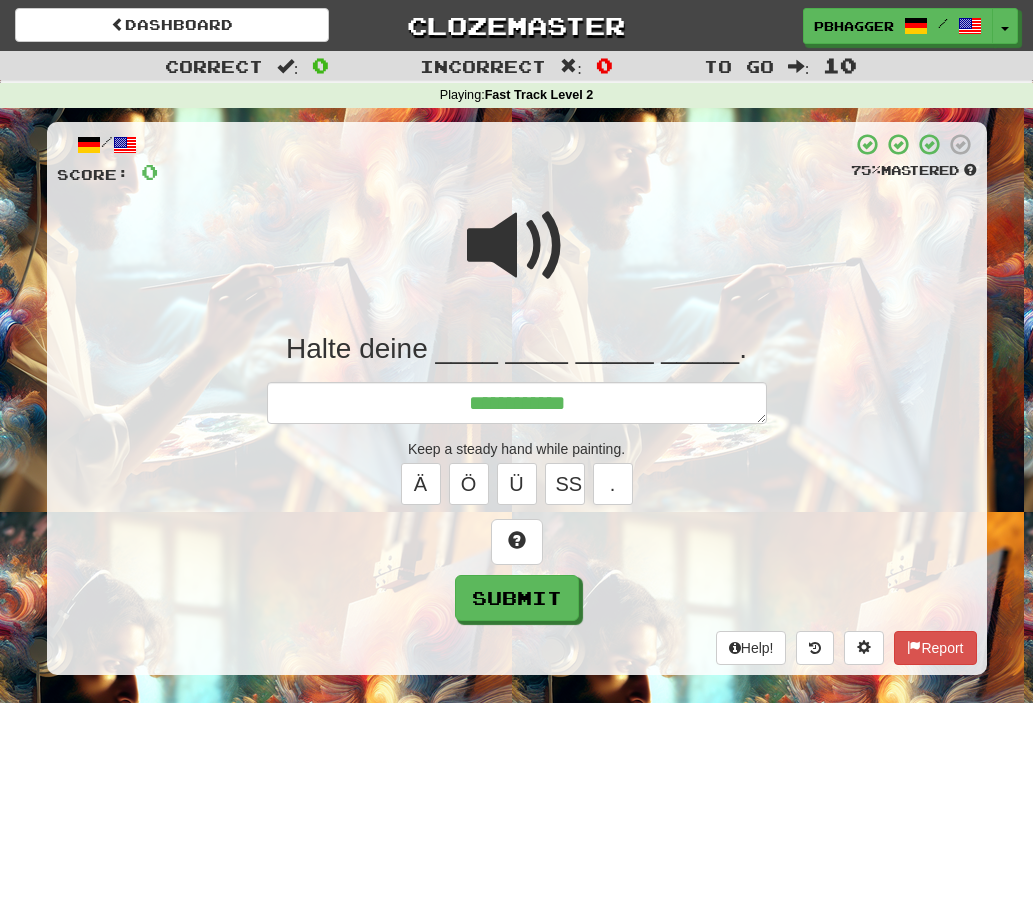 type on "*" 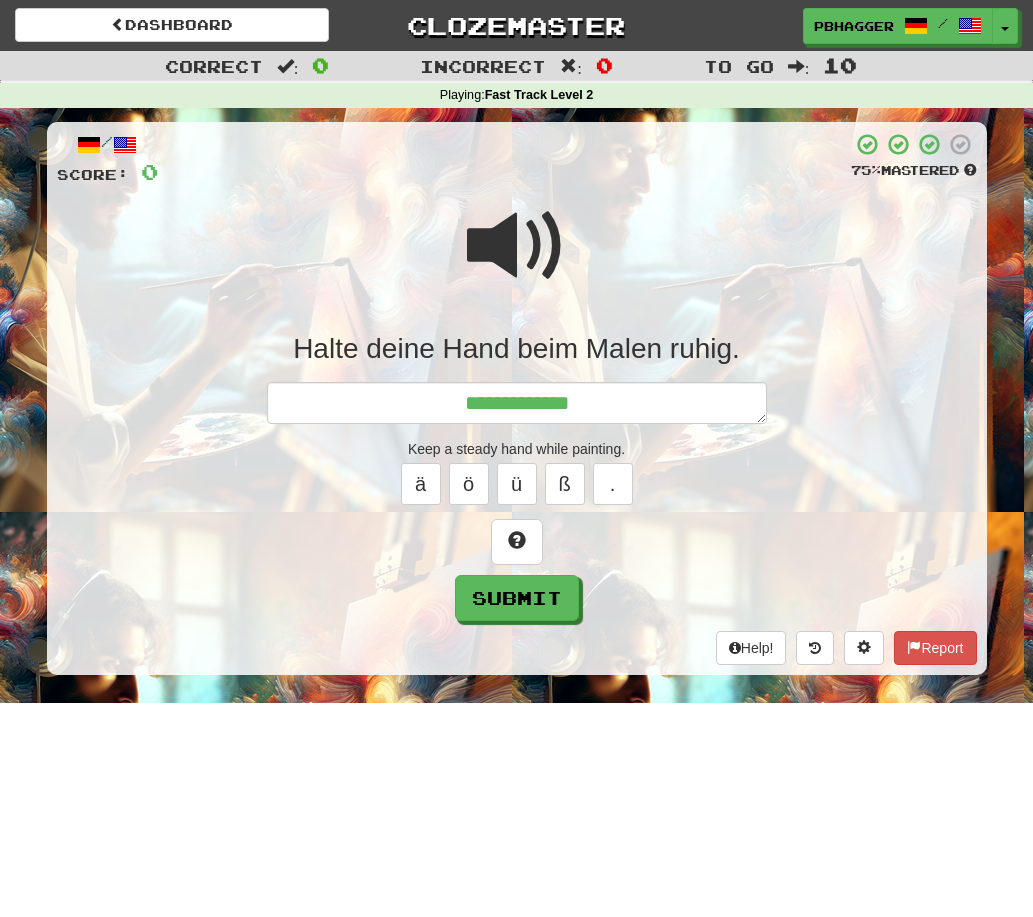 type on "*" 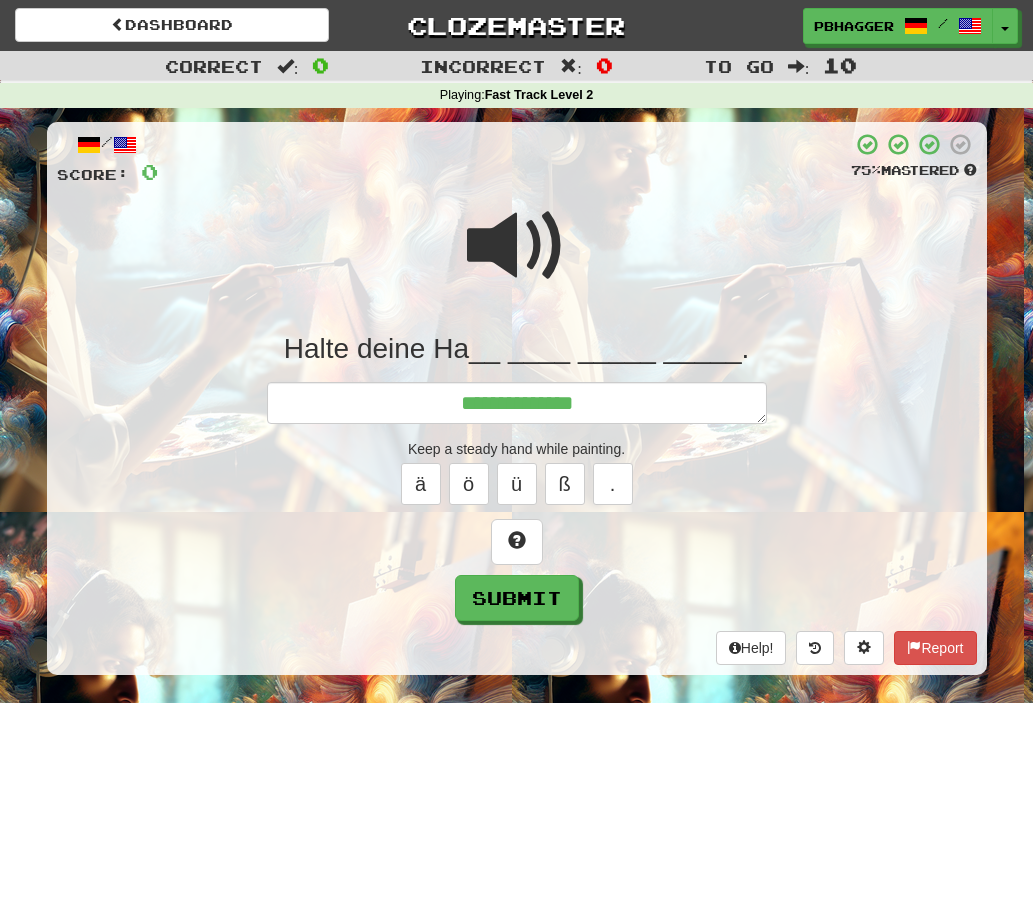 type on "*" 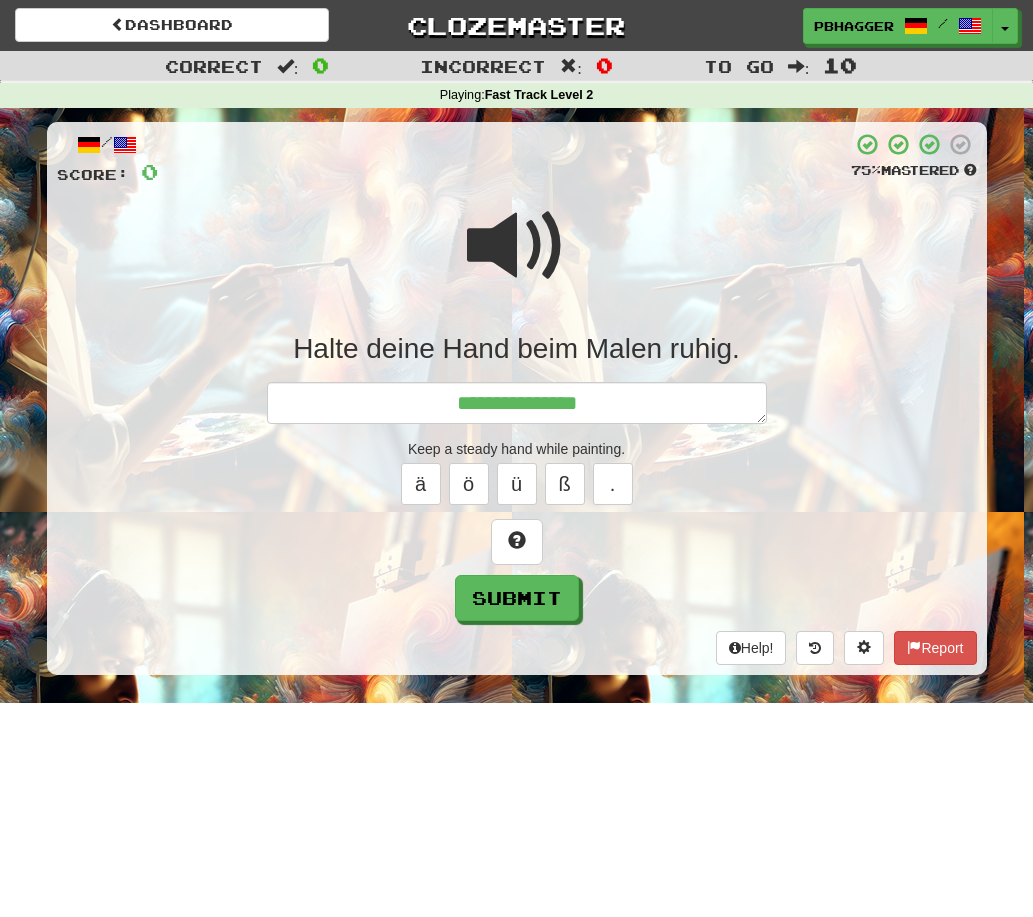 type on "*" 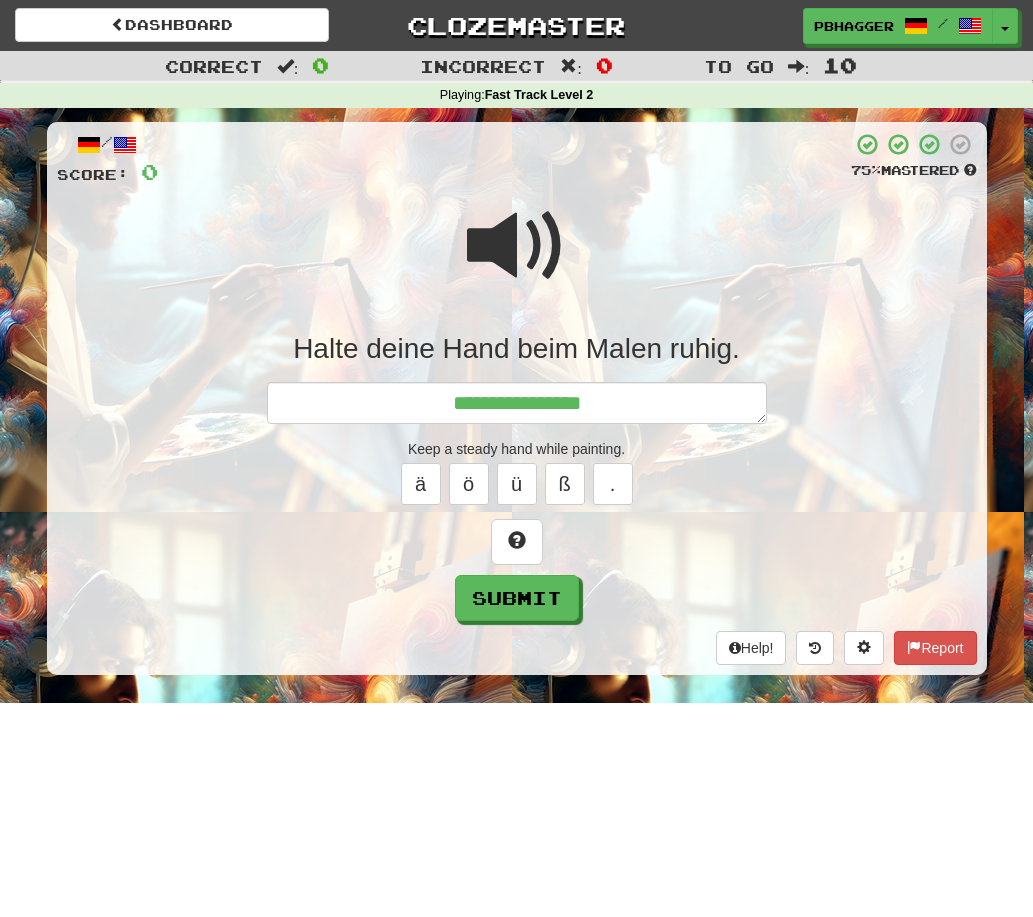 type on "*" 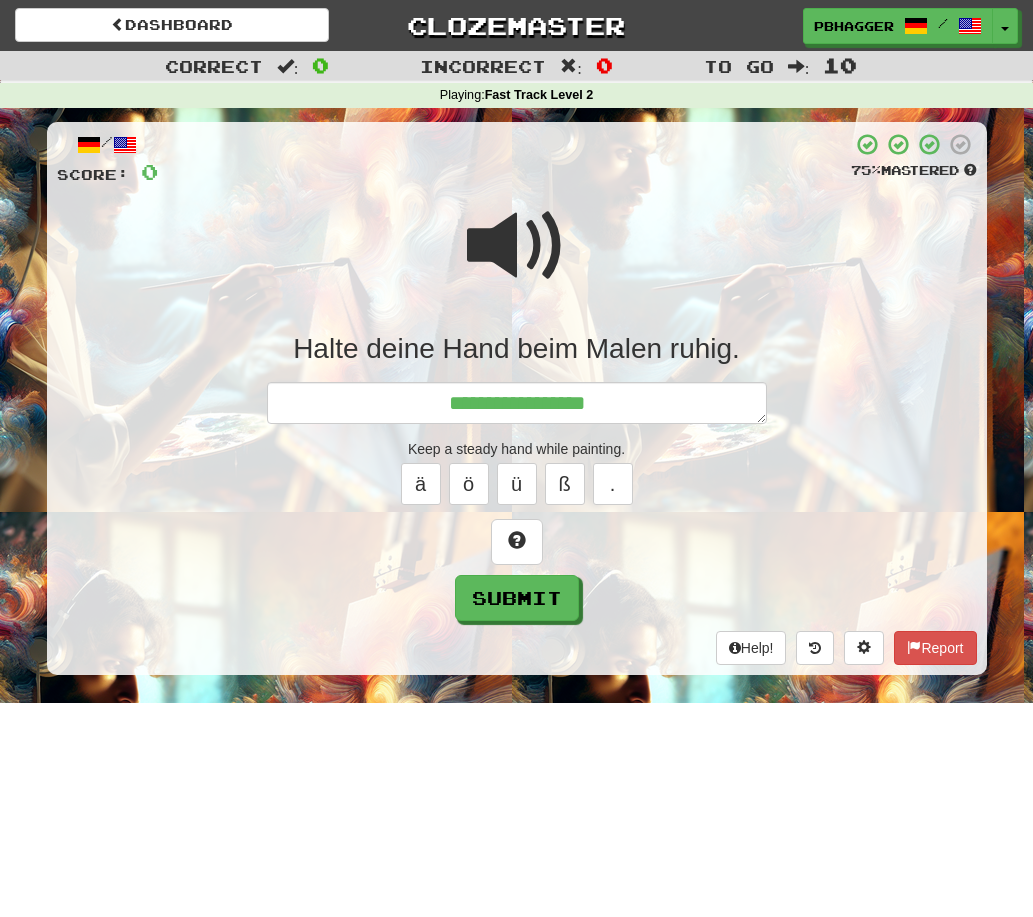 type on "*" 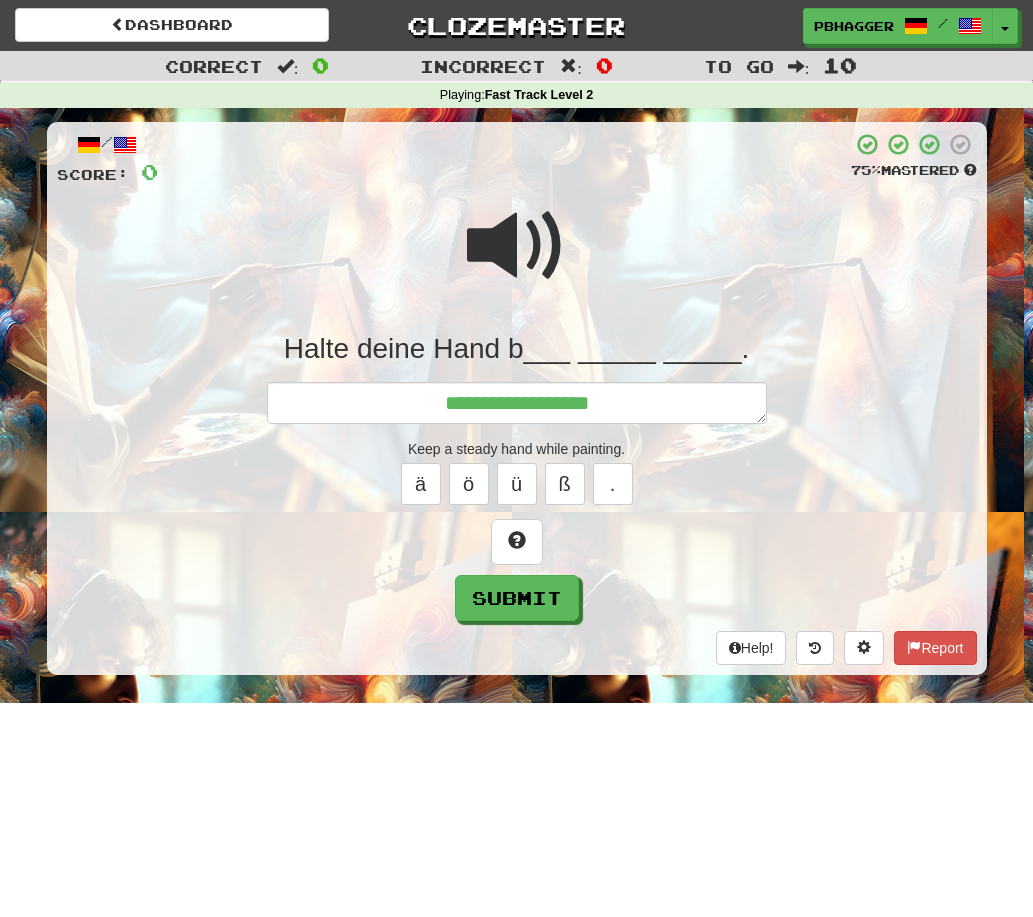 type on "*" 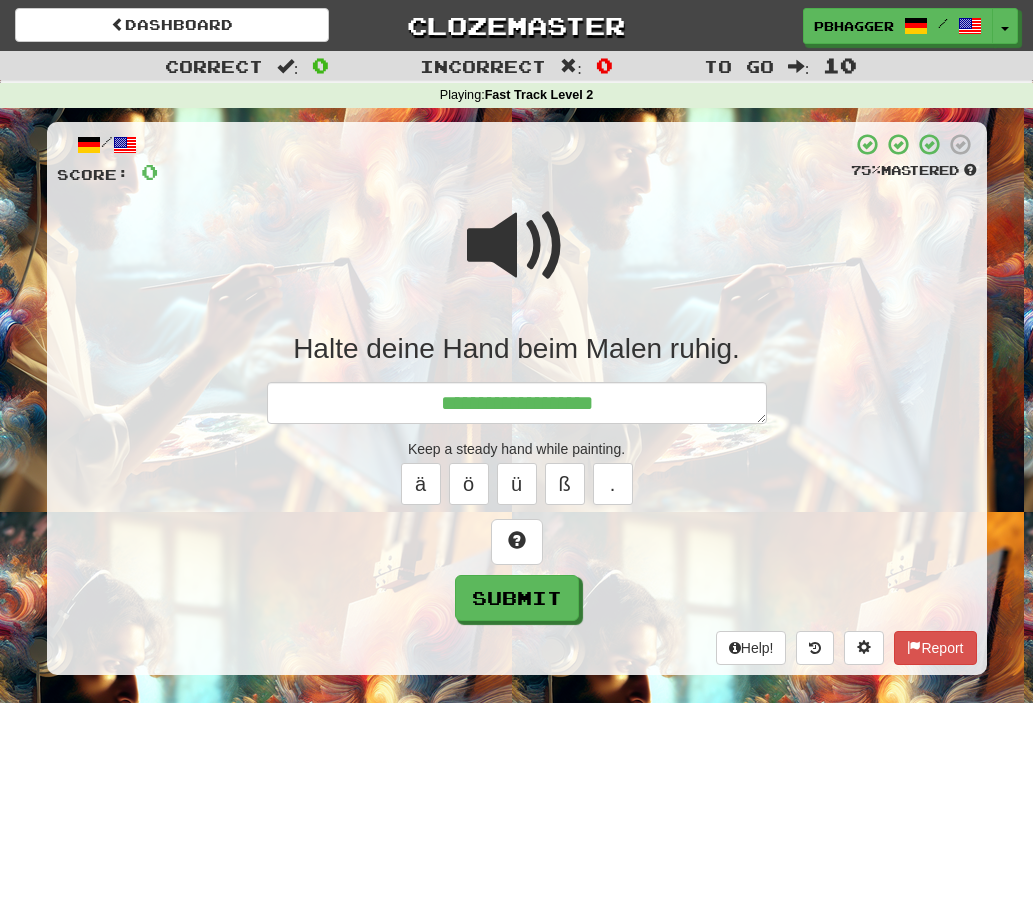 type on "*" 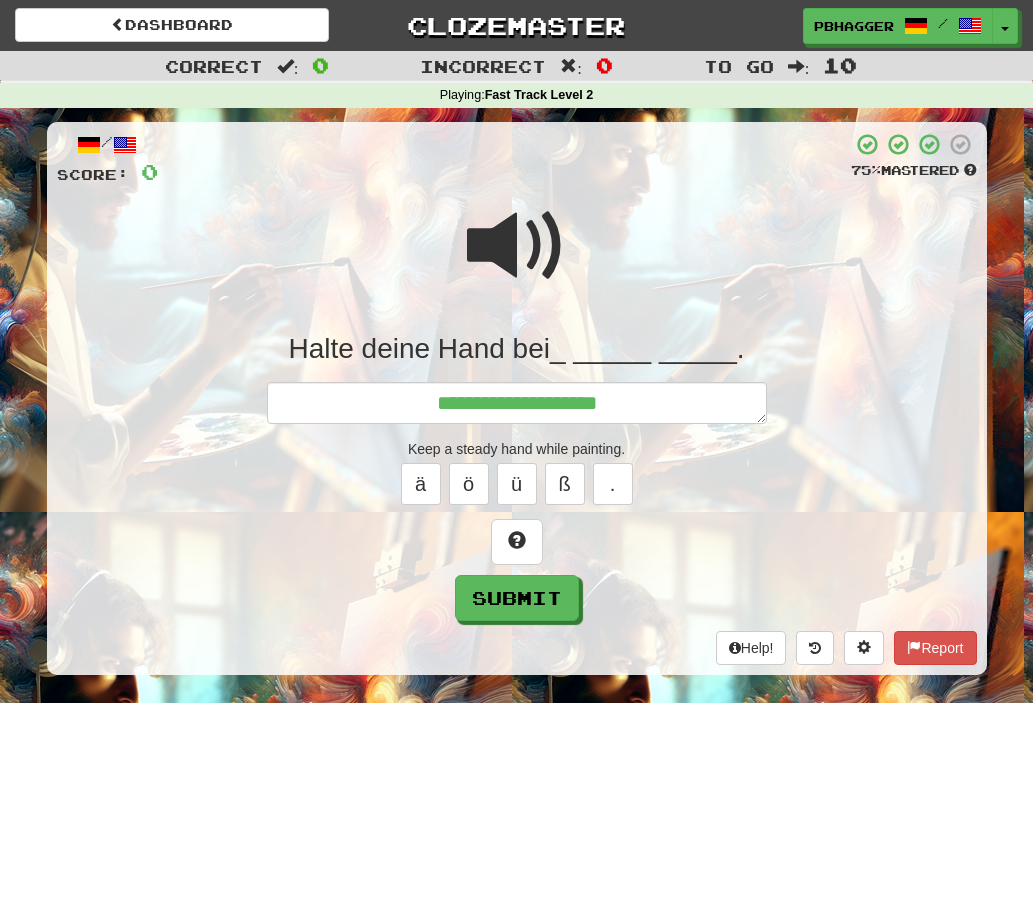 type on "*" 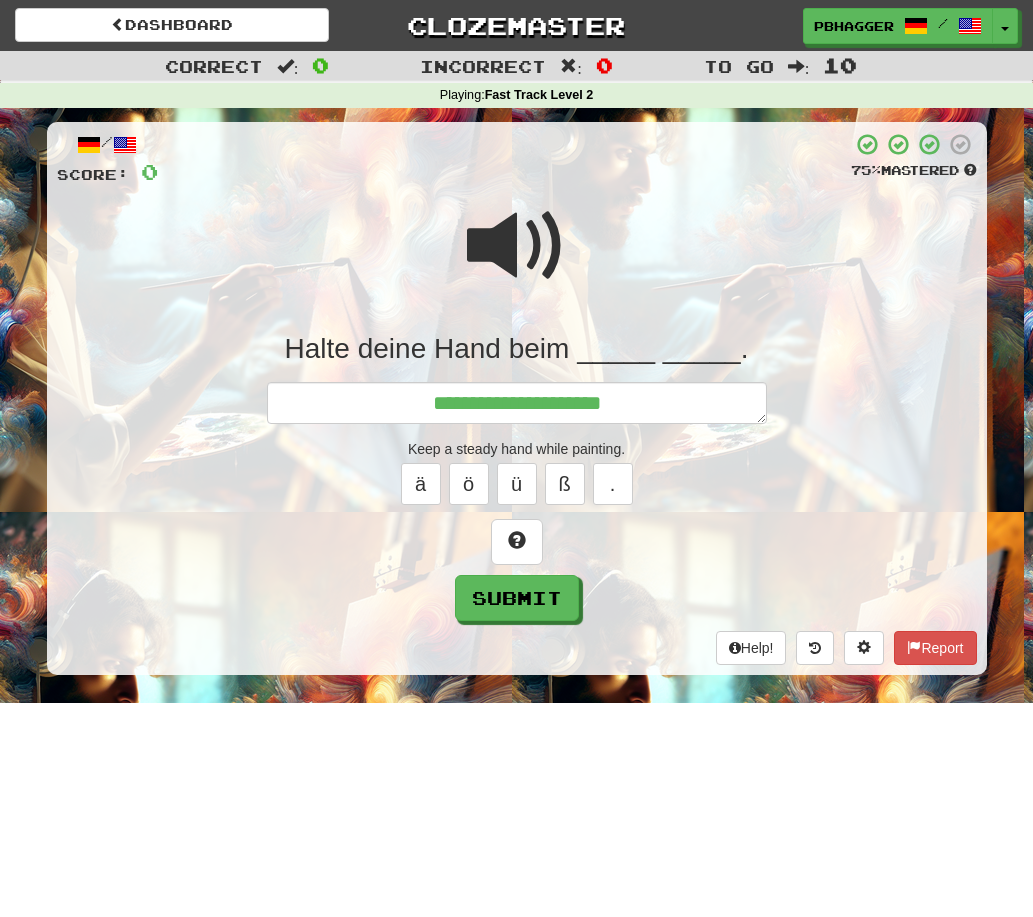 type on "*" 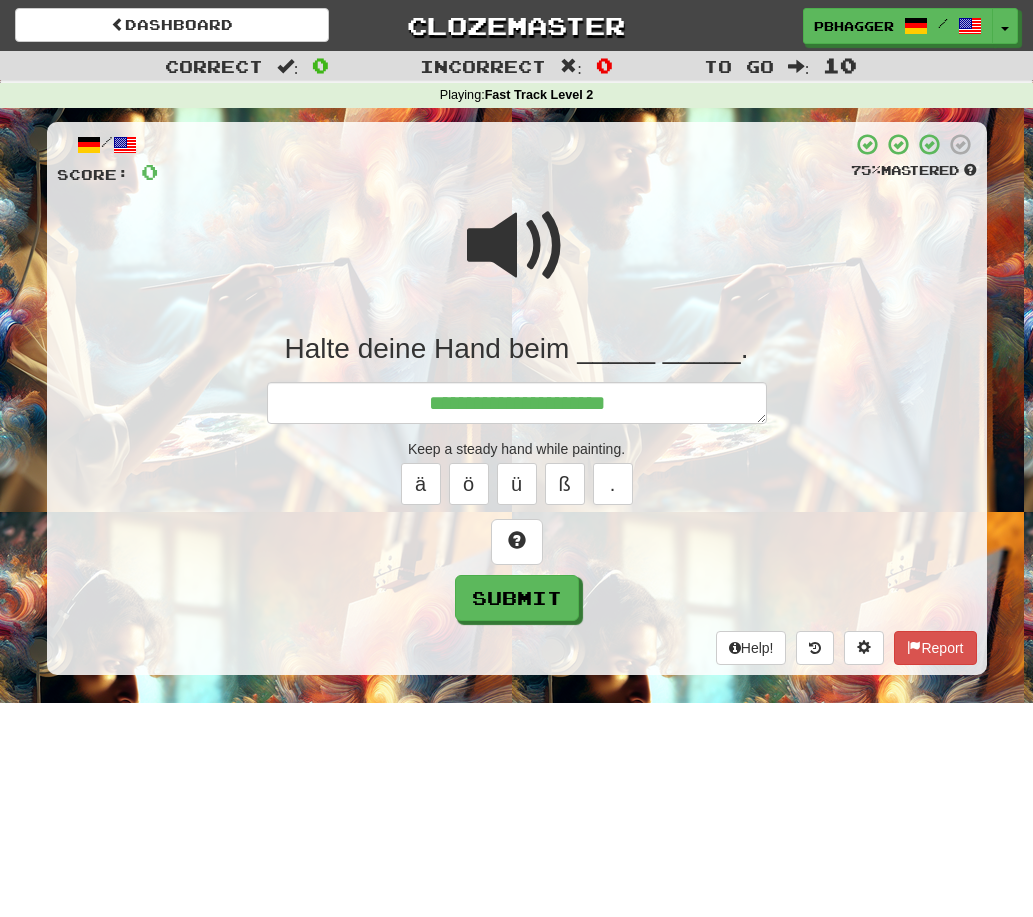 type on "*" 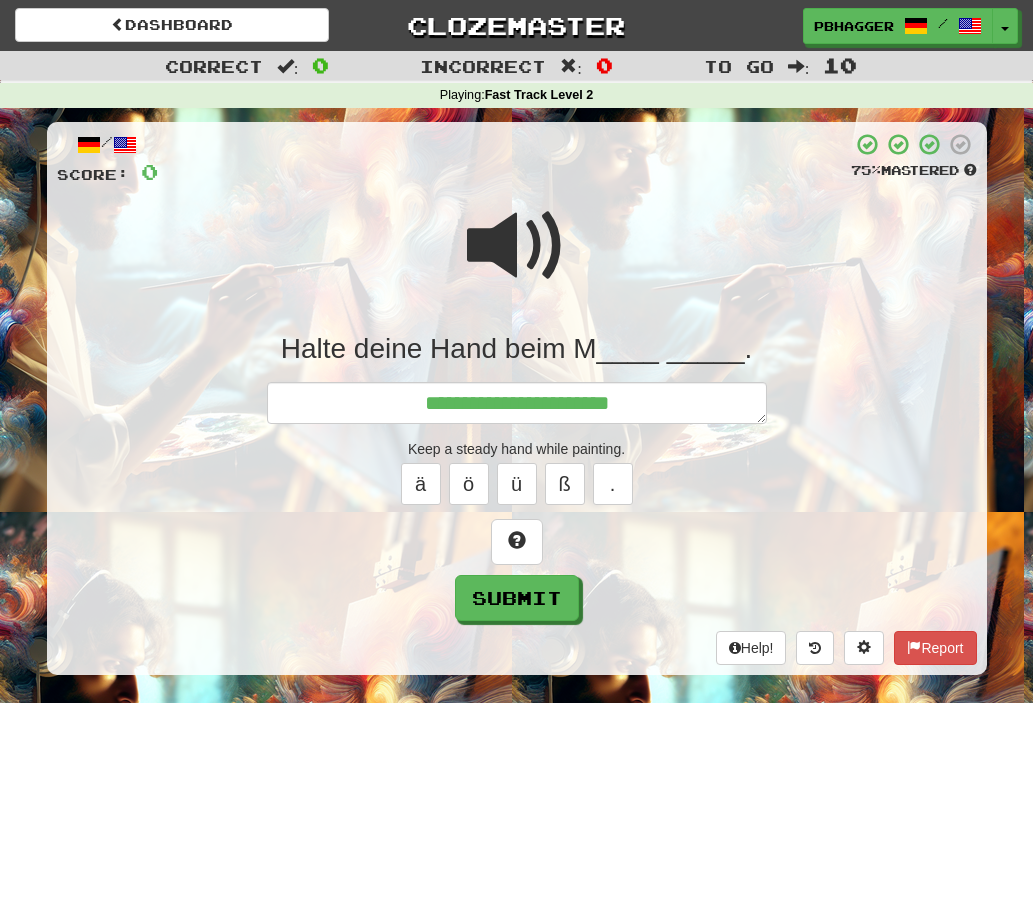 type on "*" 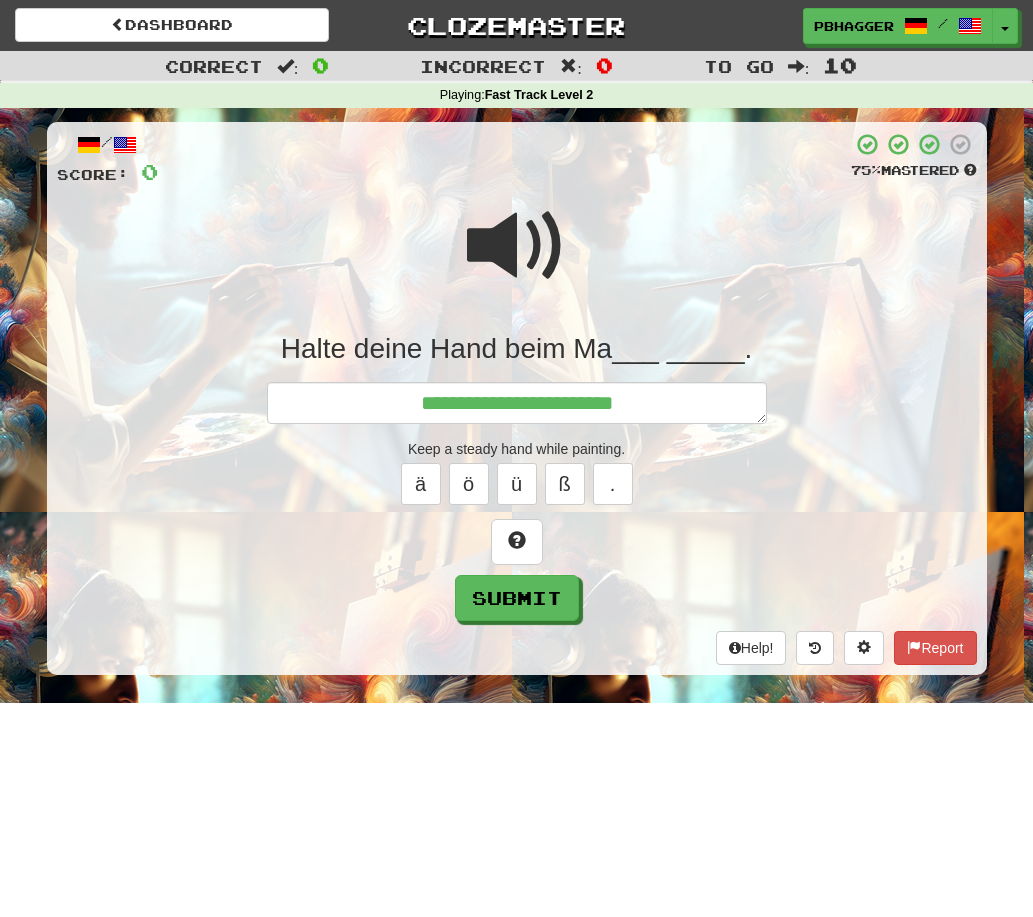 type on "*" 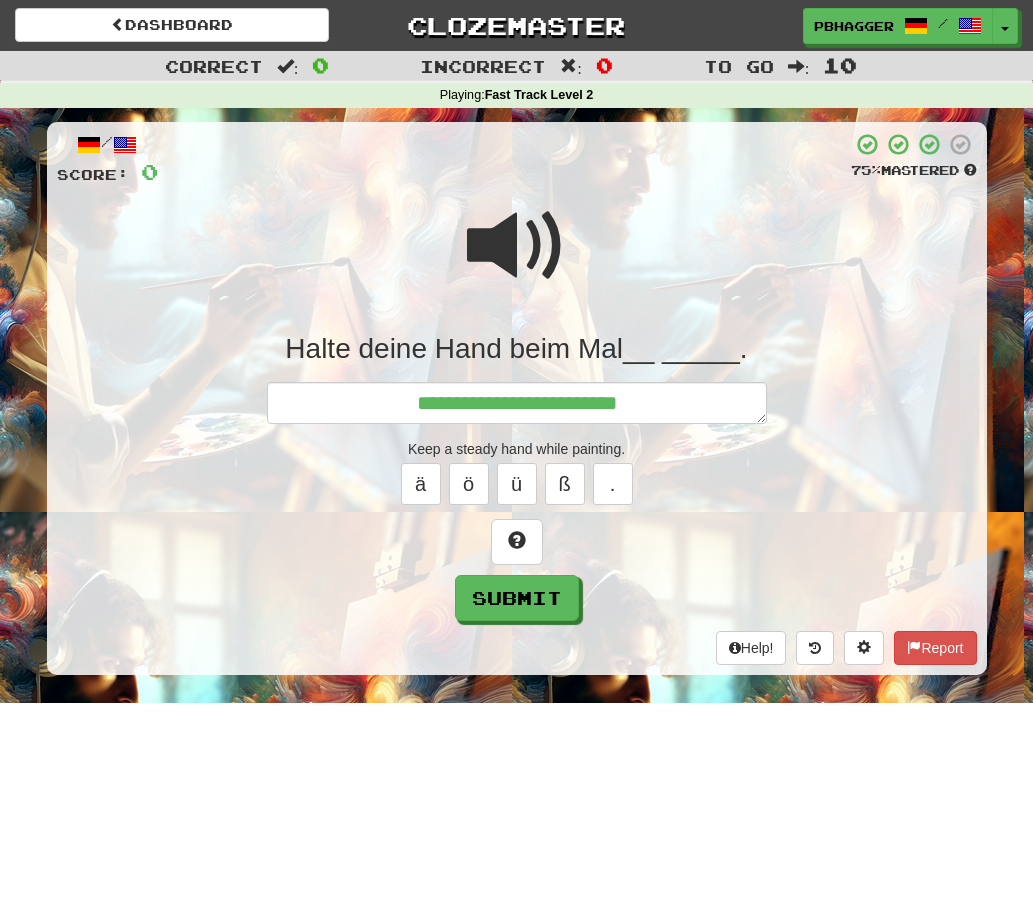 type on "*" 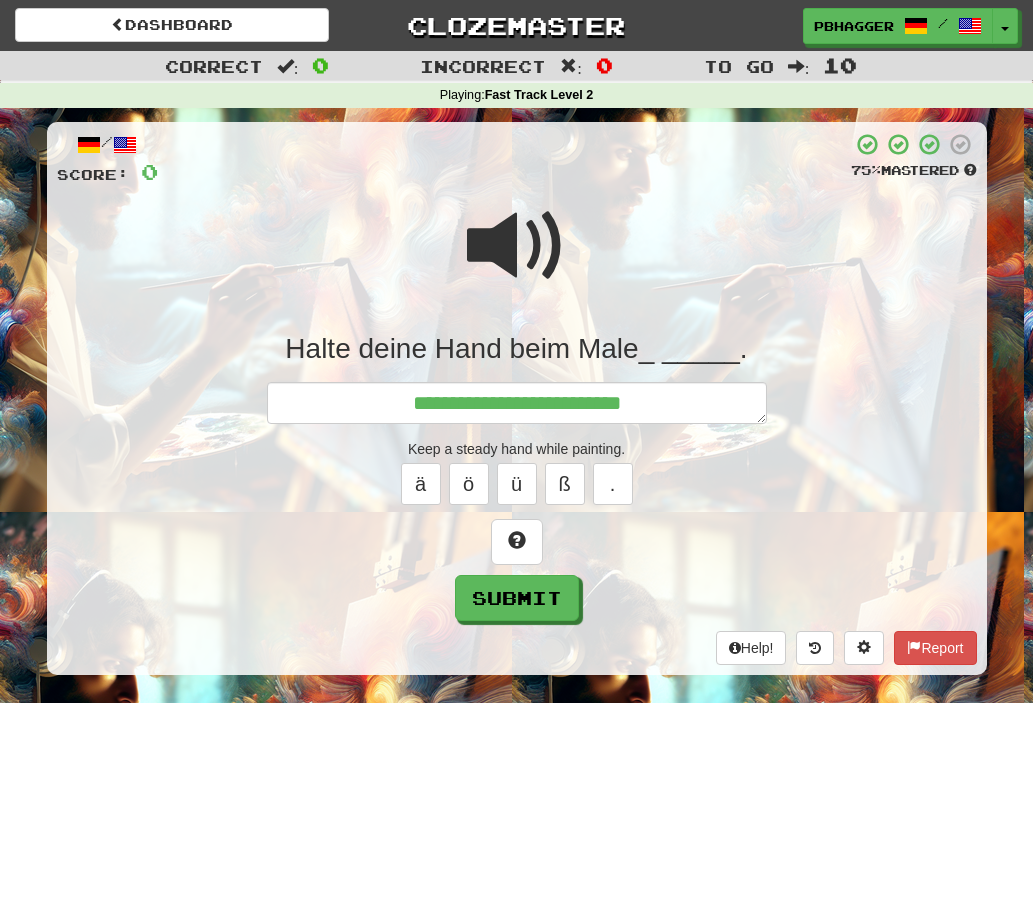 type on "*" 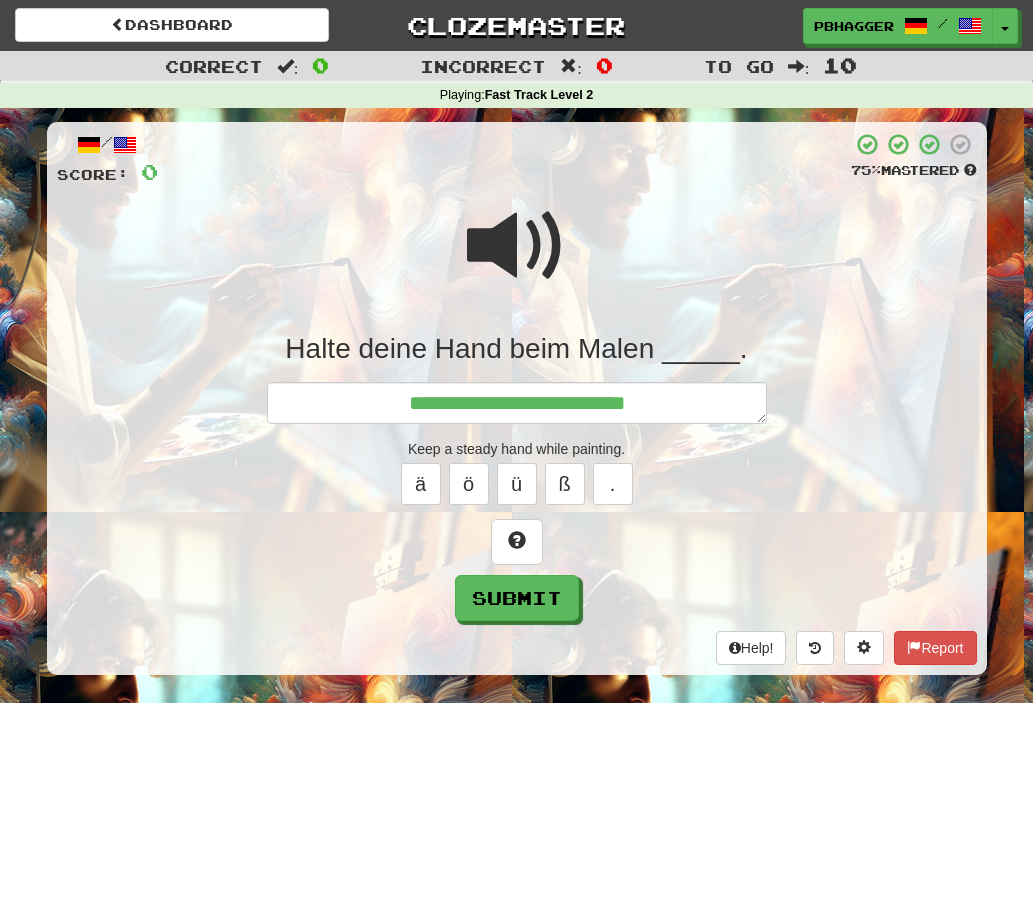 type on "*" 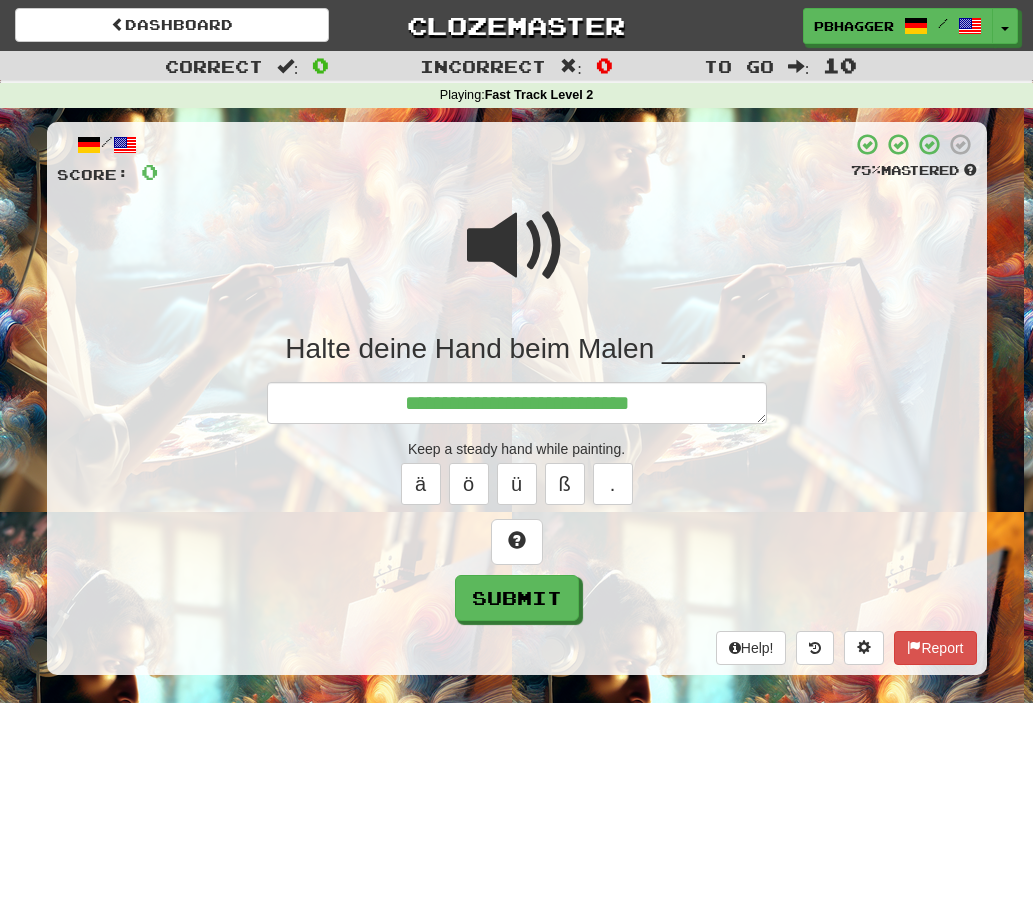 type on "*" 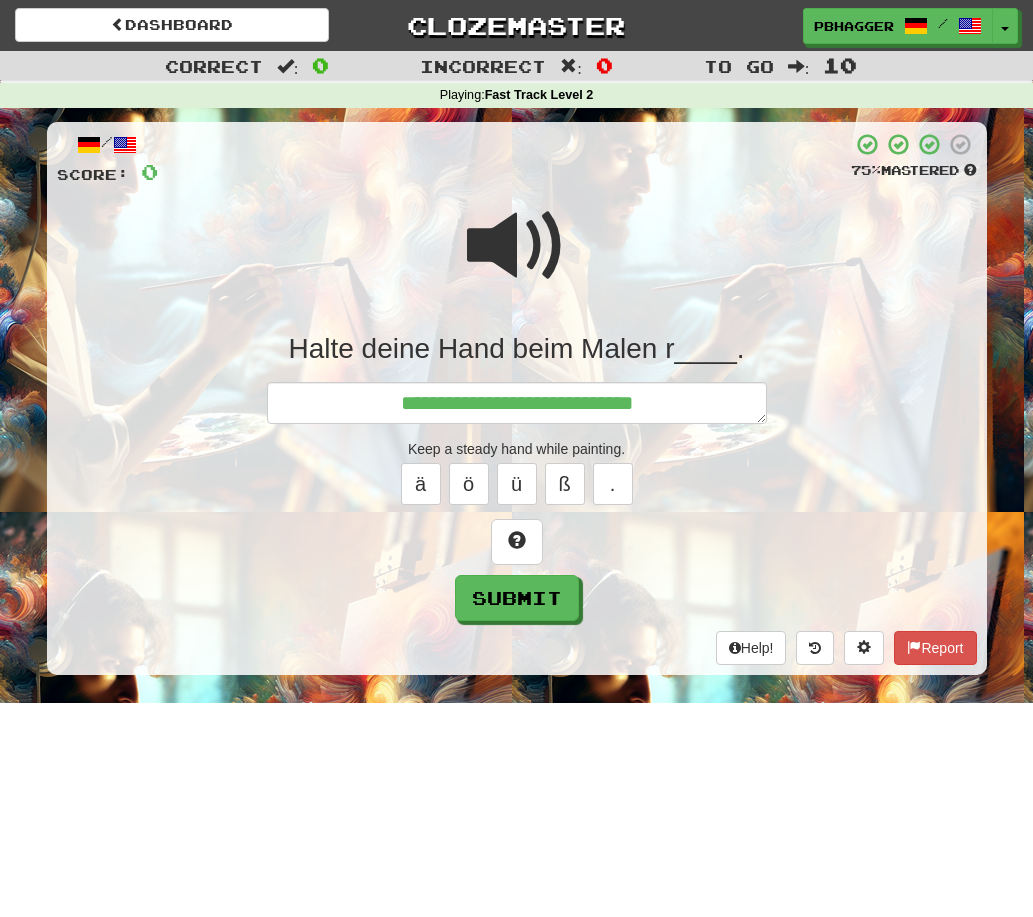 type on "*" 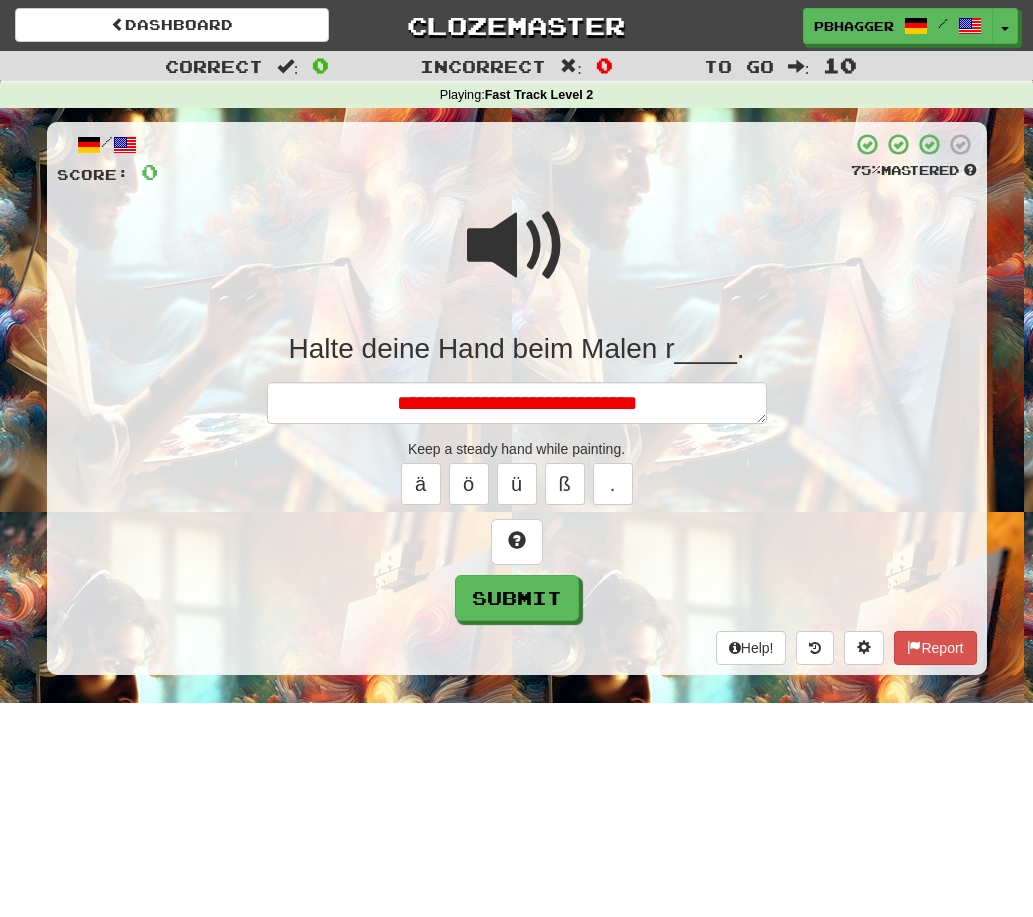type on "*" 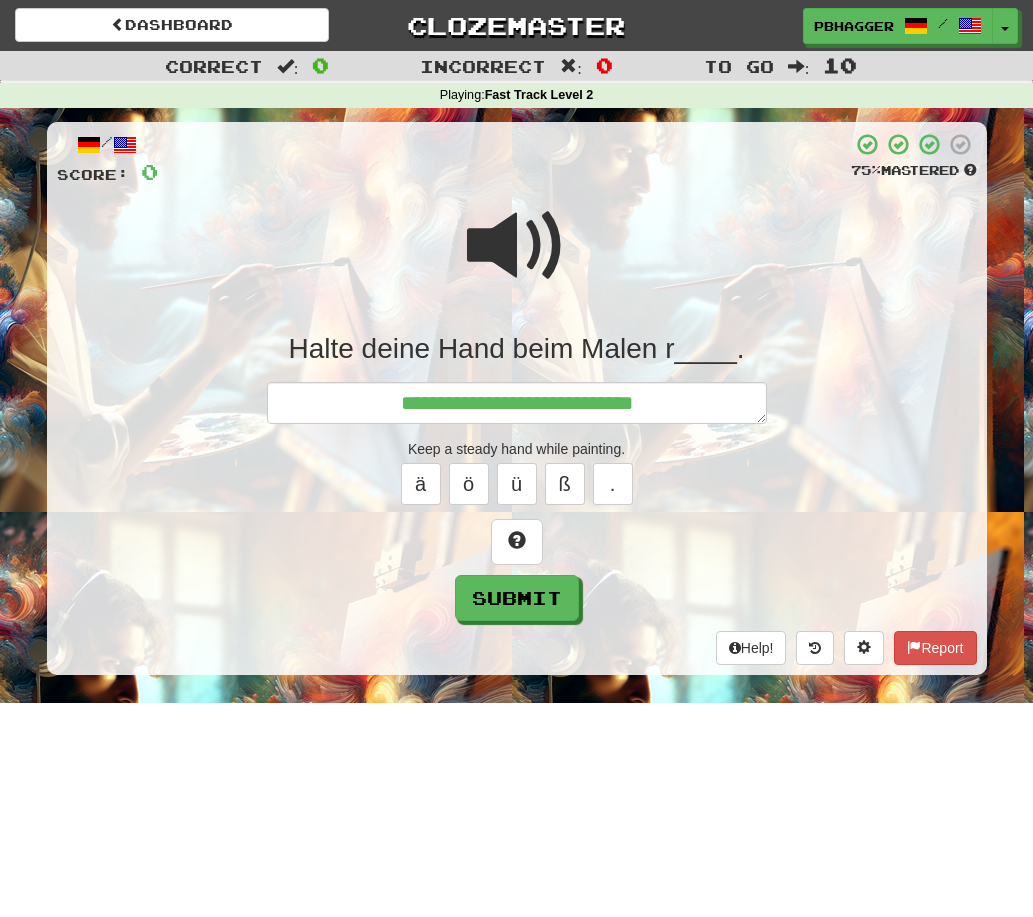 type on "*" 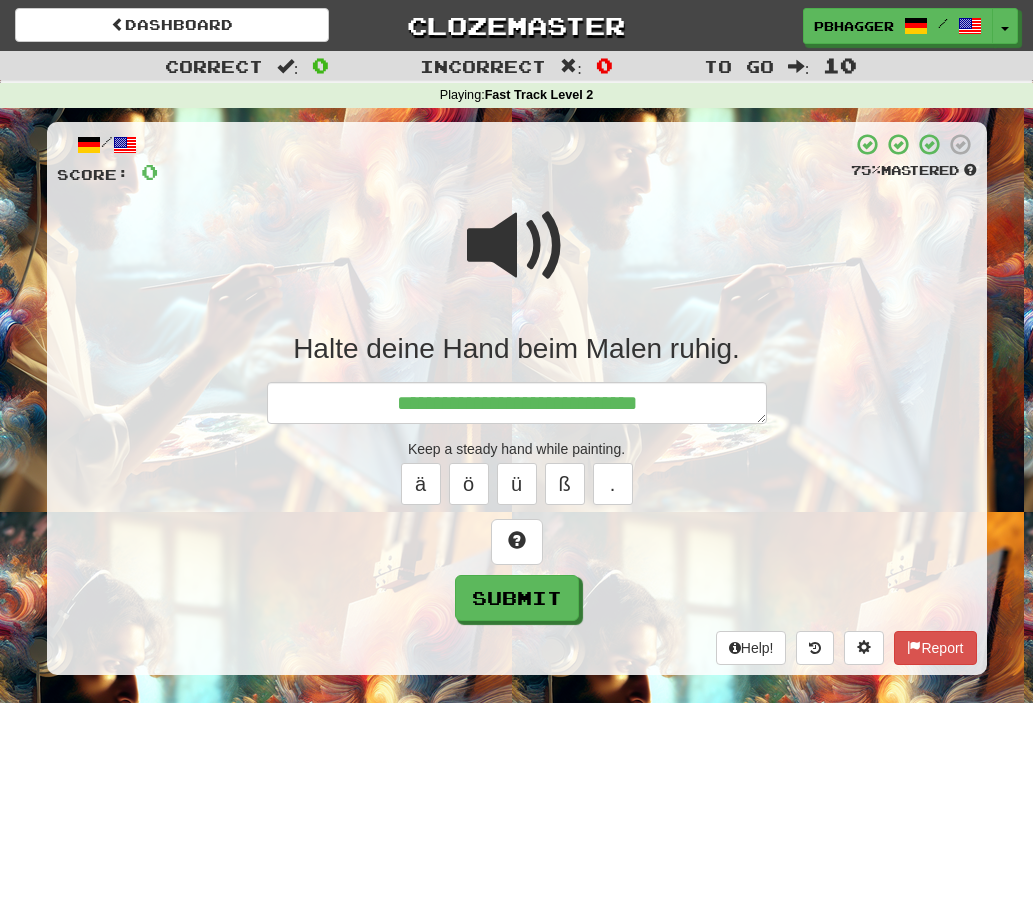 type on "*" 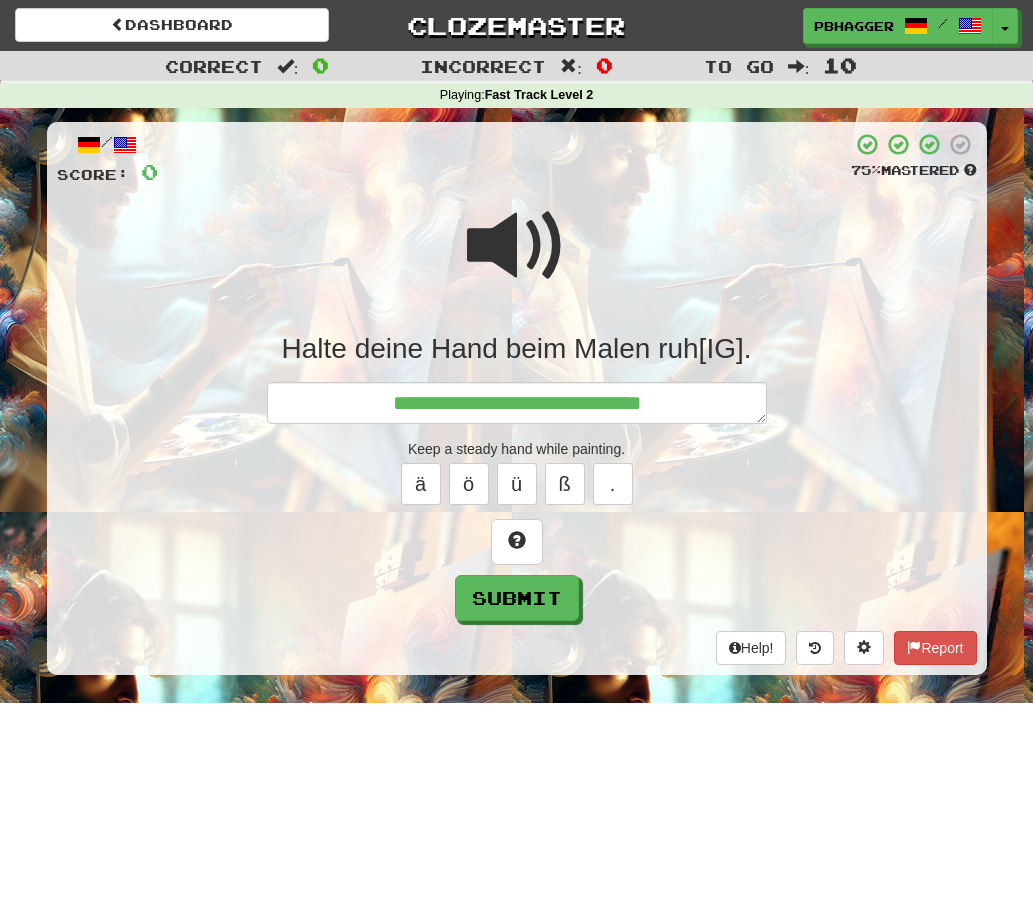 type on "*" 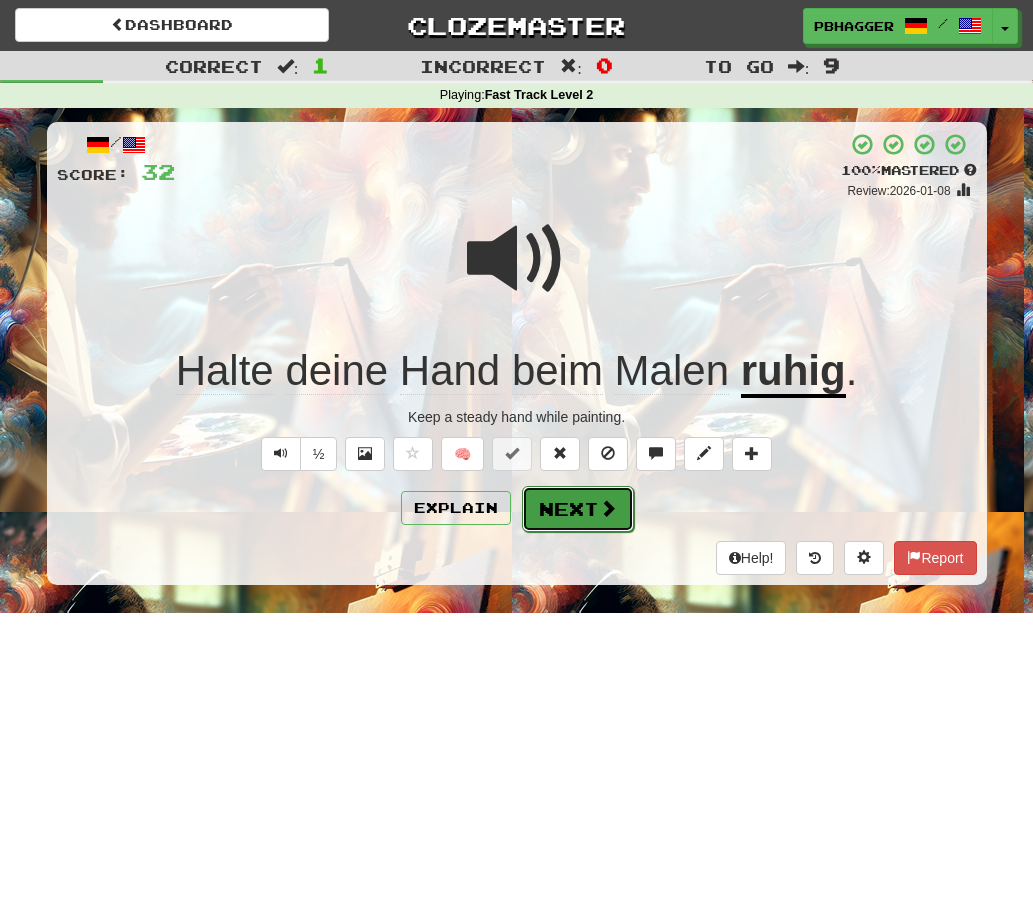 click on "Next" at bounding box center (578, 509) 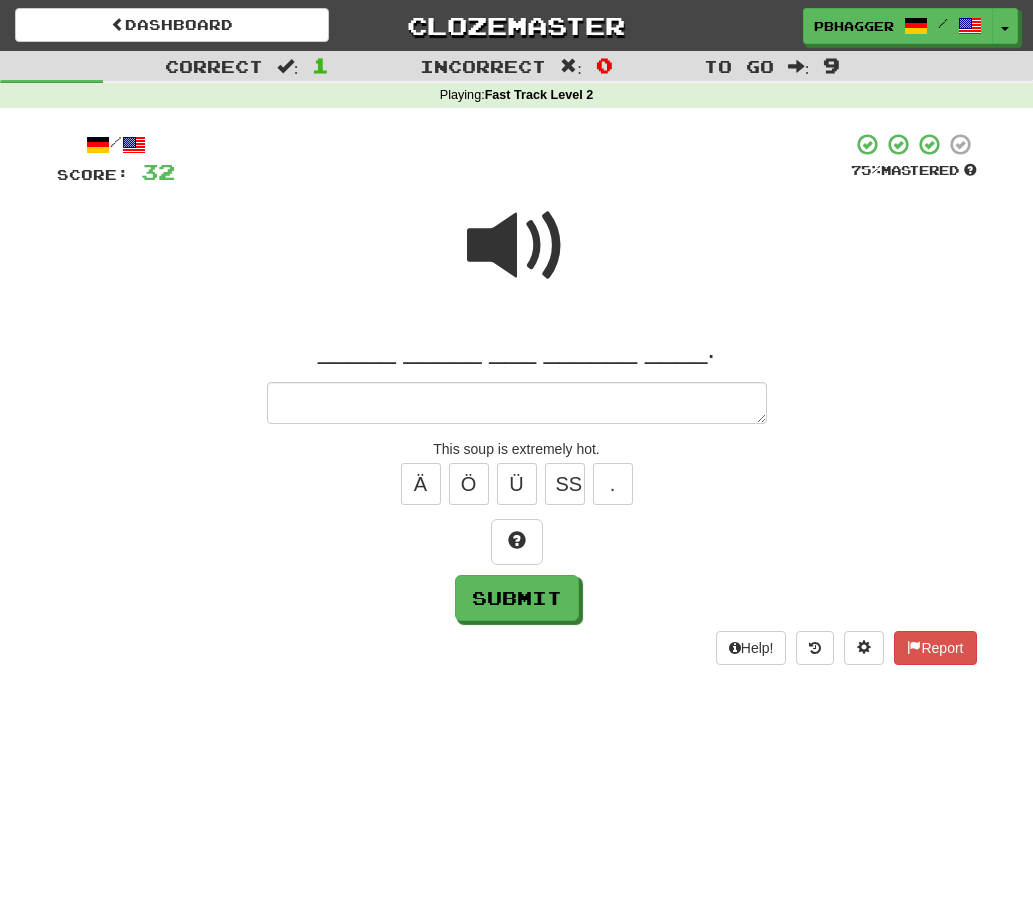 type on "*" 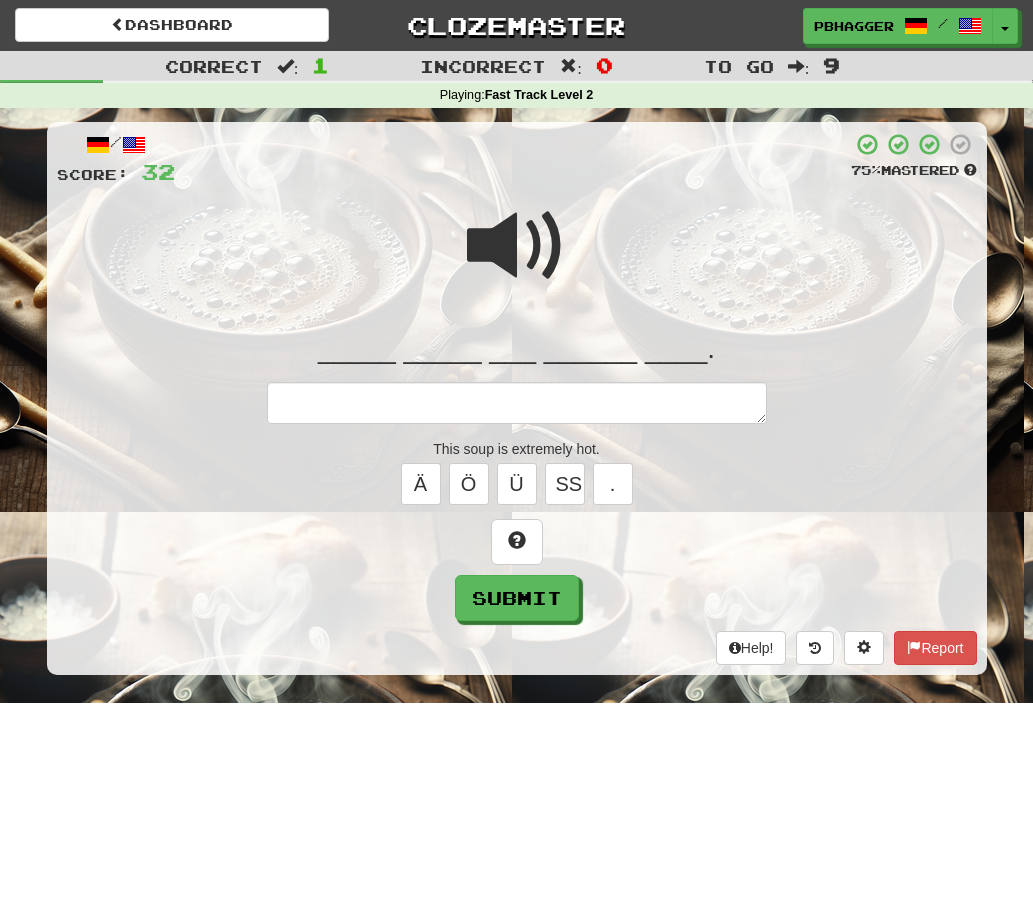 type on "*" 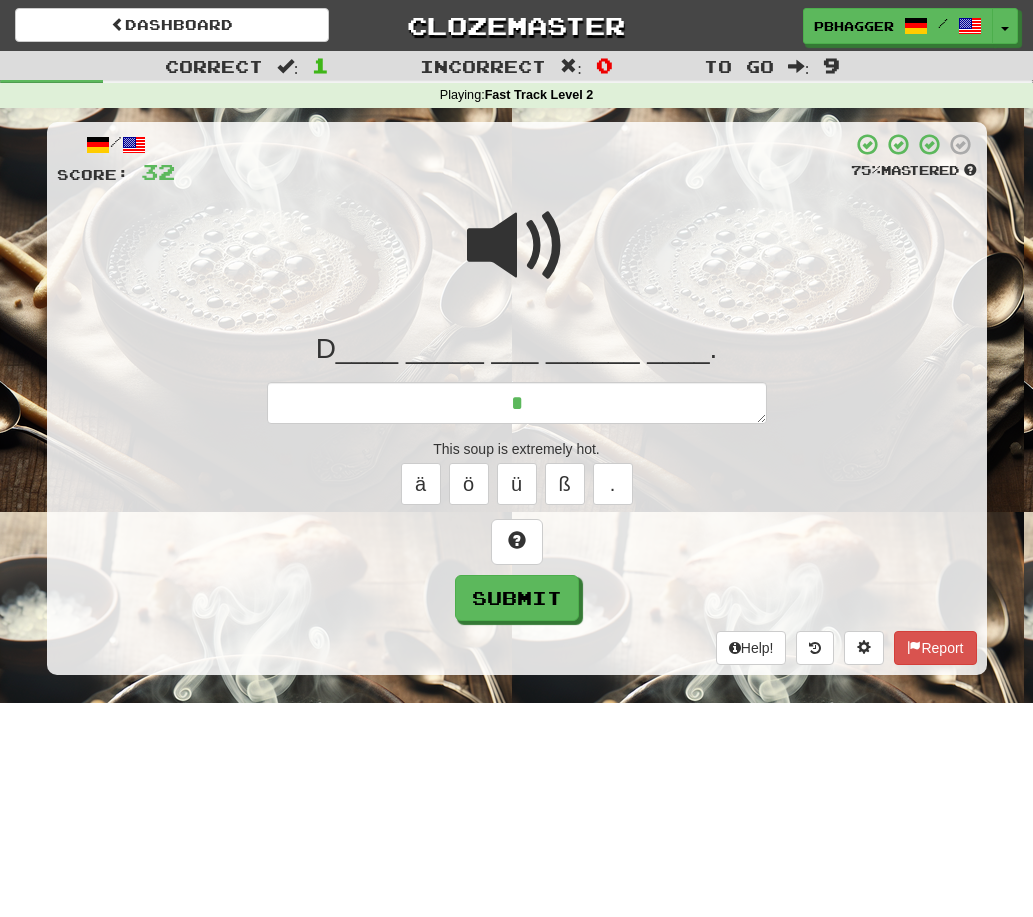 type on "*" 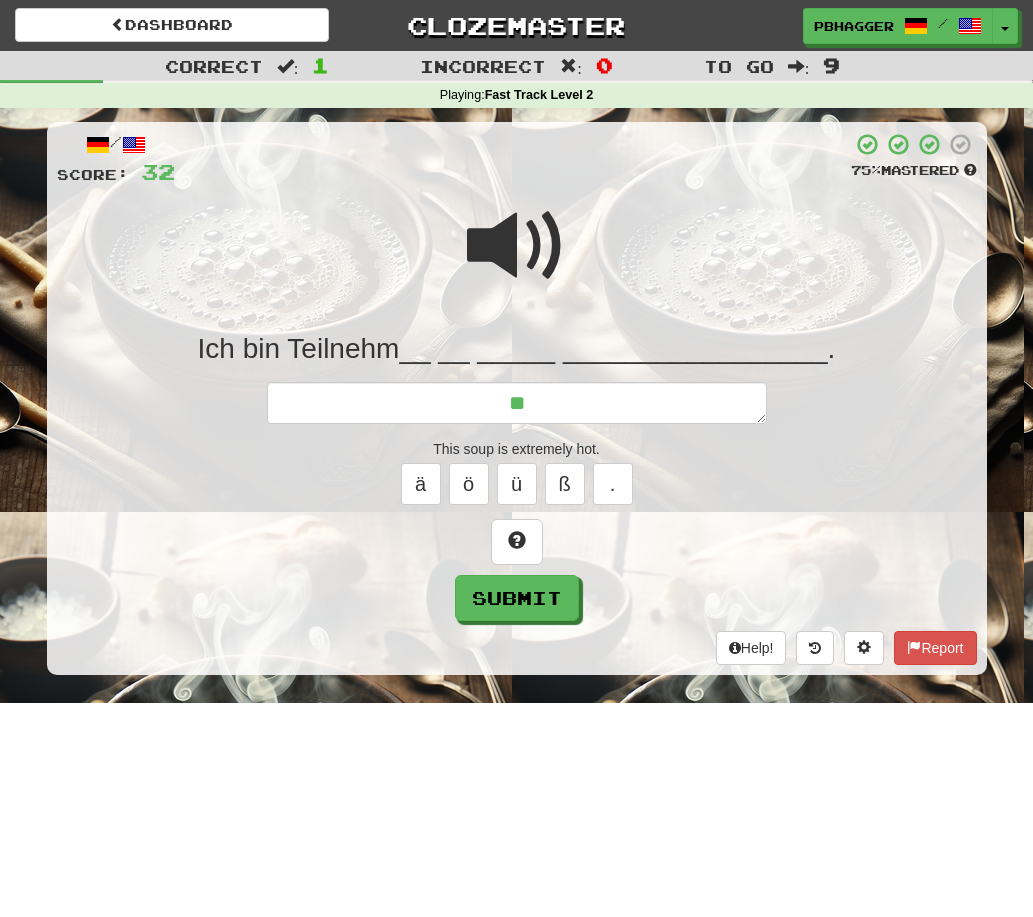 type on "*" 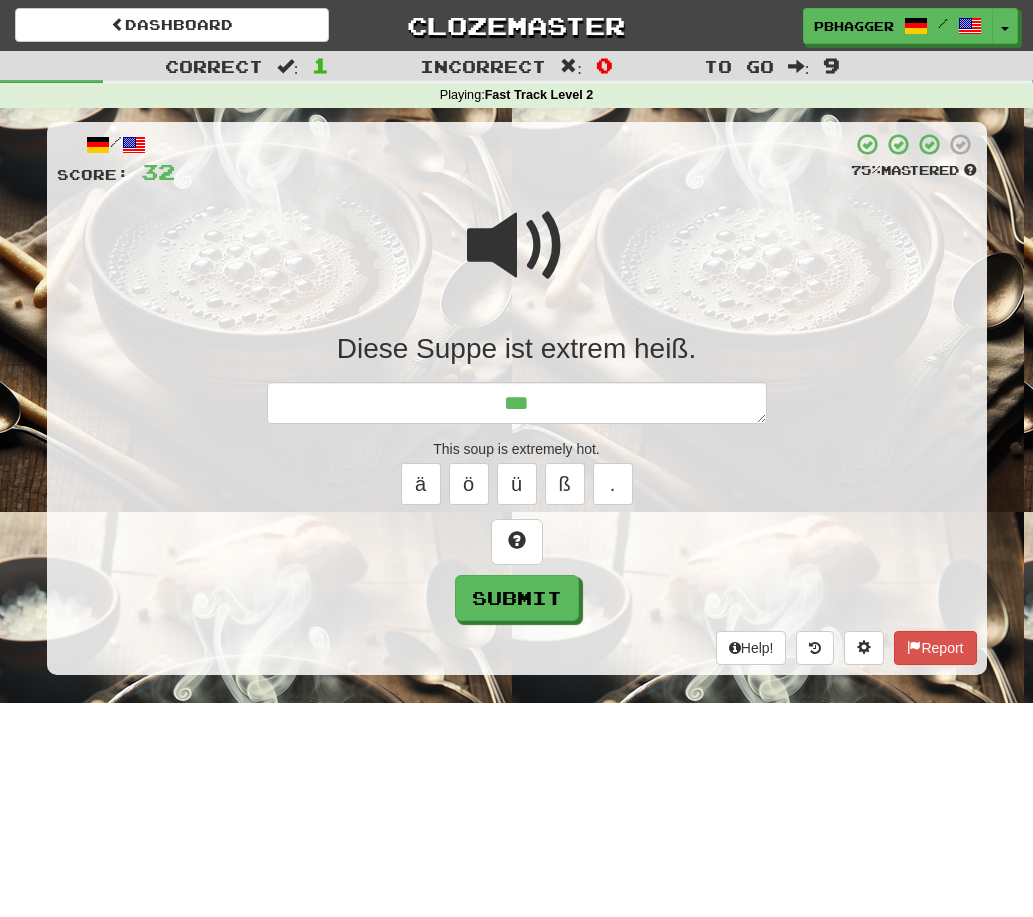type on "*" 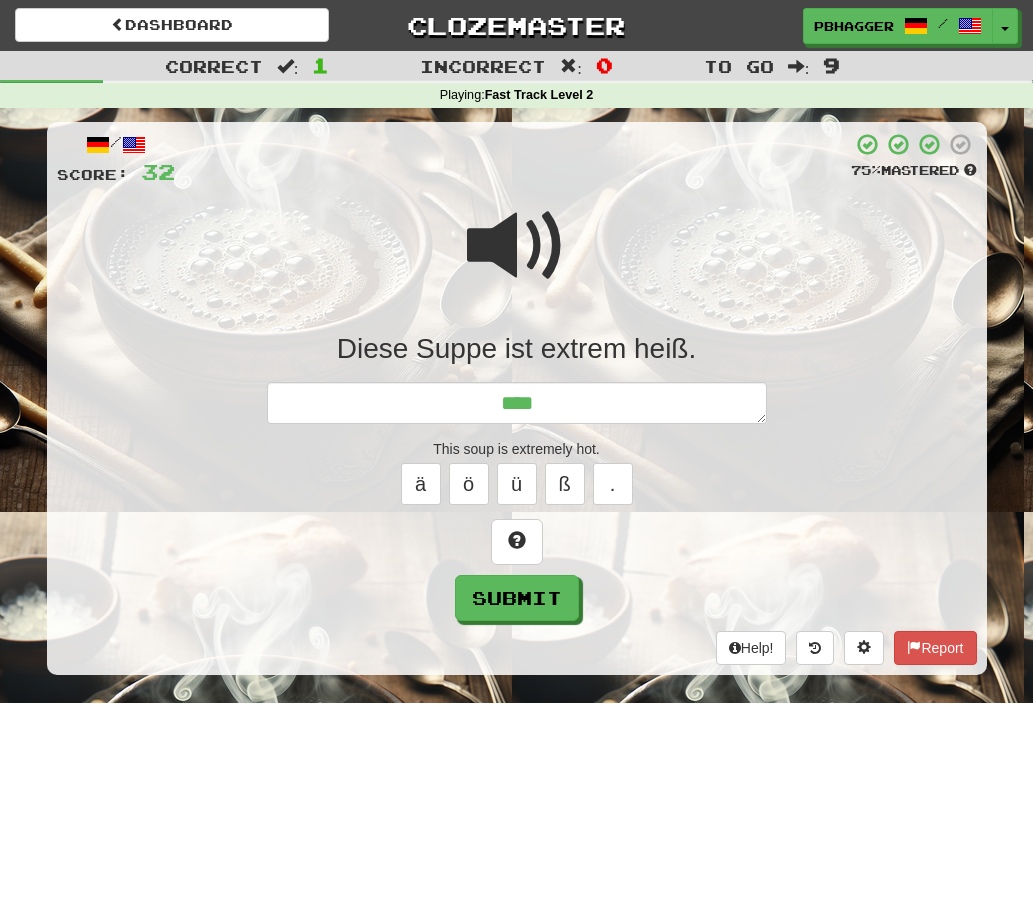 type on "*" 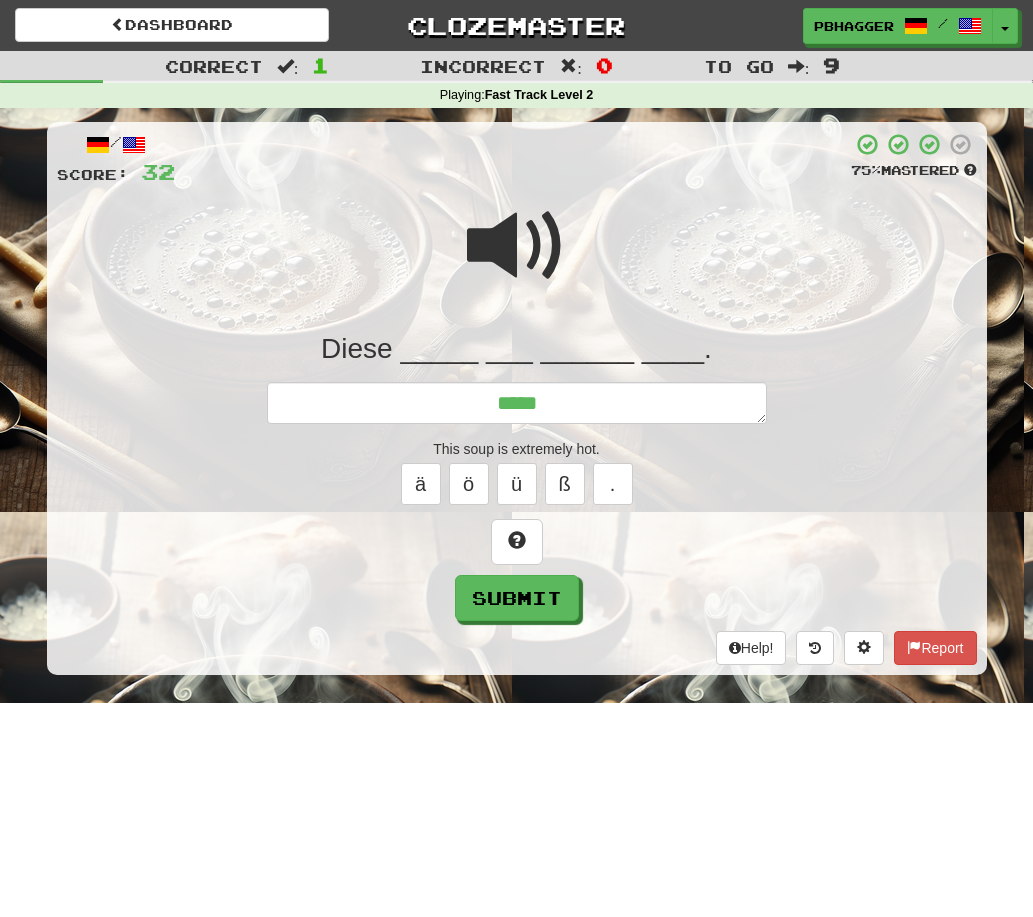 type on "*" 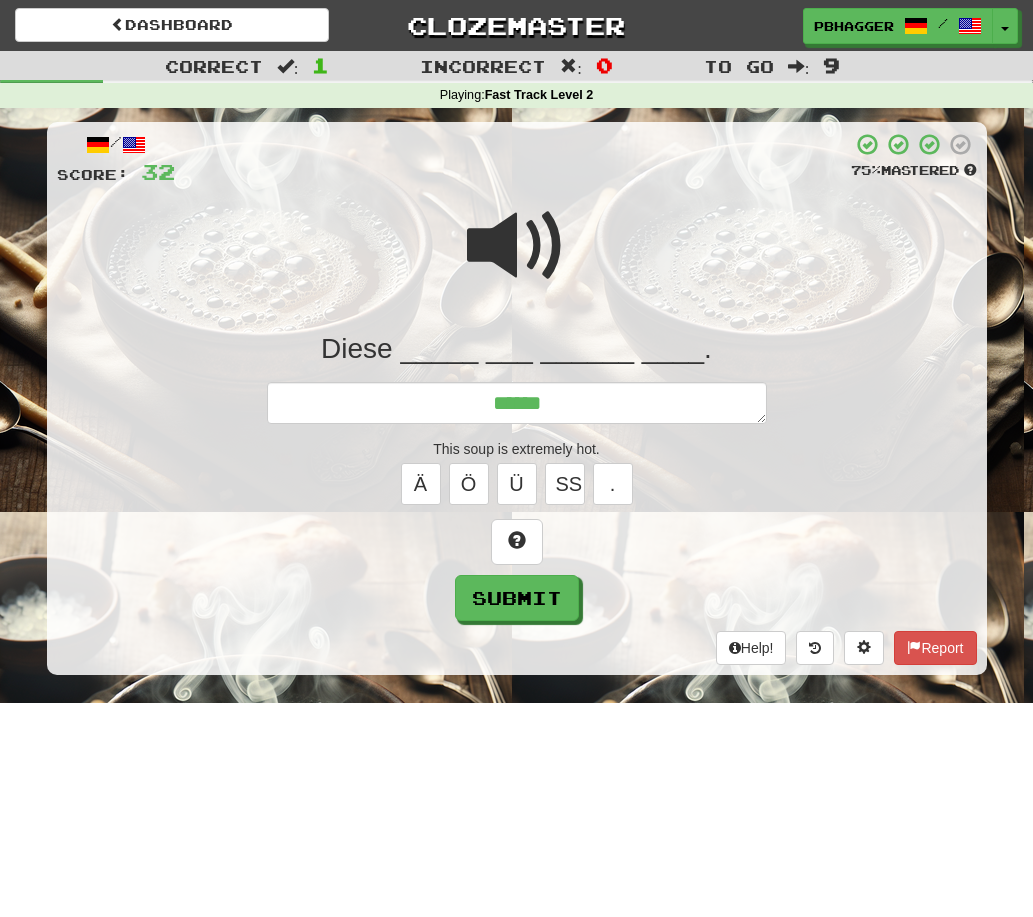 type on "*" 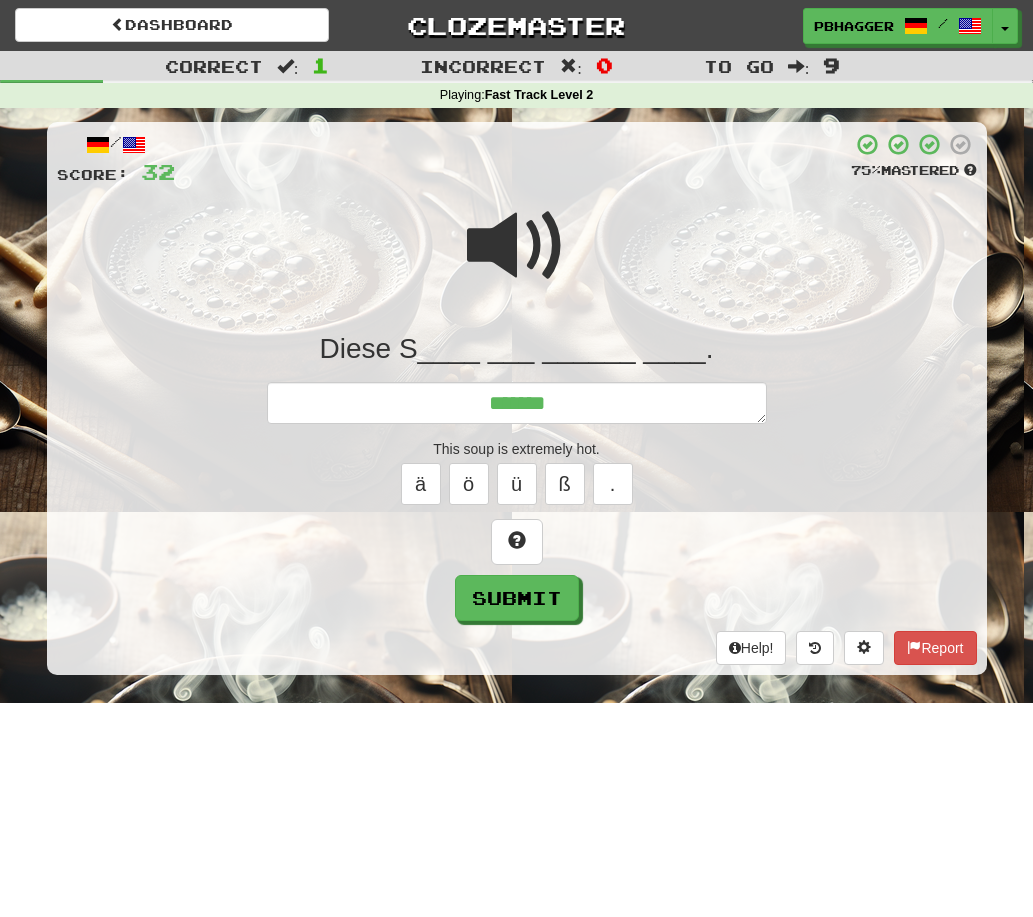 type on "*" 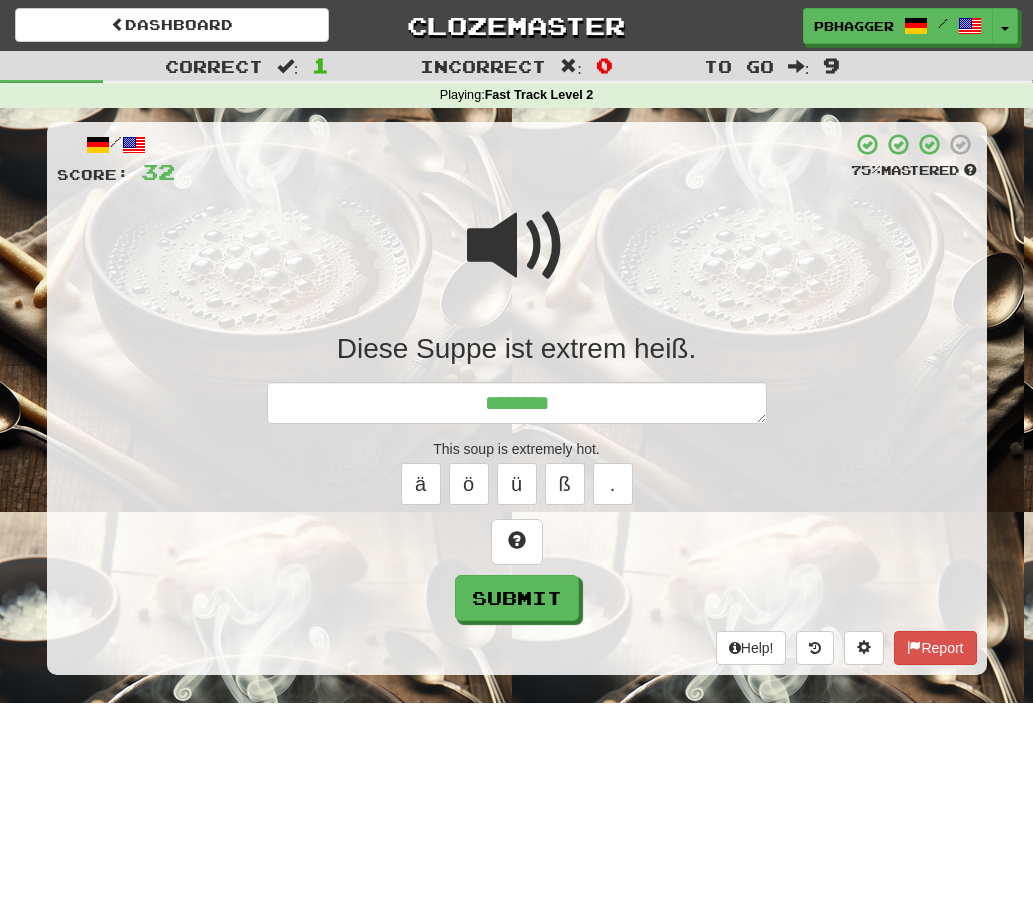 type on "*" 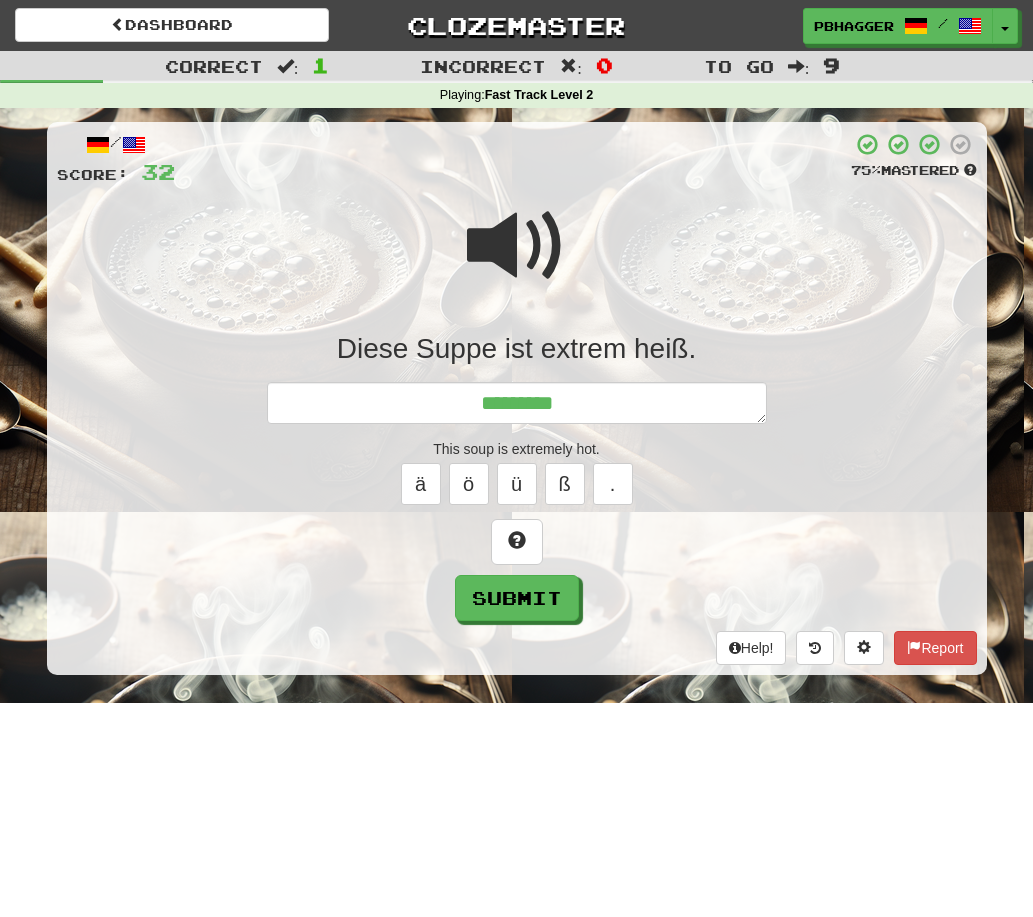 type on "*" 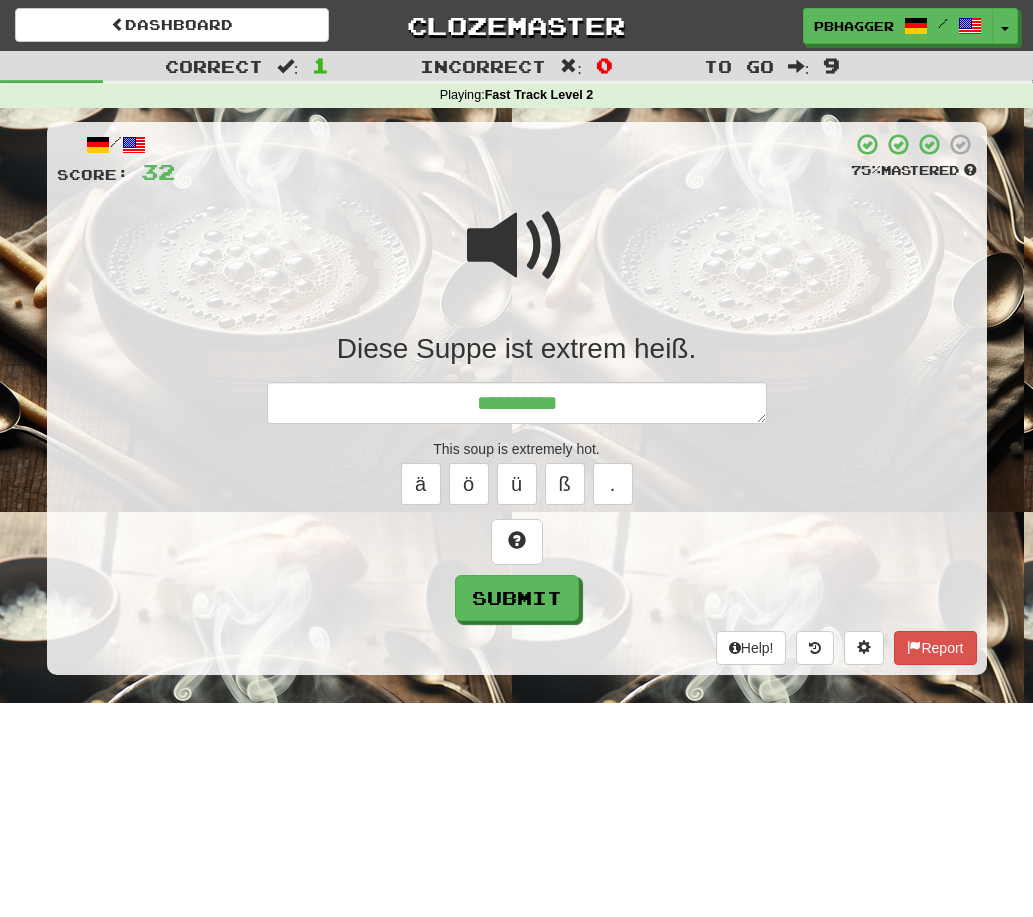 type on "*" 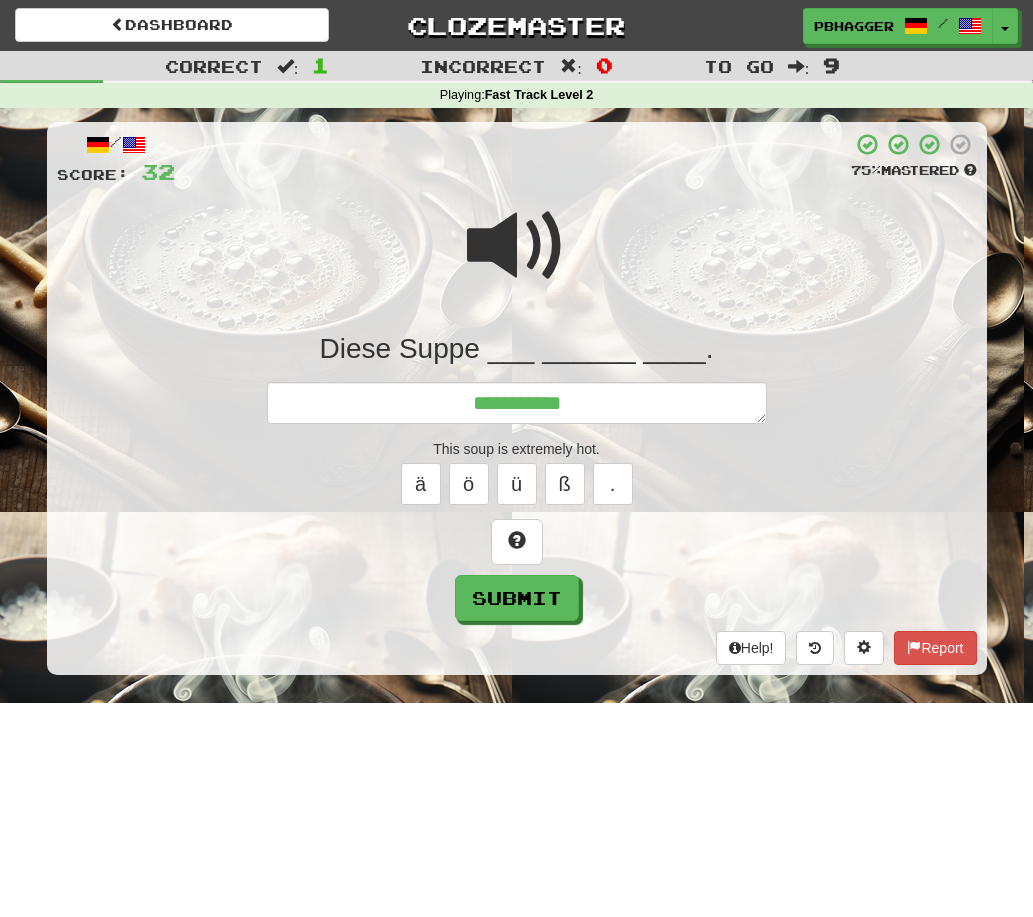 type on "*" 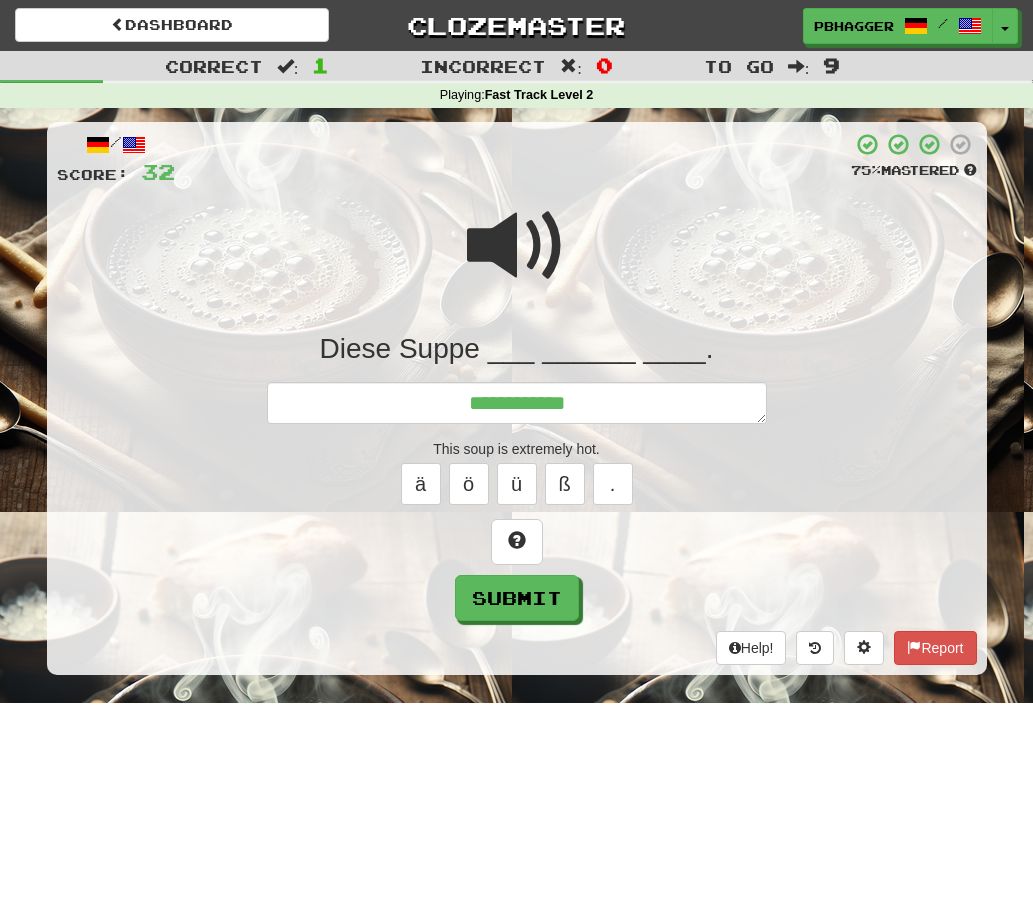 type on "*" 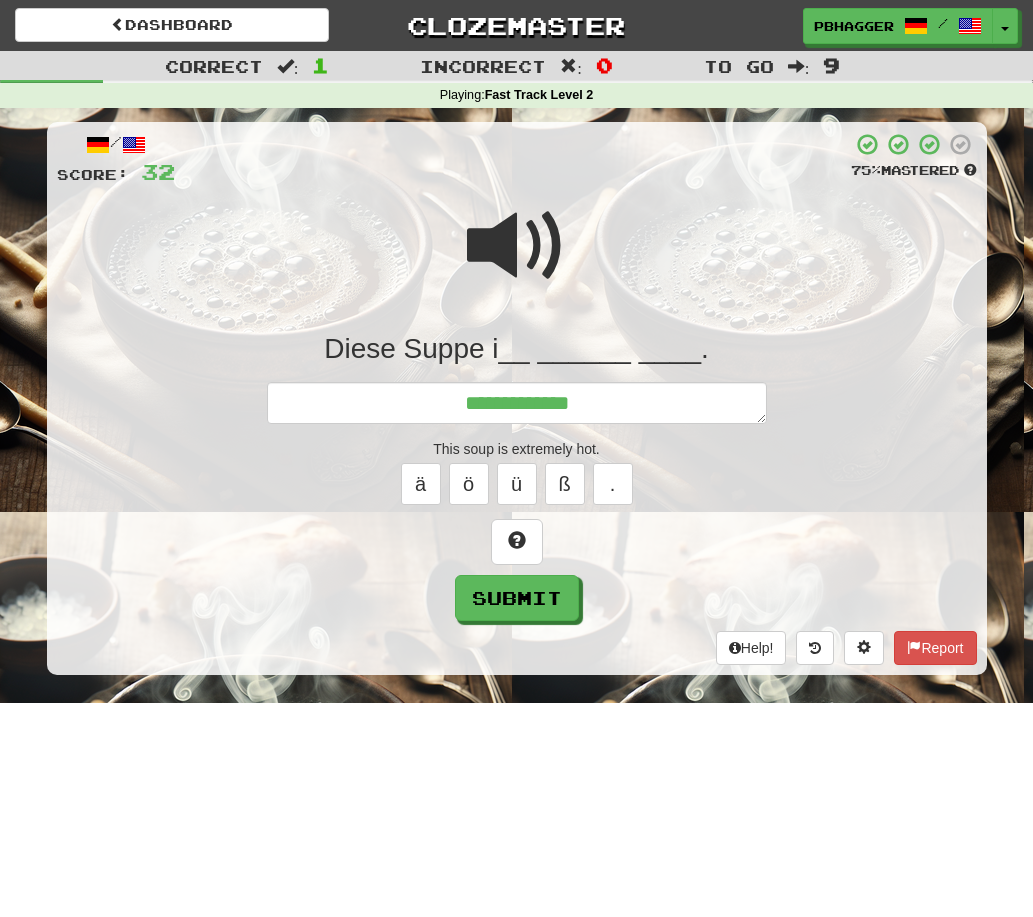 type on "*" 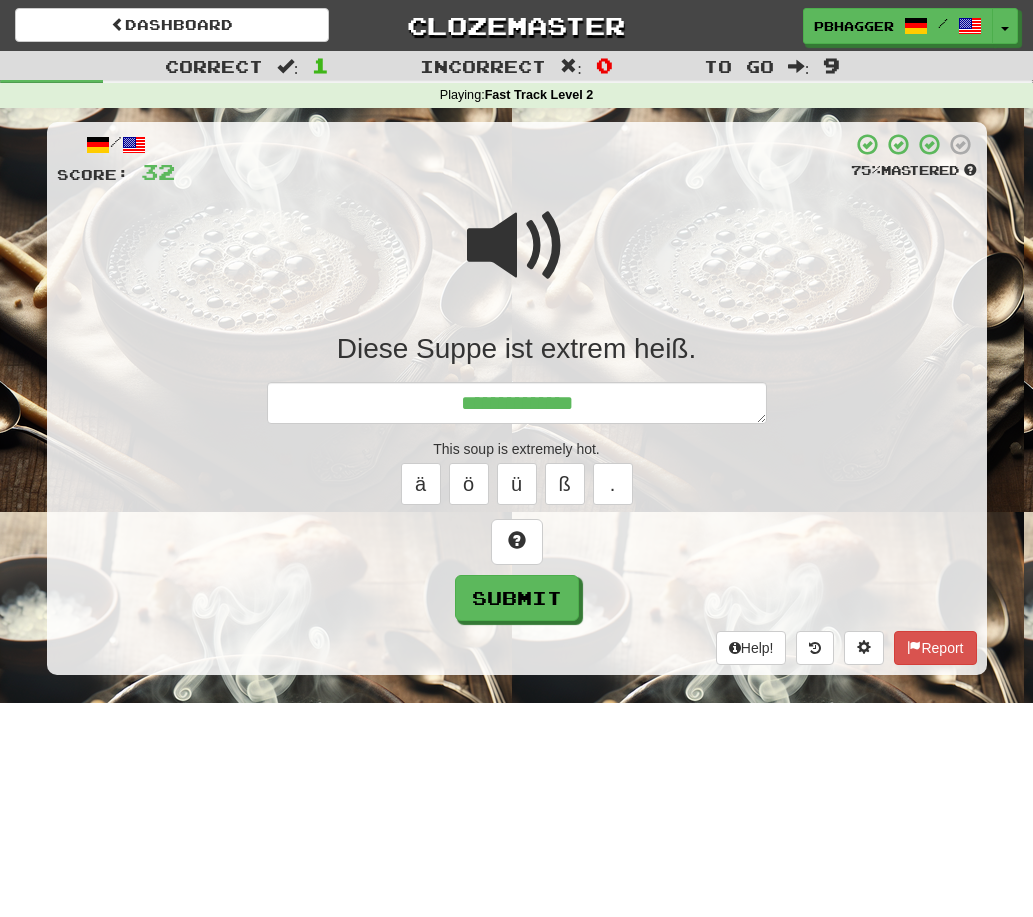 type on "*" 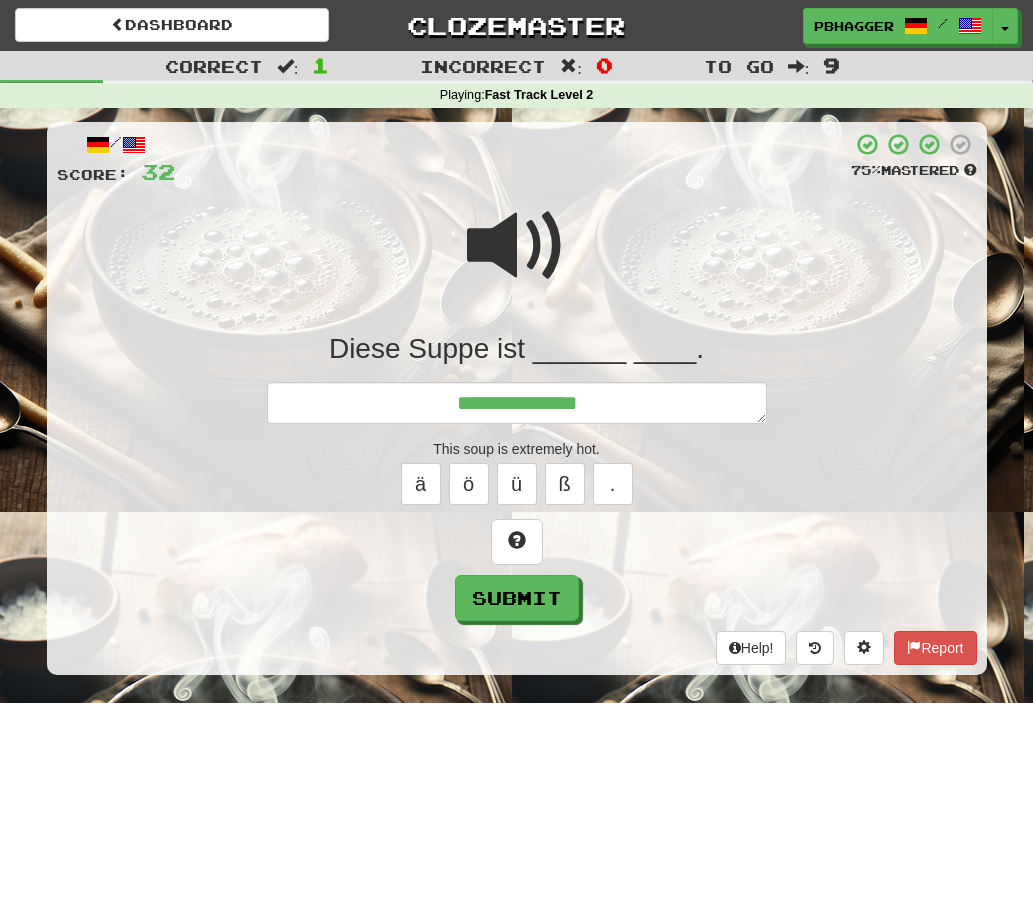 type on "*" 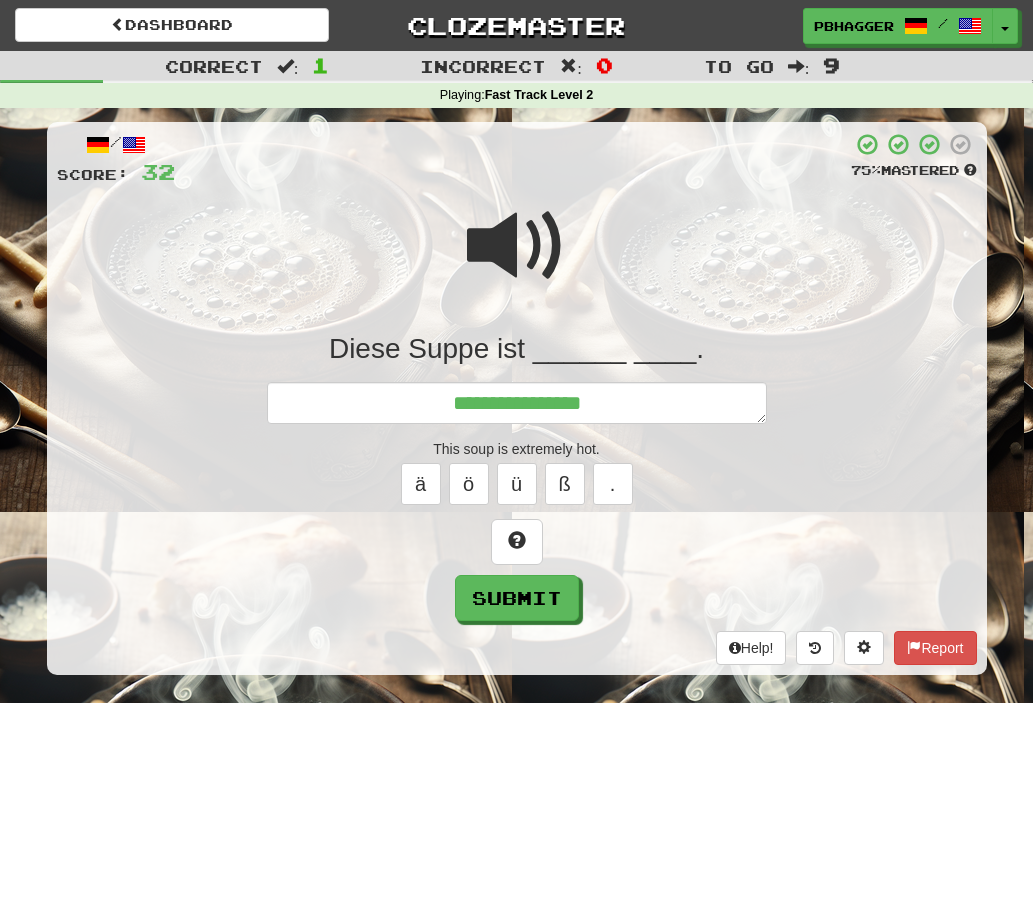 type on "*" 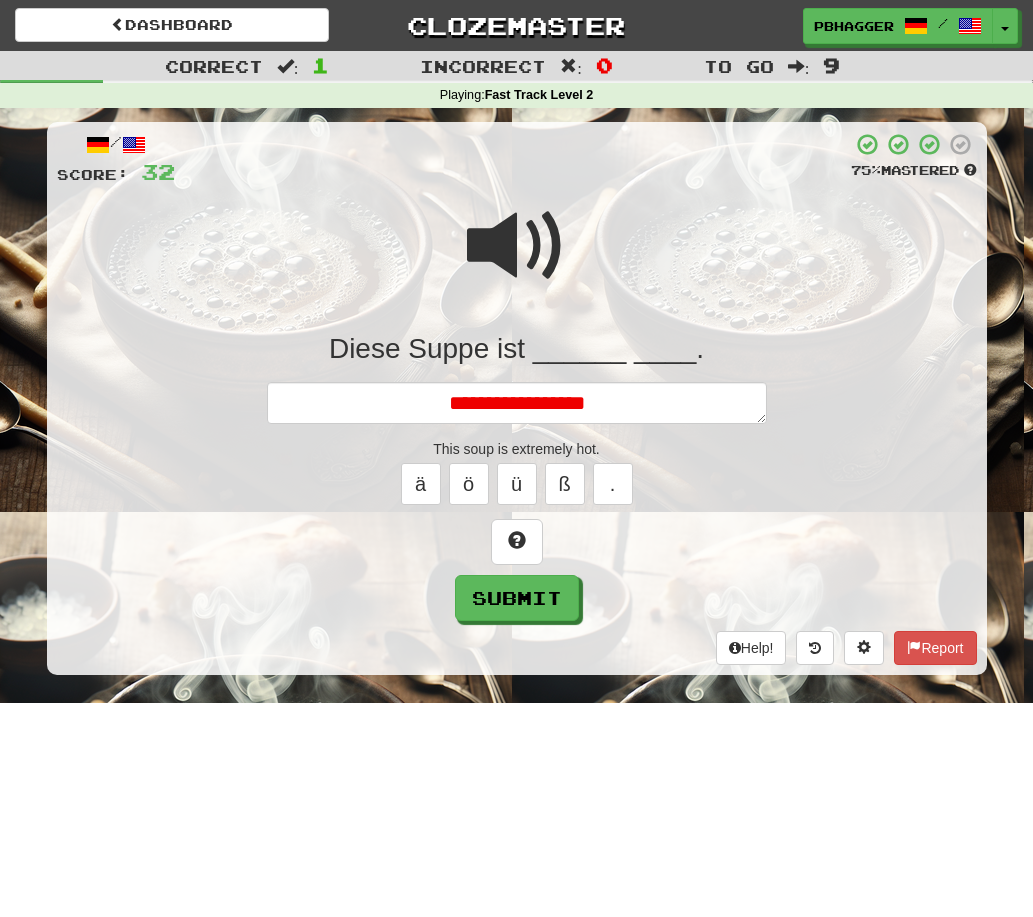 type on "*" 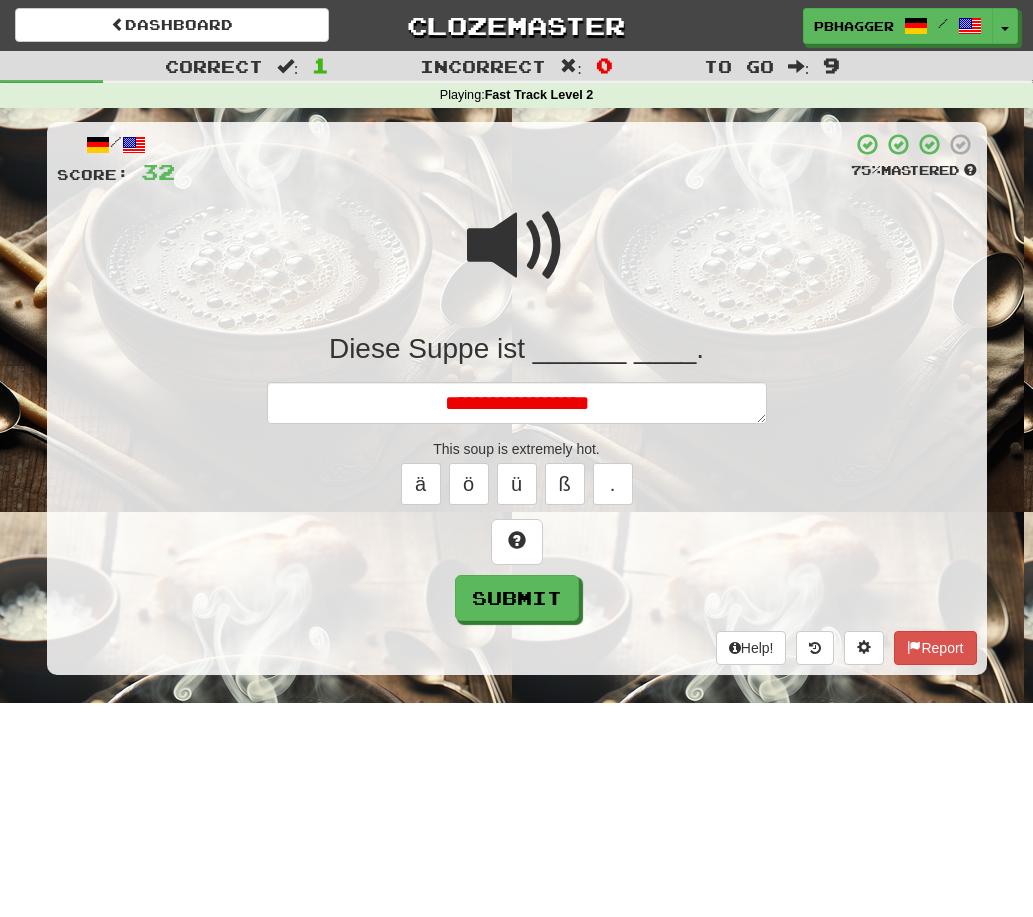 type on "*" 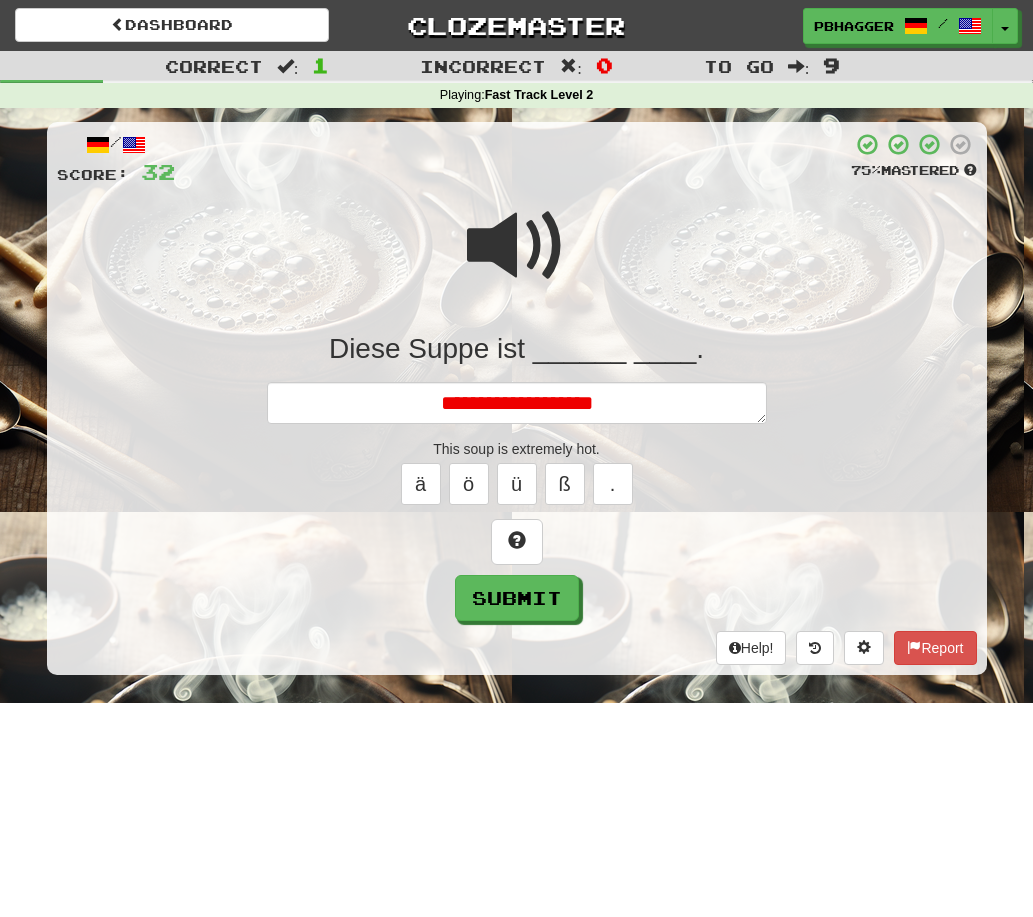 type on "*" 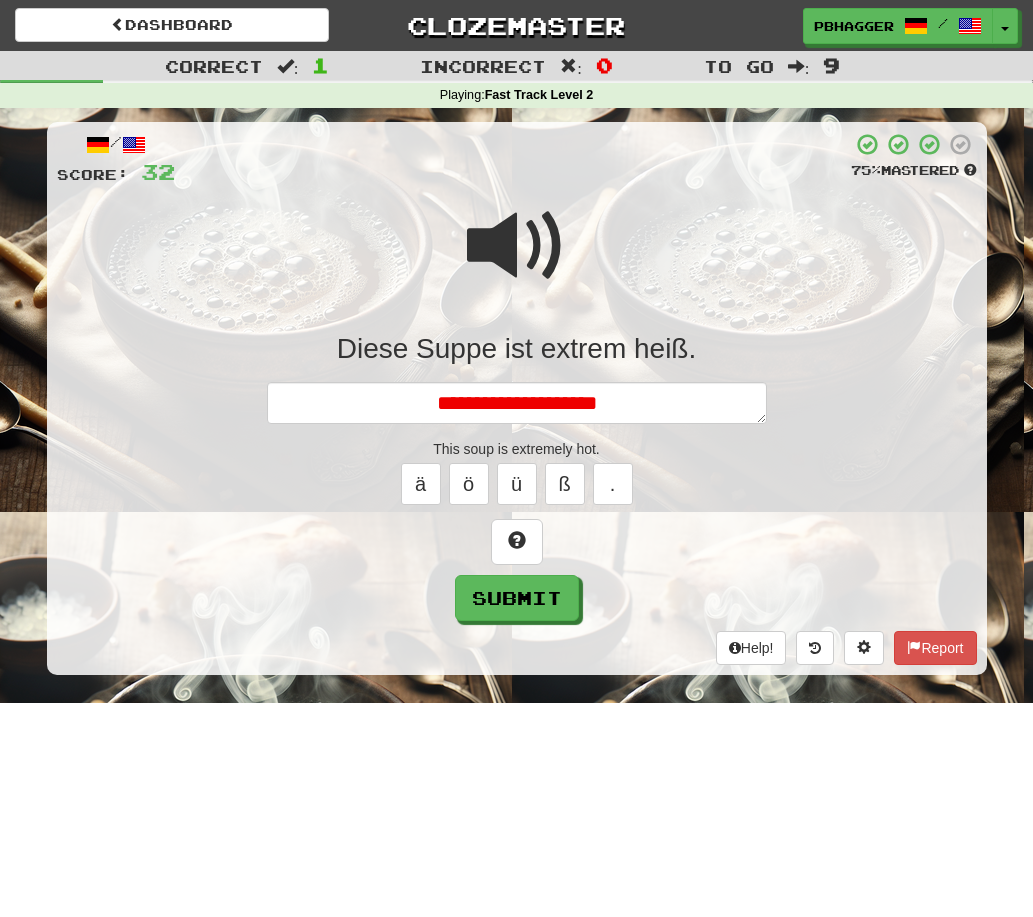 type on "*" 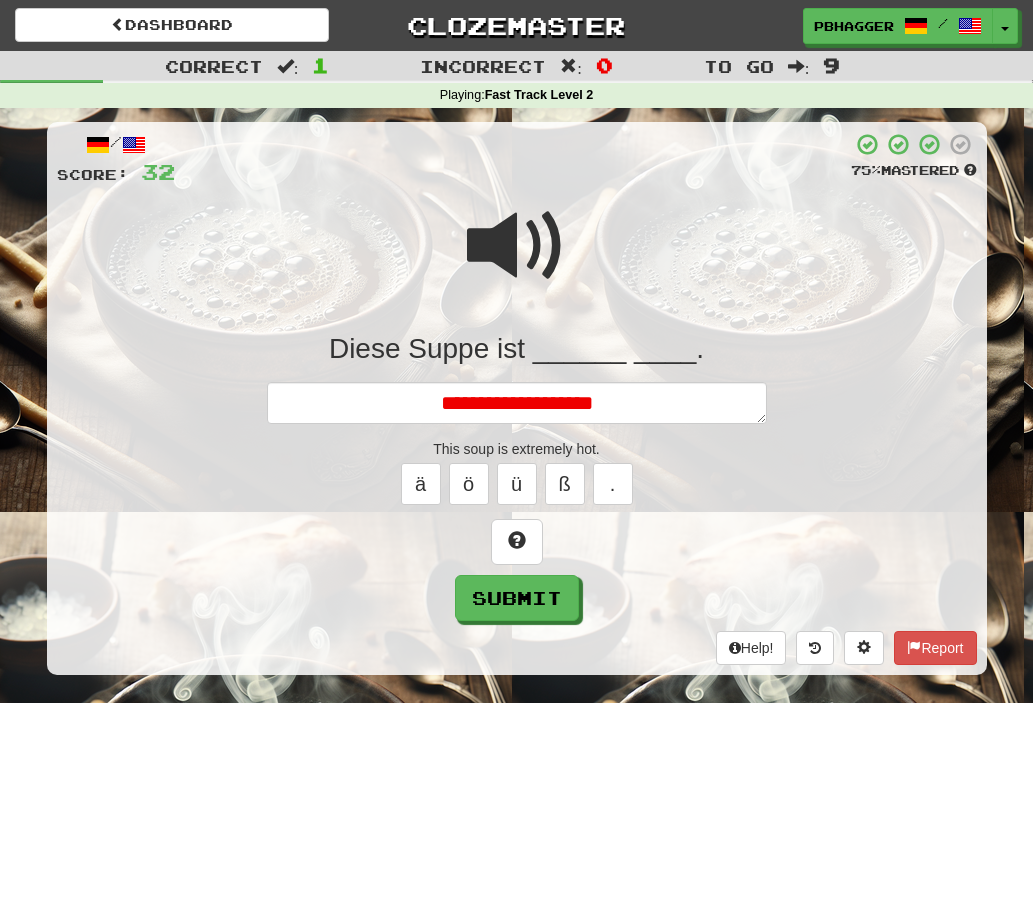 type on "*" 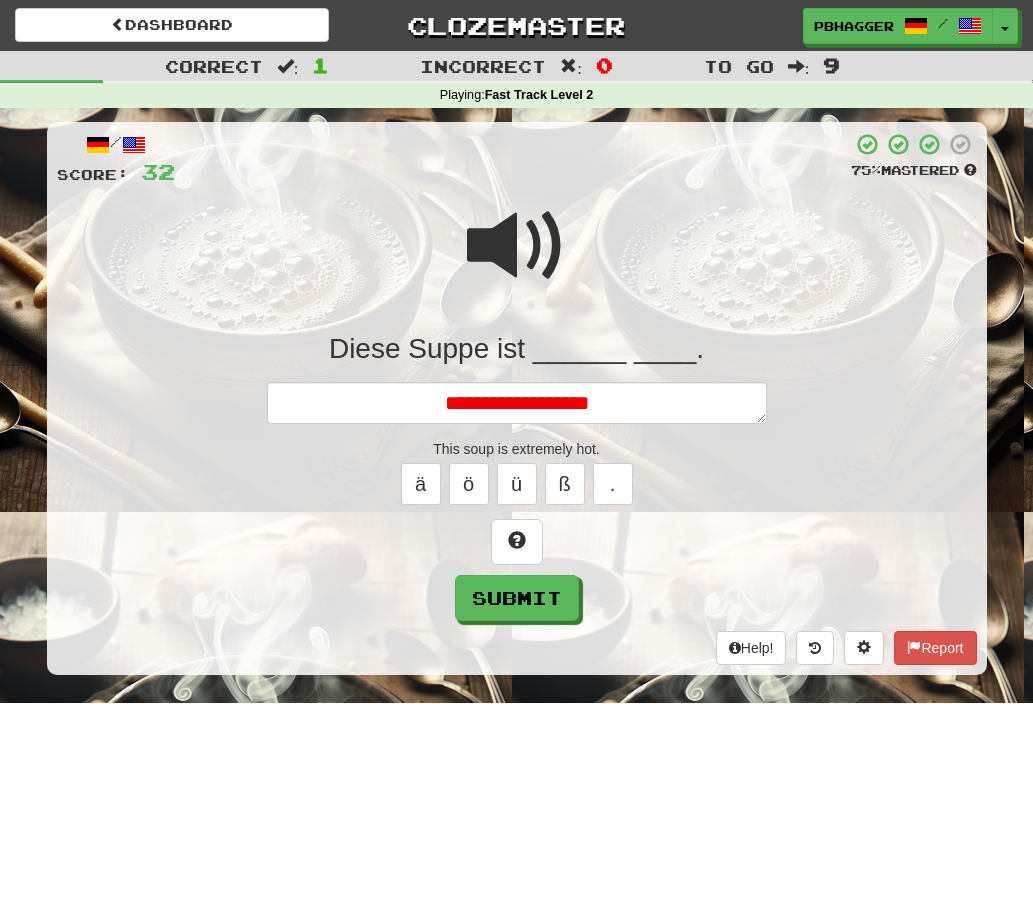type on "*" 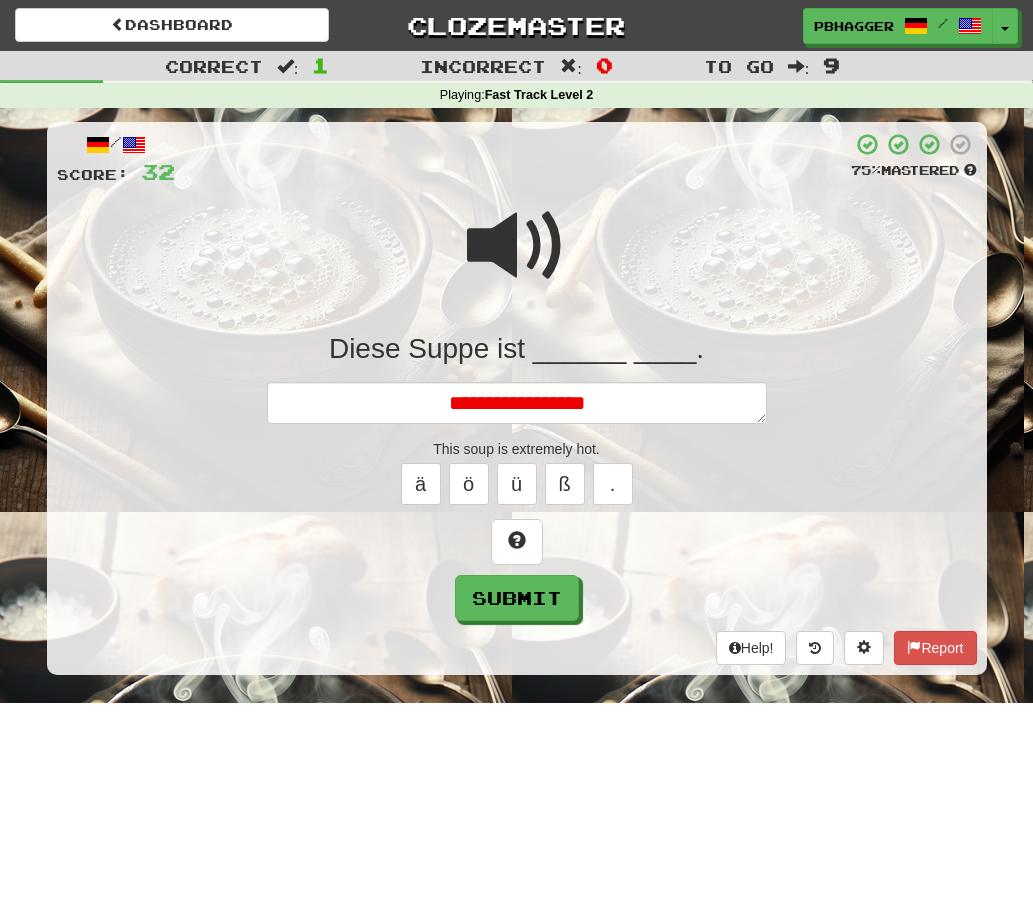 type on "*" 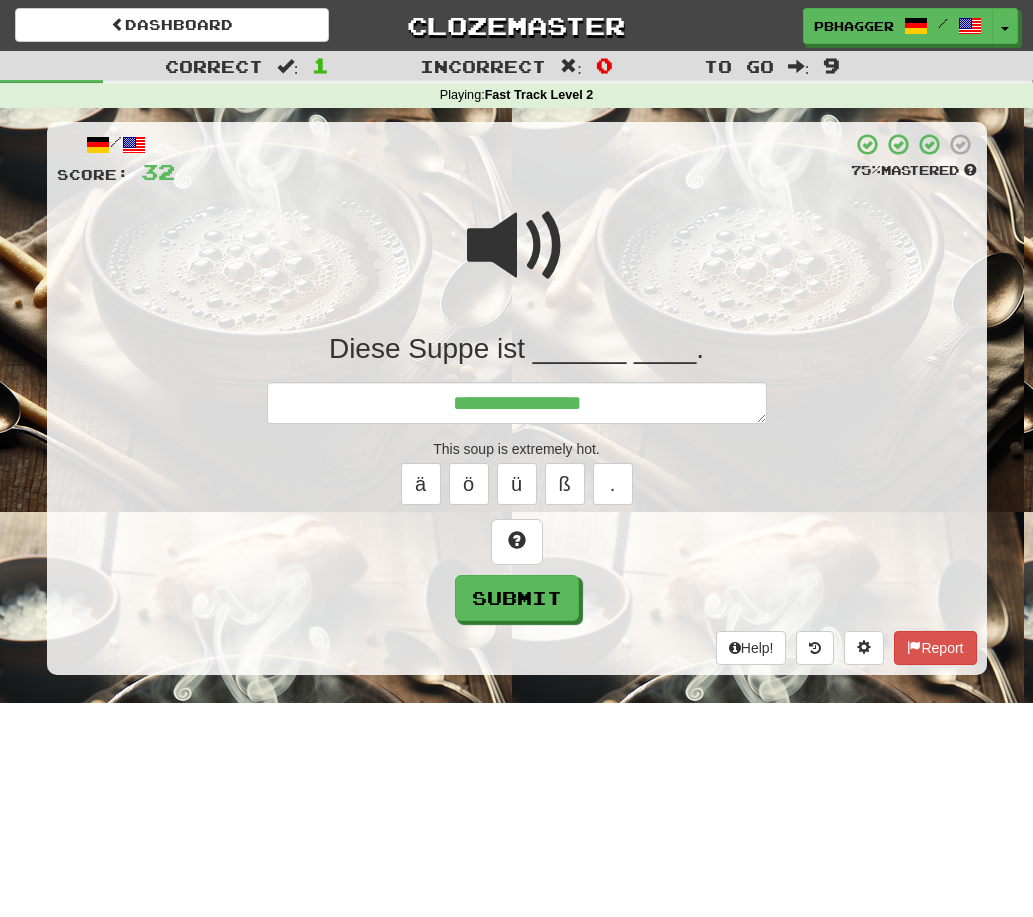 type on "**********" 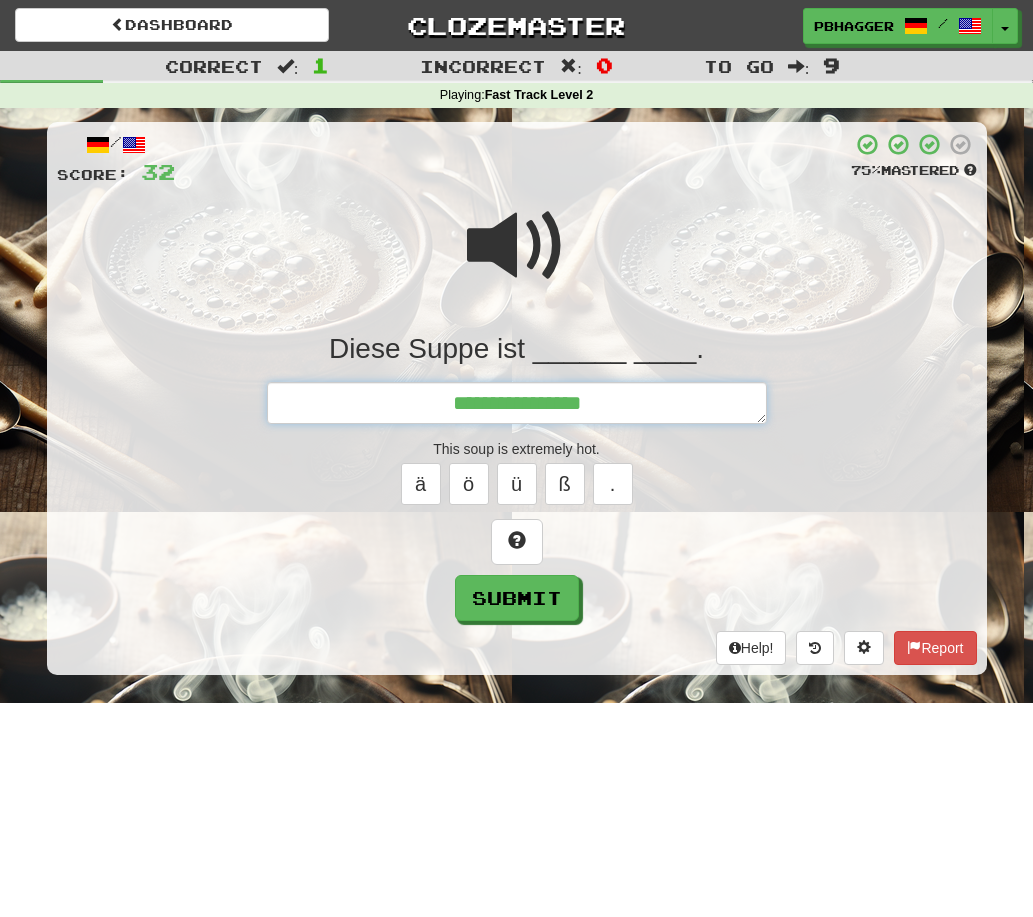 click on "**********" at bounding box center (517, 403) 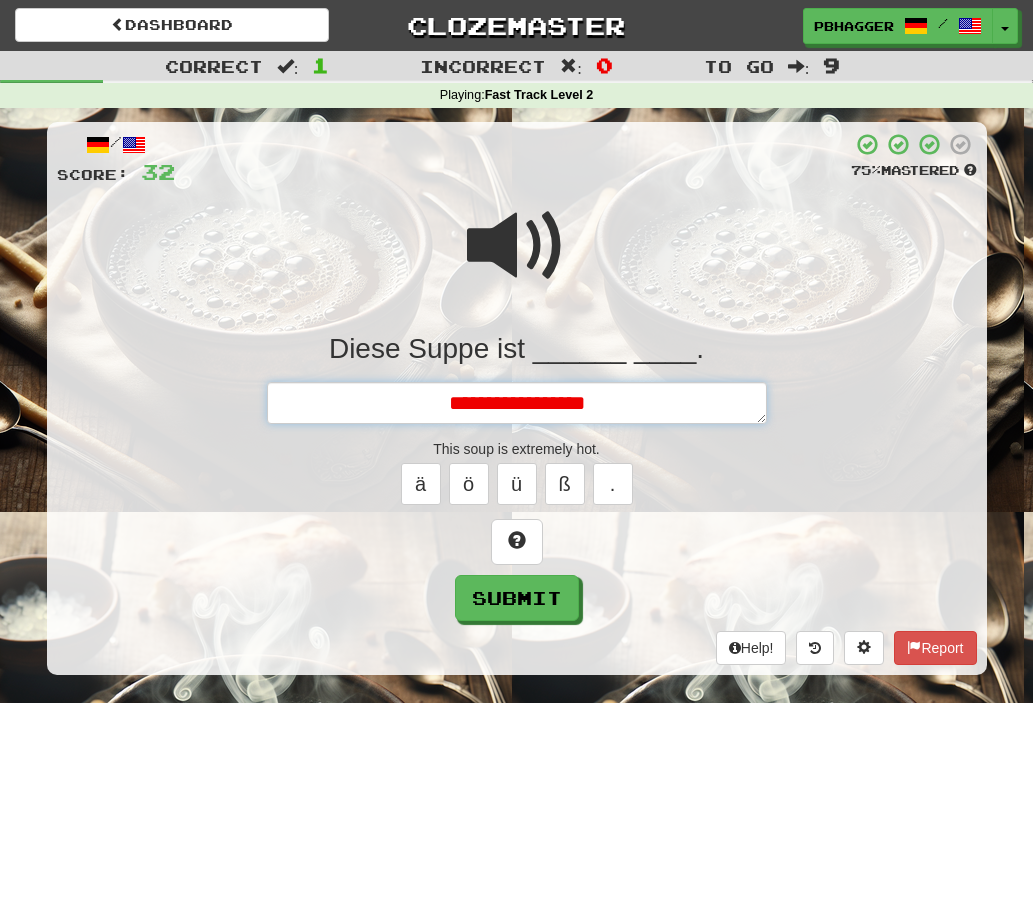 type on "*" 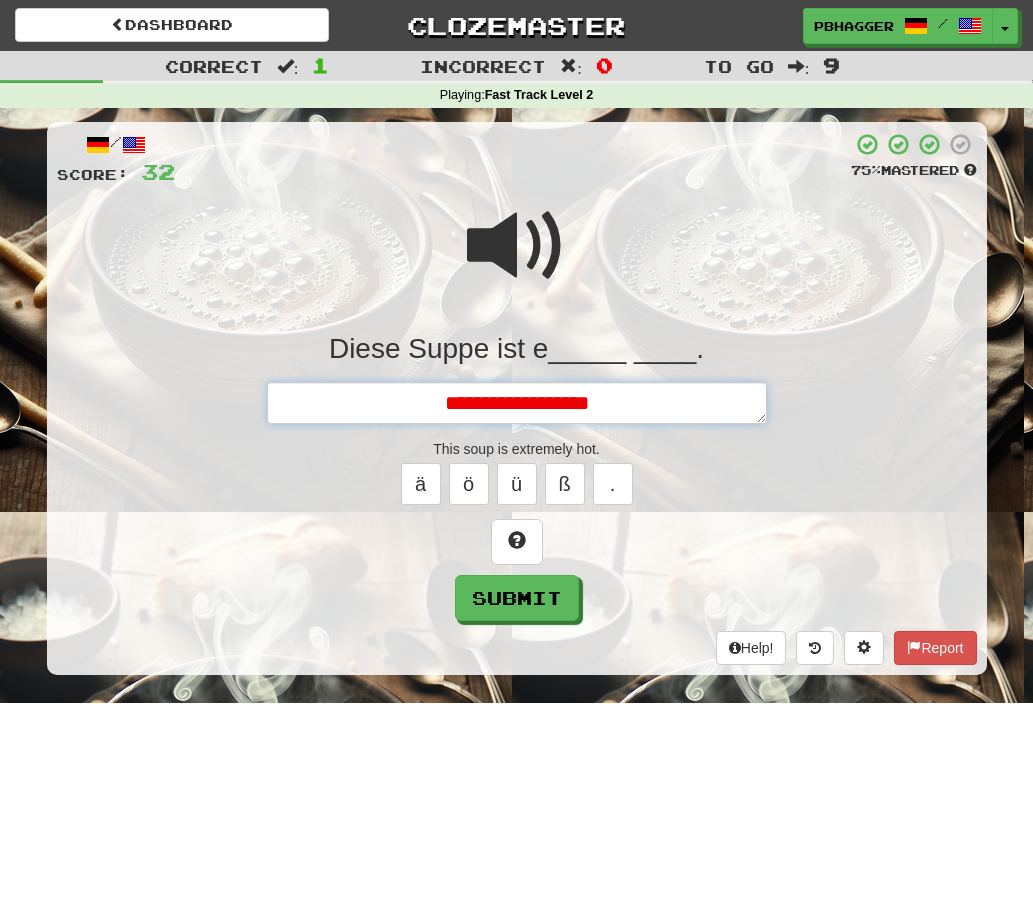 type on "*" 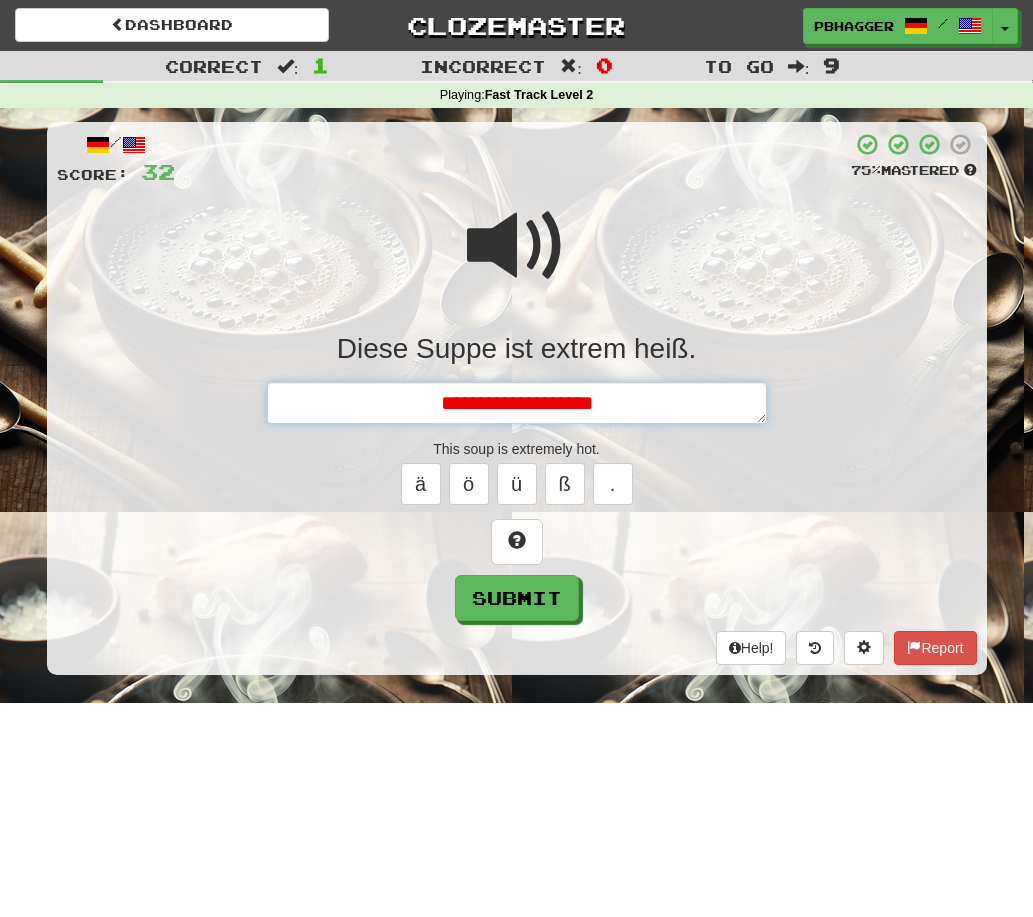 type on "*" 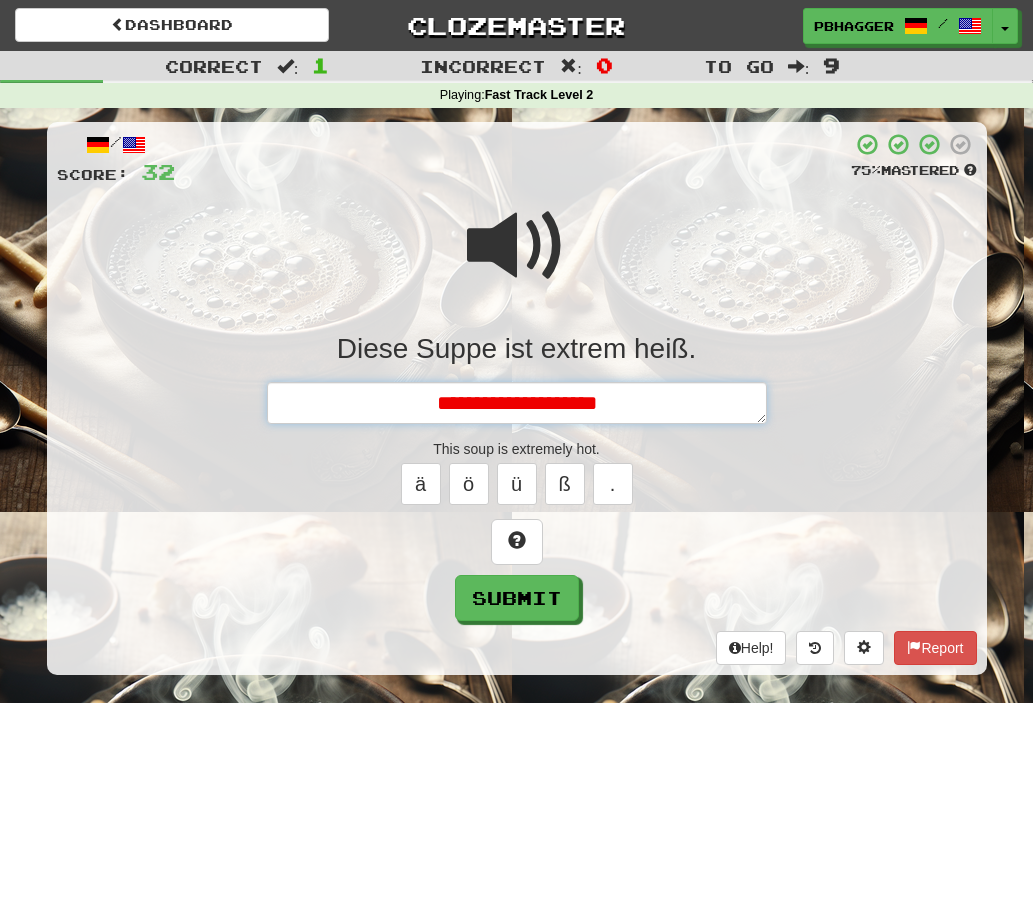 type on "*" 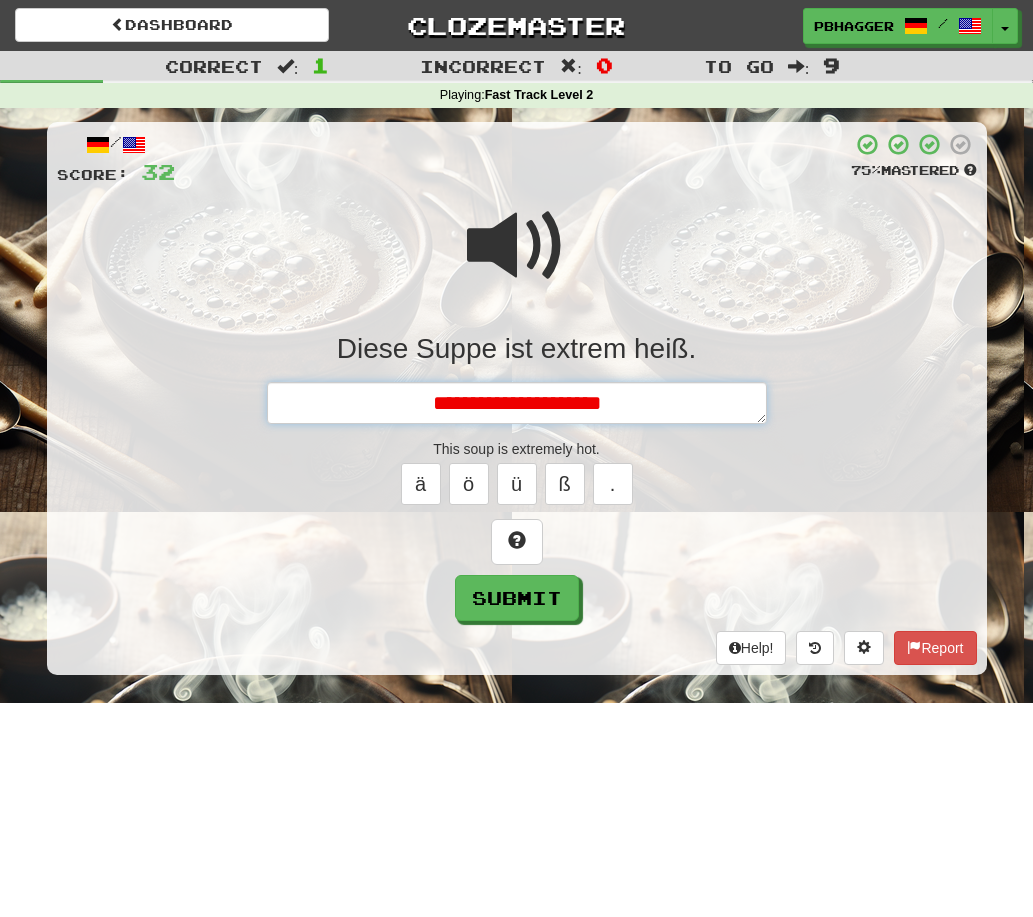 type on "*" 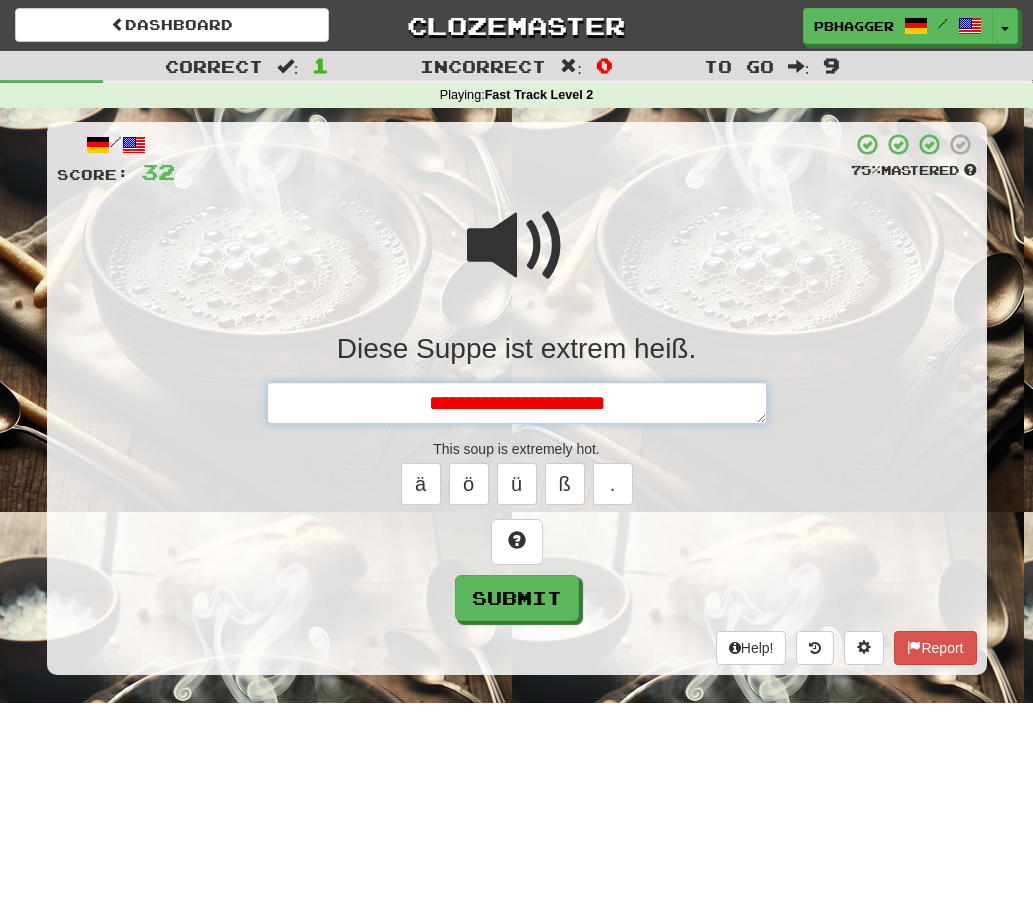type on "*" 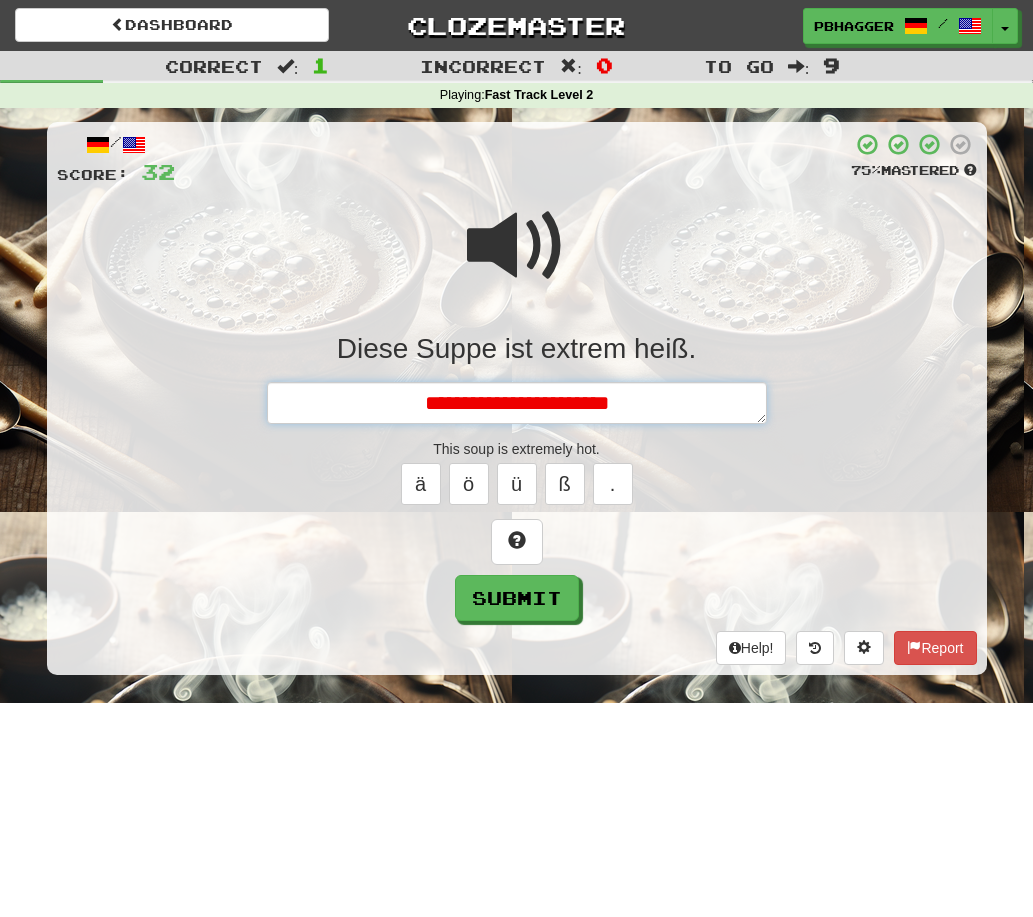 type on "*" 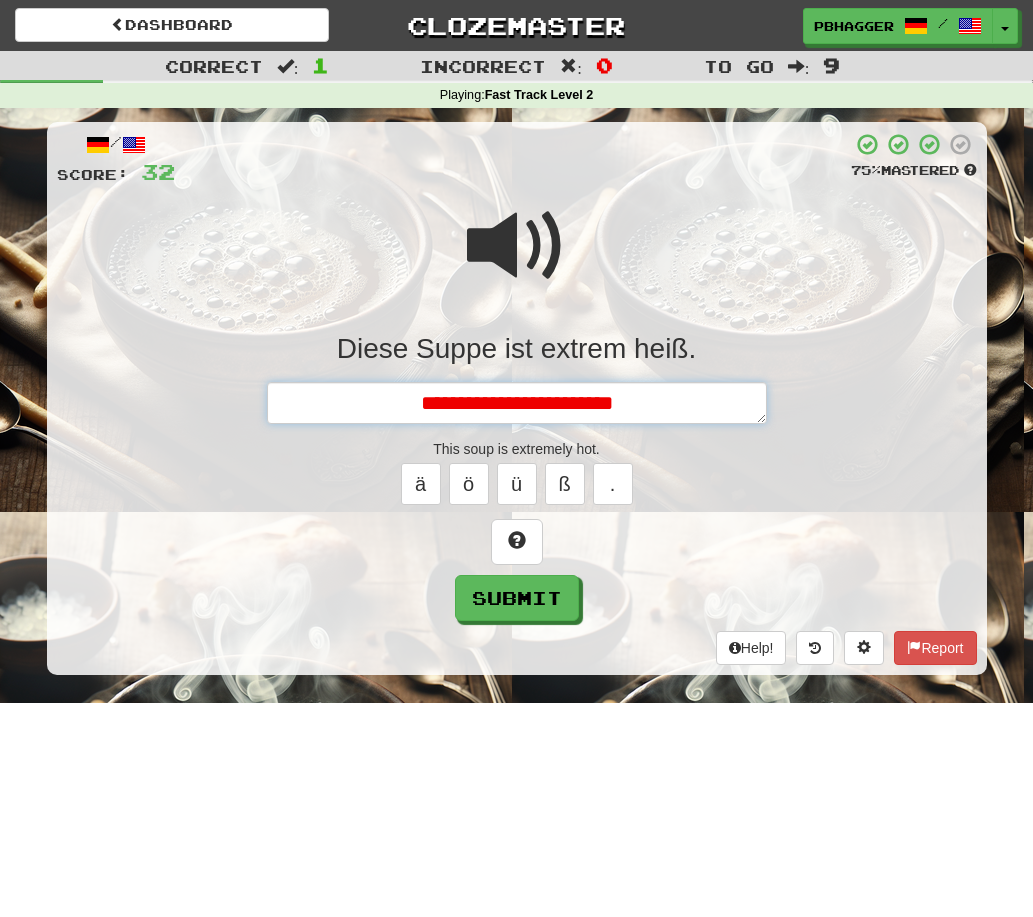 type on "*" 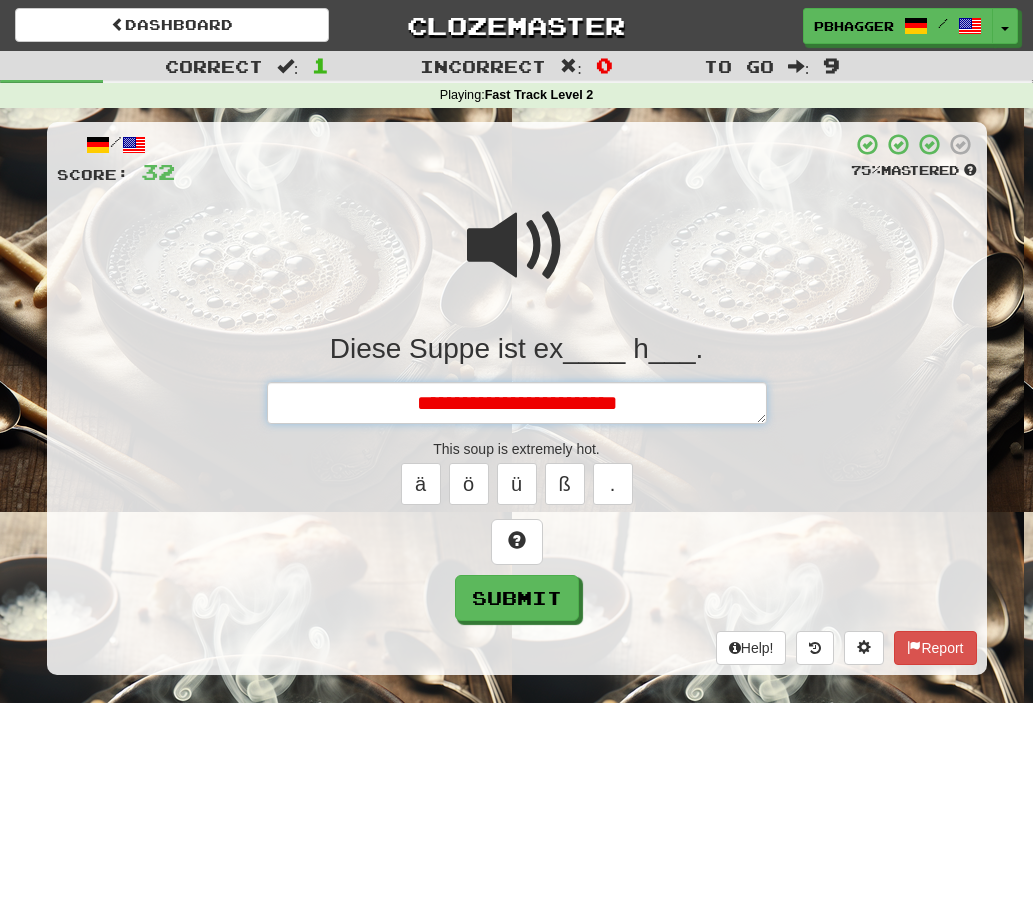 type on "*" 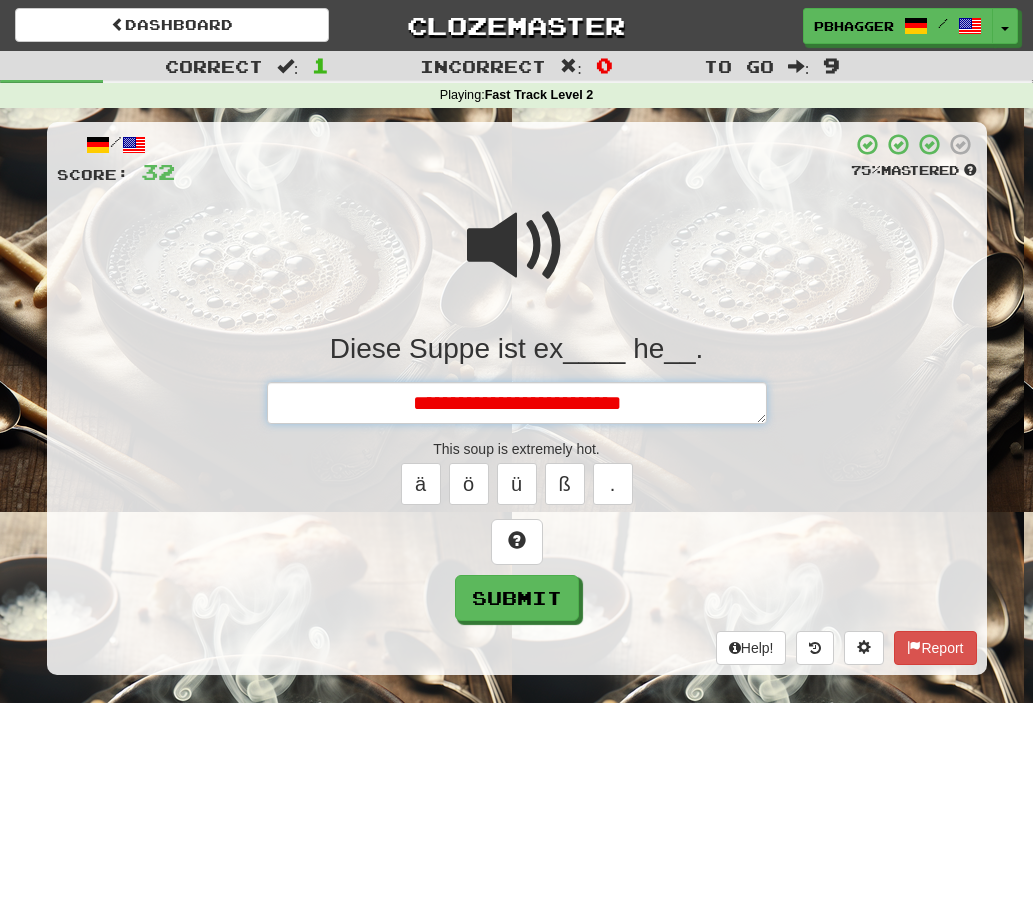 type on "*" 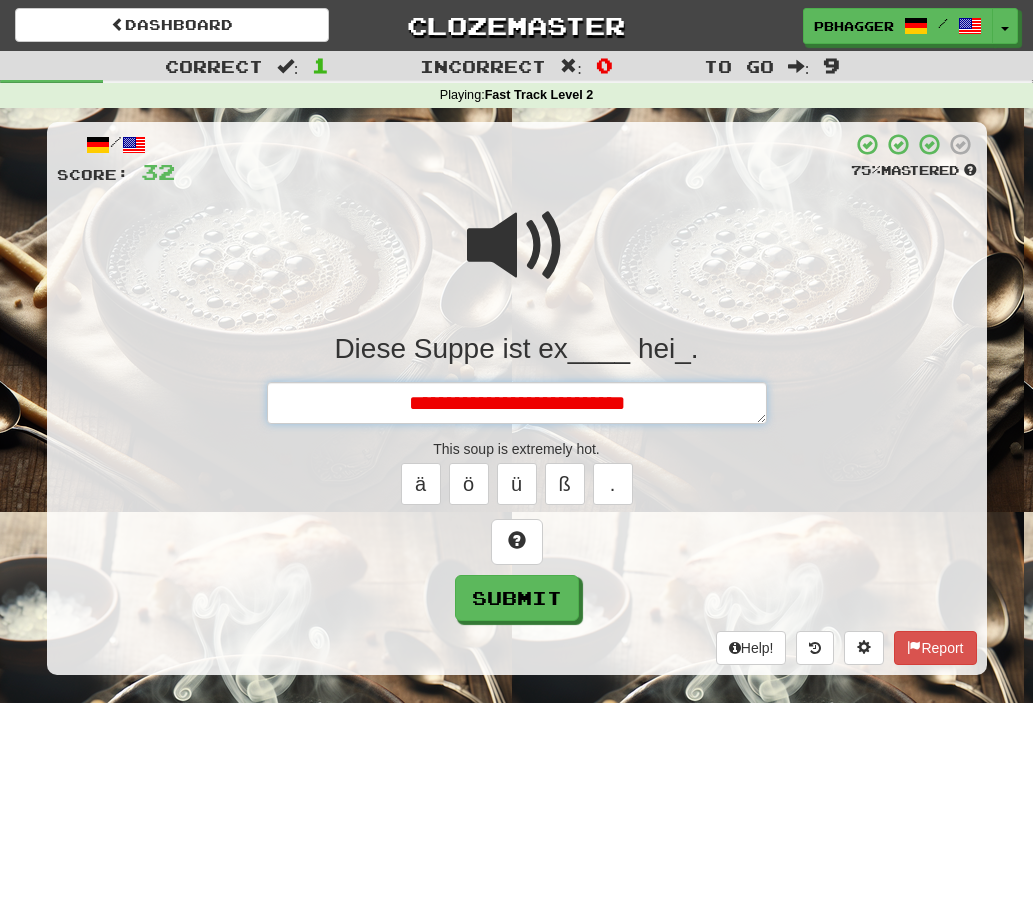 type on "*" 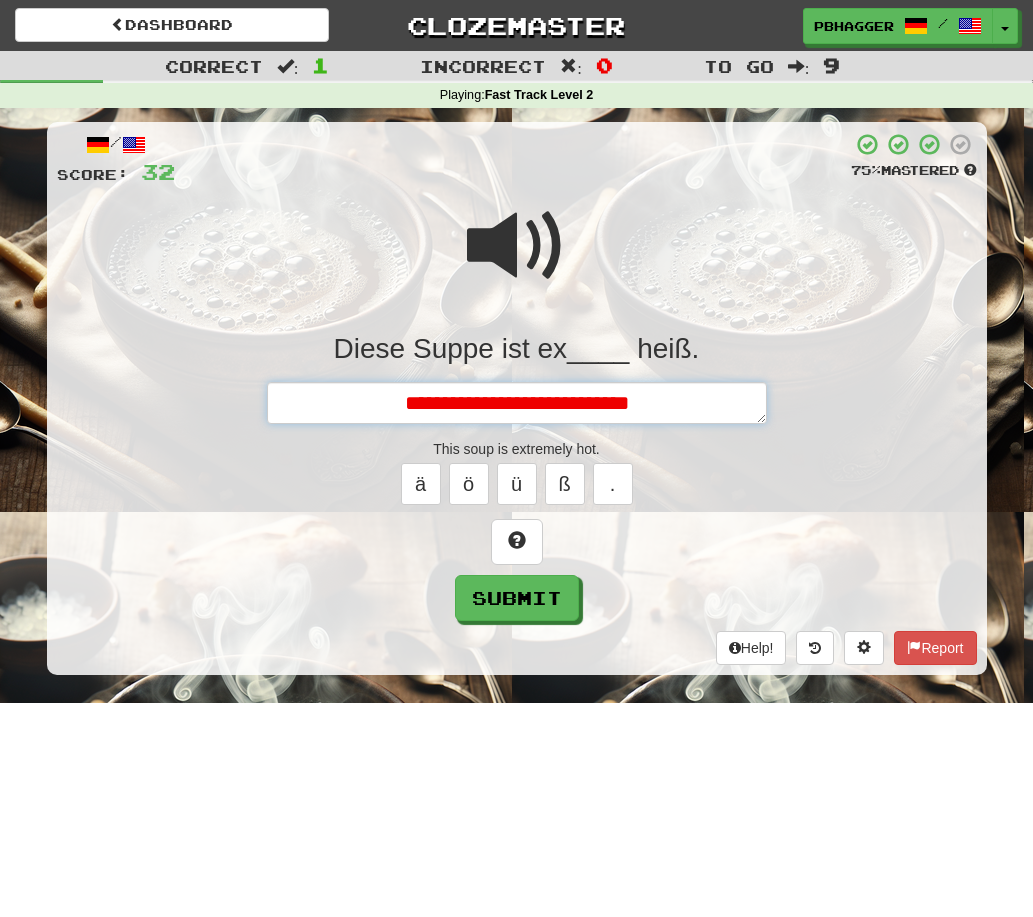 click on "**********" at bounding box center [517, 403] 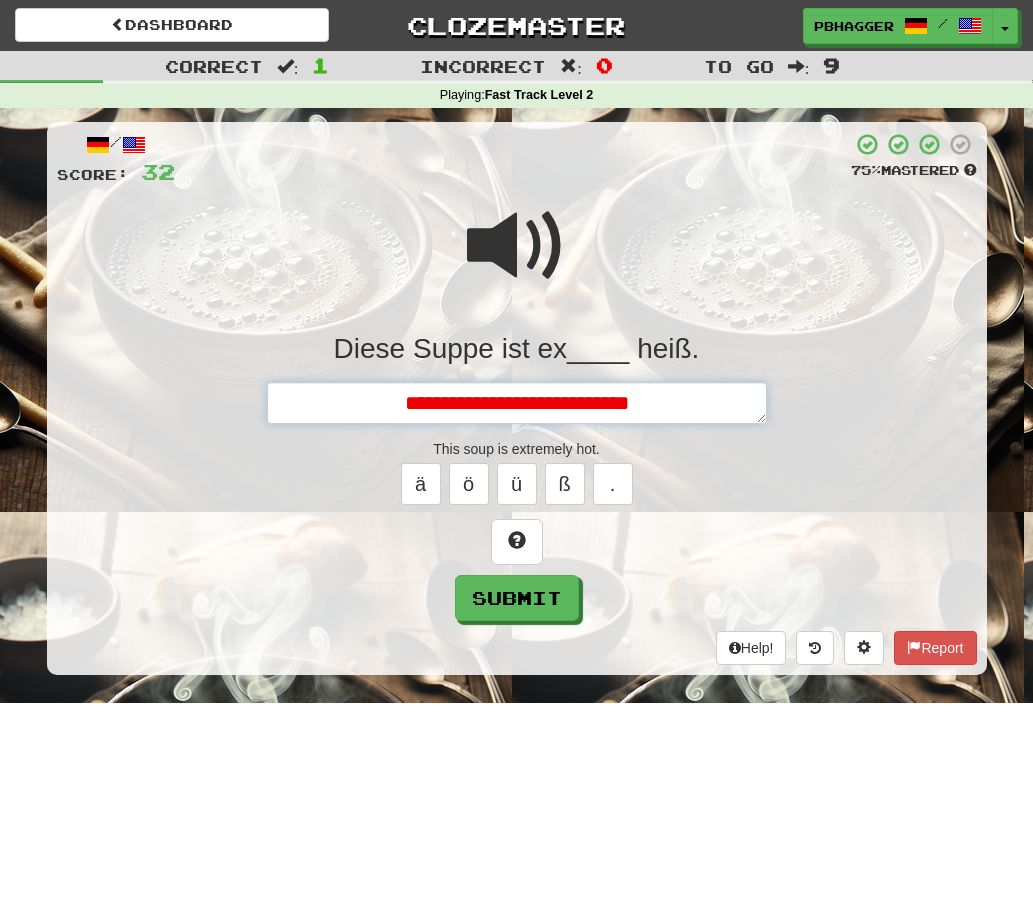 type on "*" 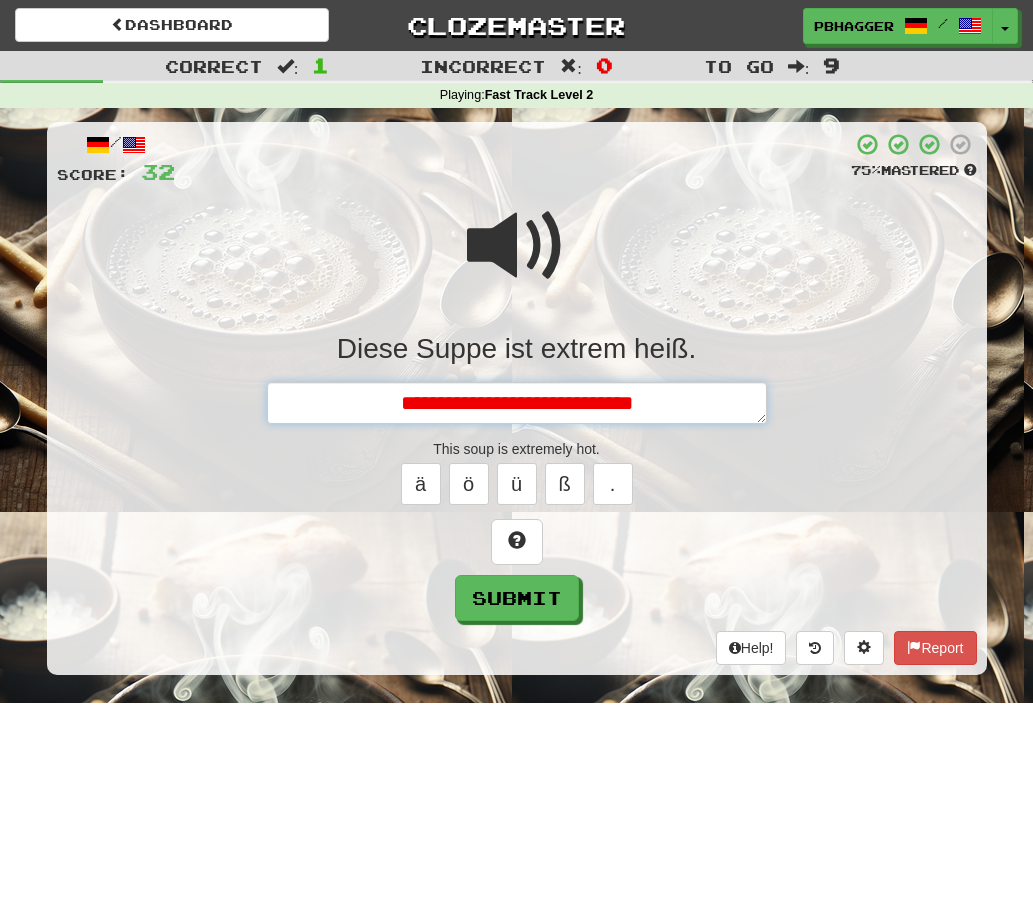click on "**********" at bounding box center [517, 403] 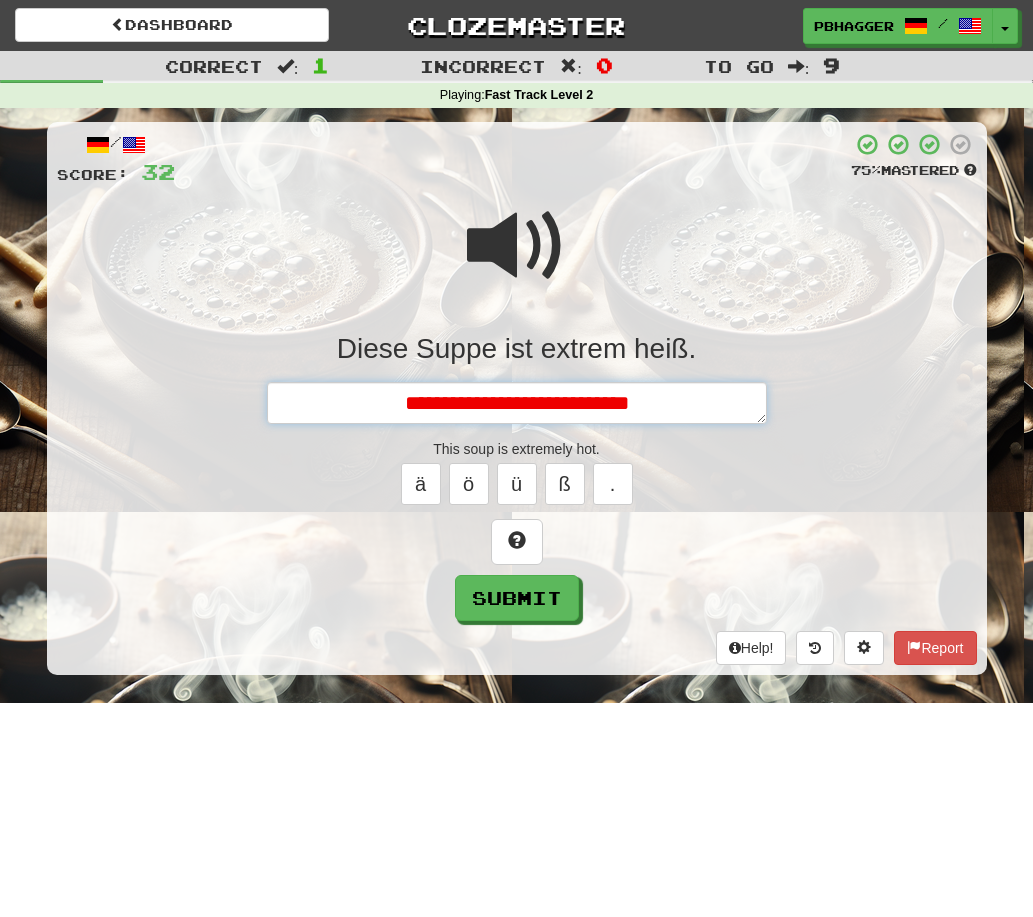 type on "*" 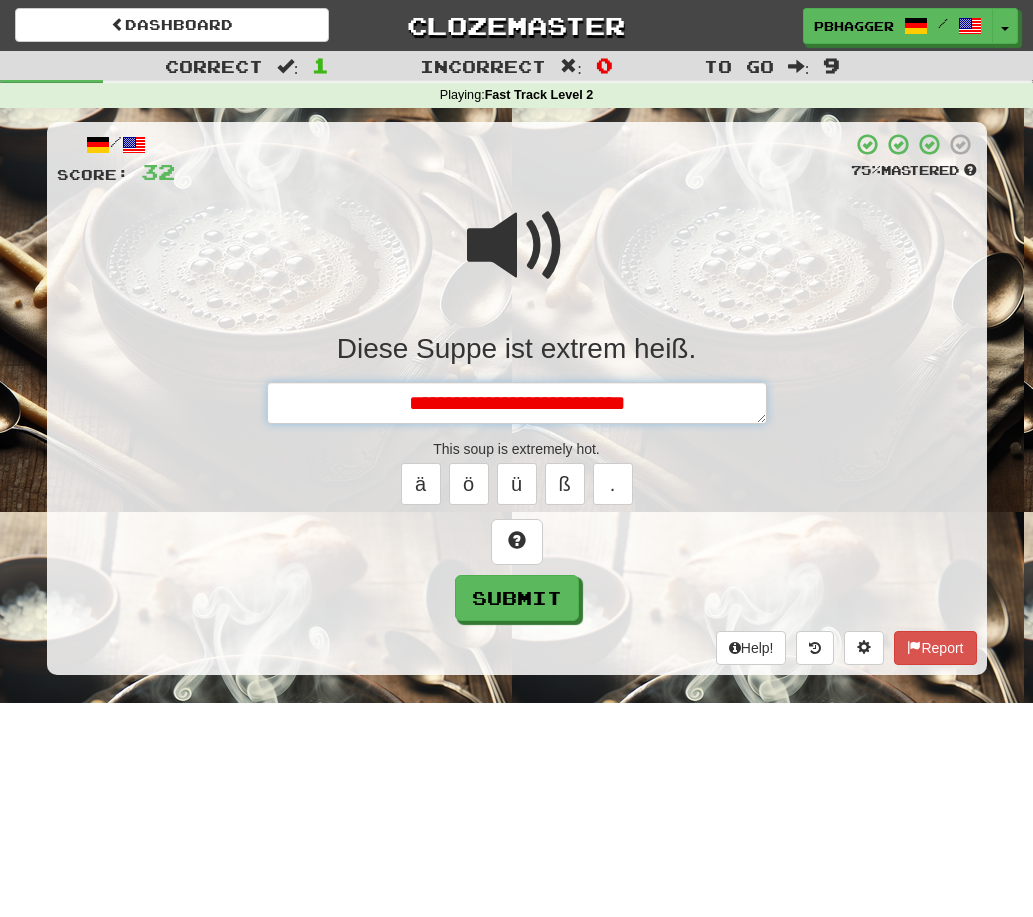 type on "*" 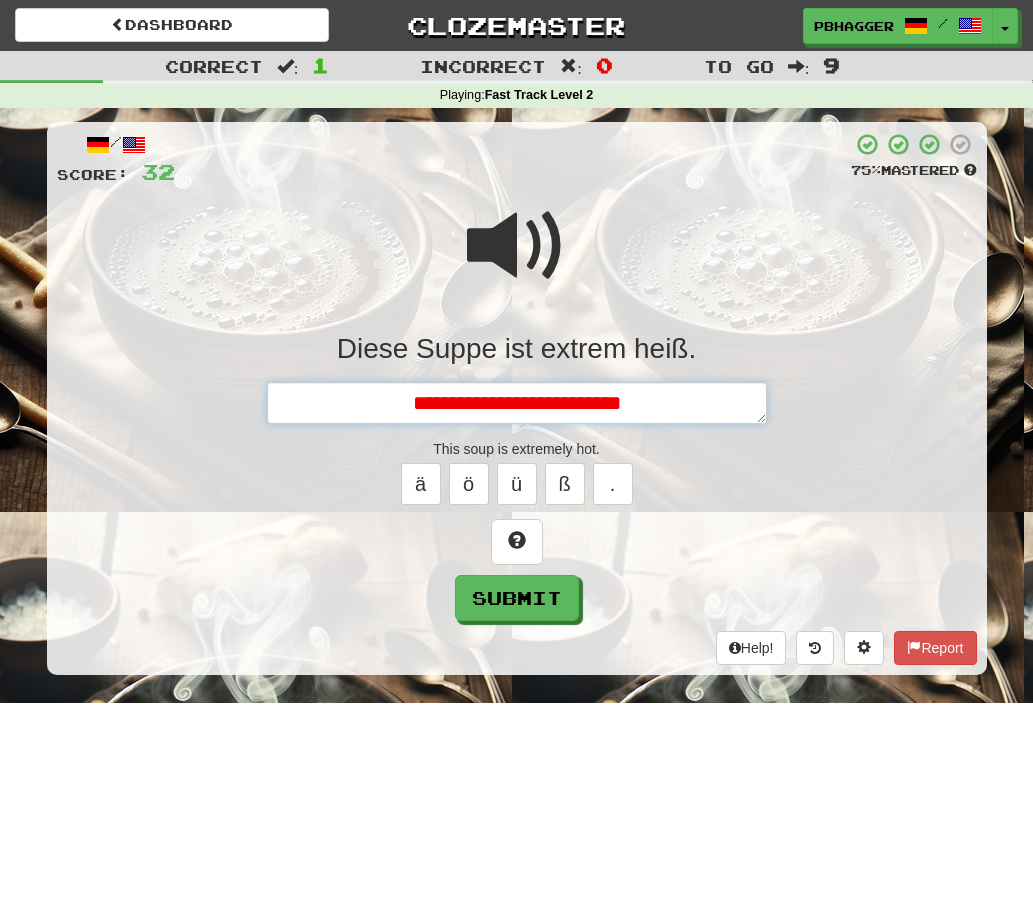 type on "*" 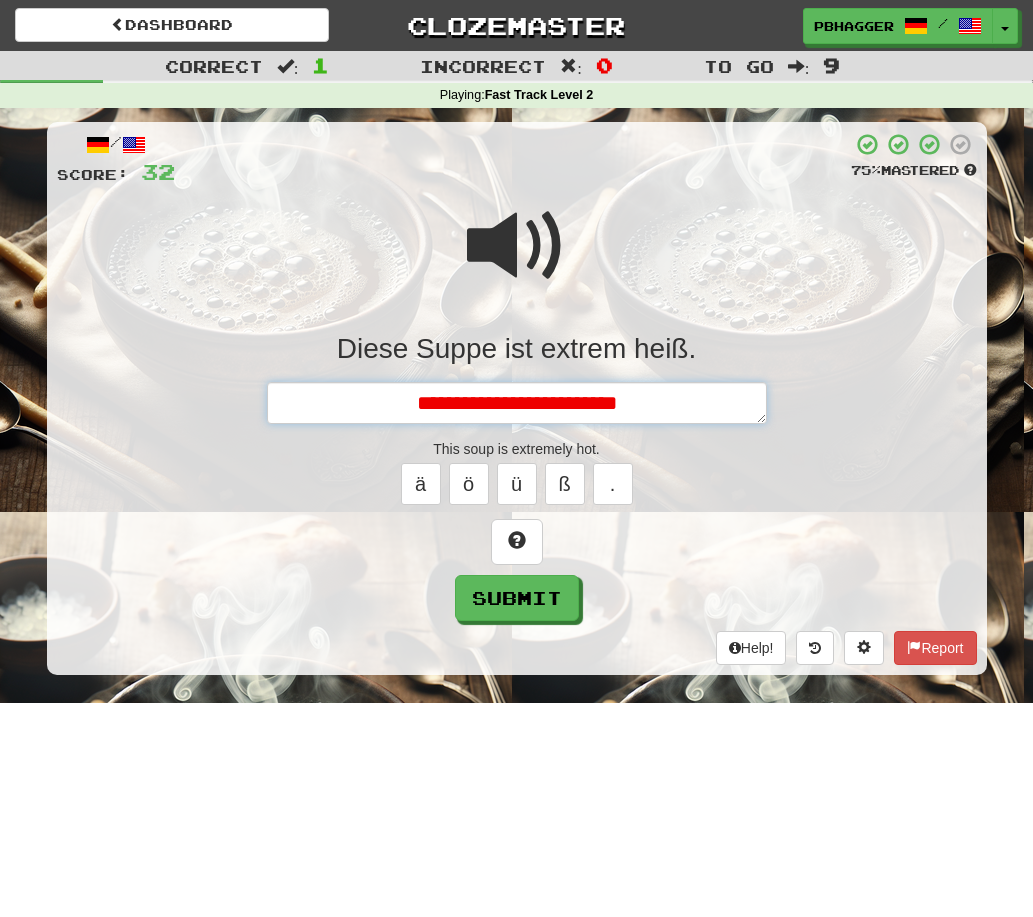 type on "*" 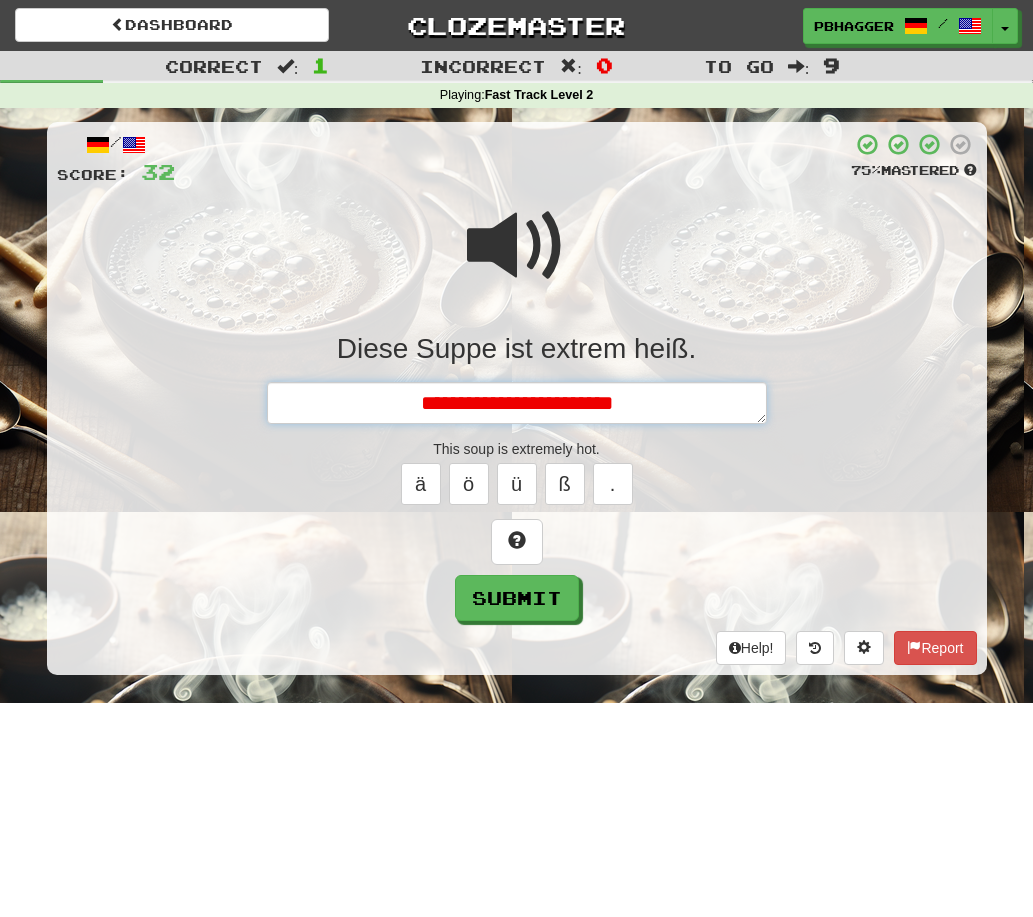 type on "*" 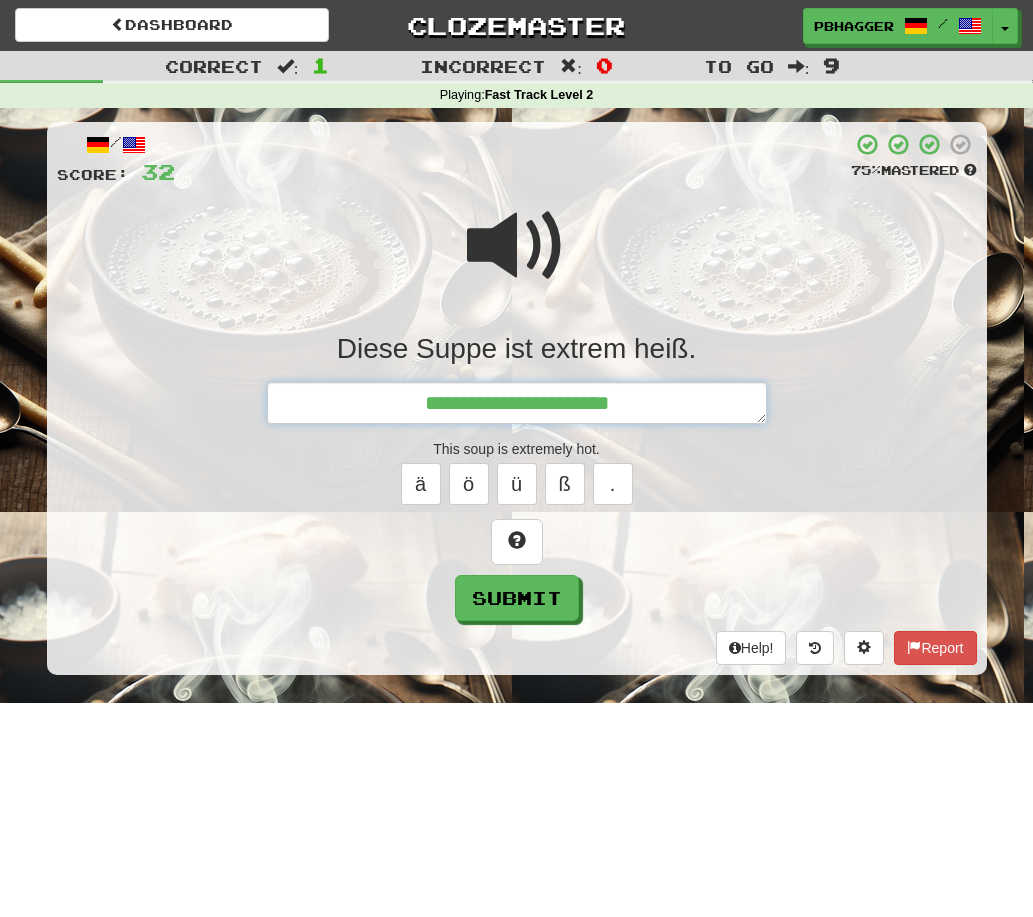 type on "*" 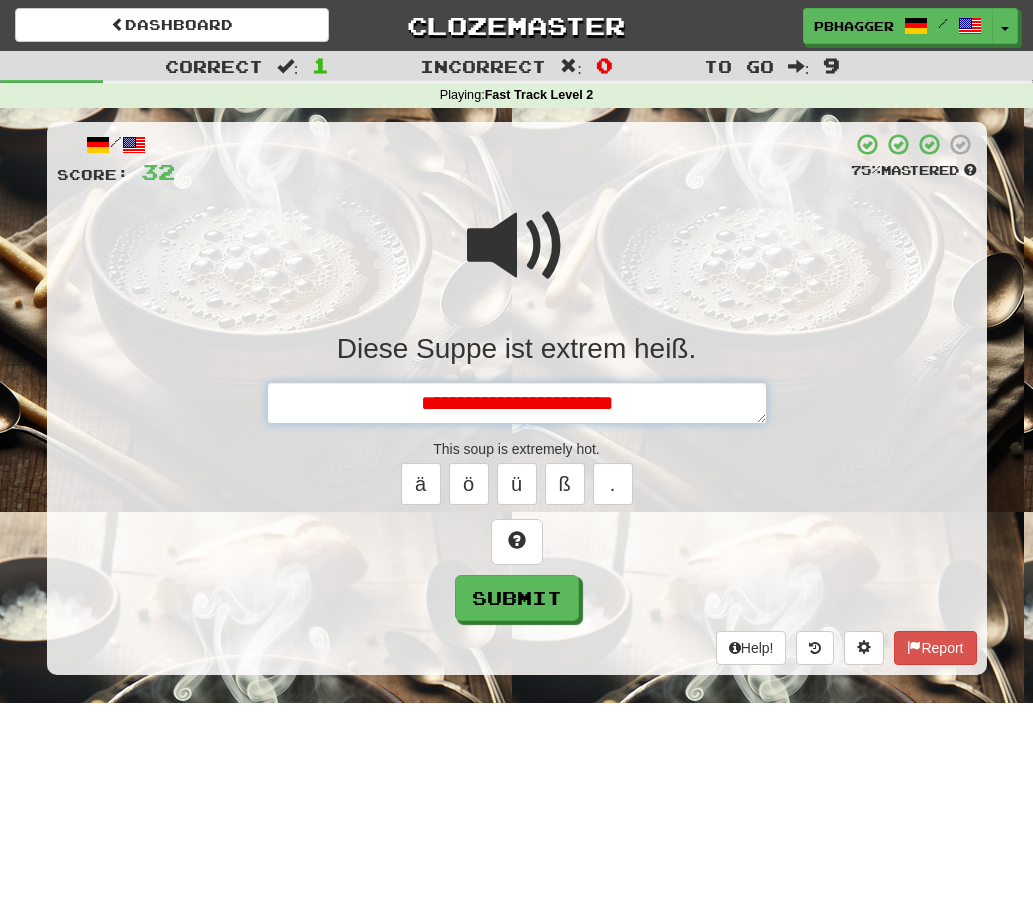 type on "*" 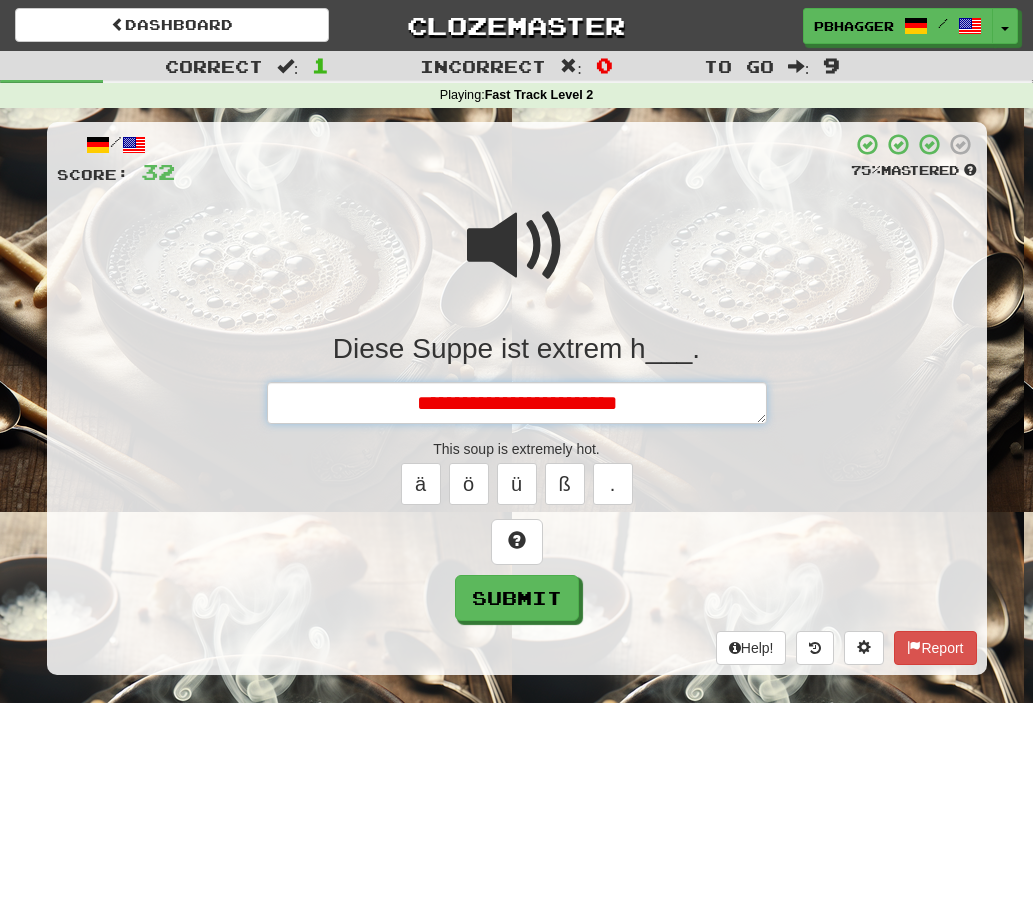 type on "*" 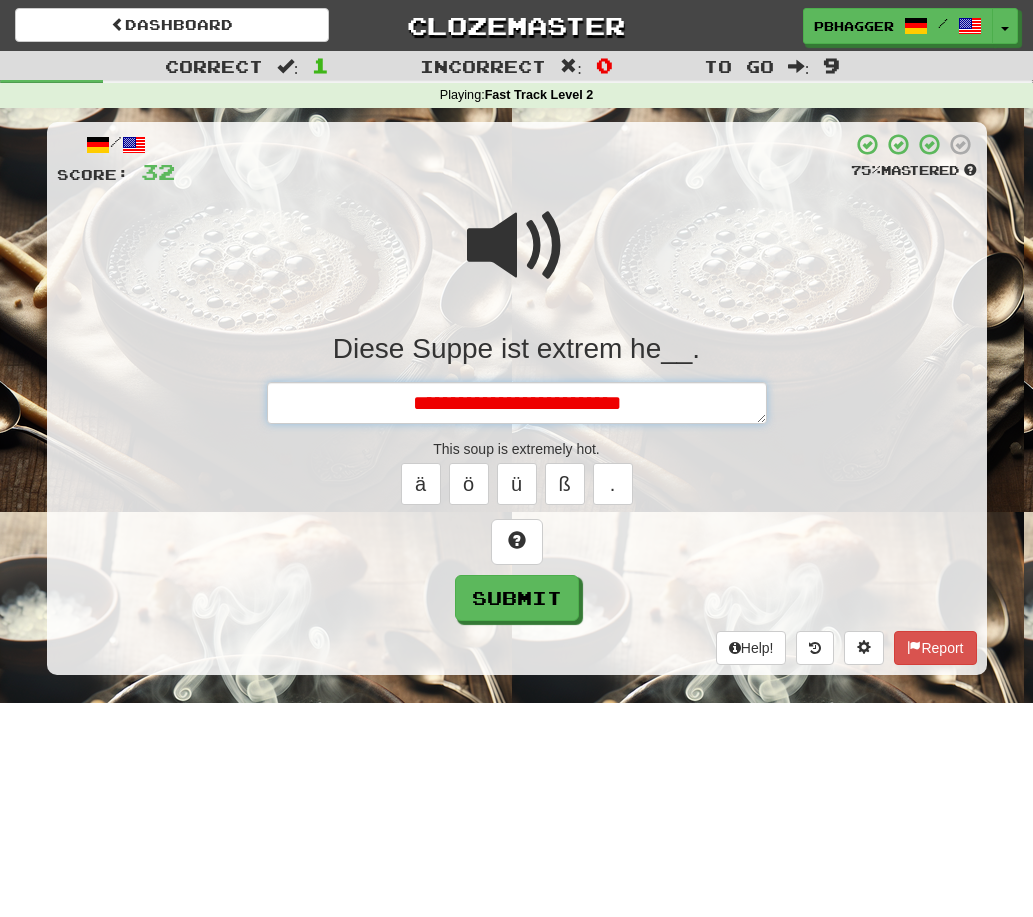 type on "*" 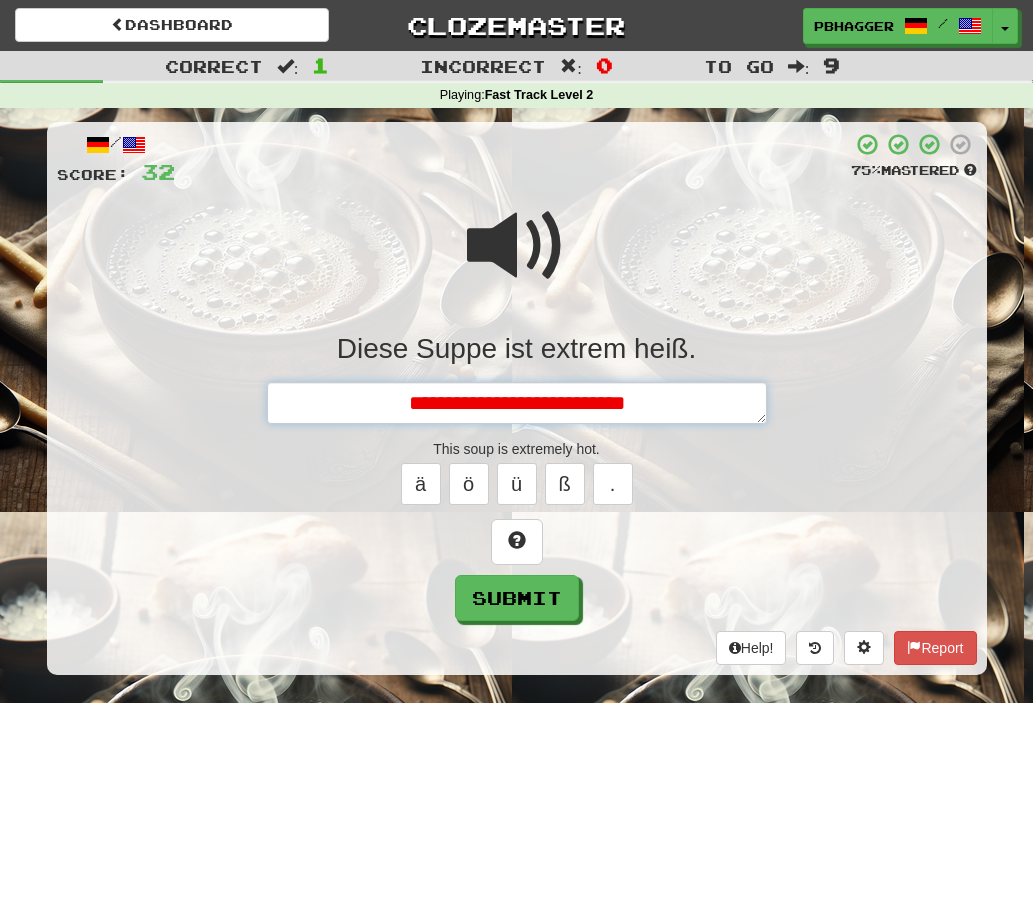 type on "*" 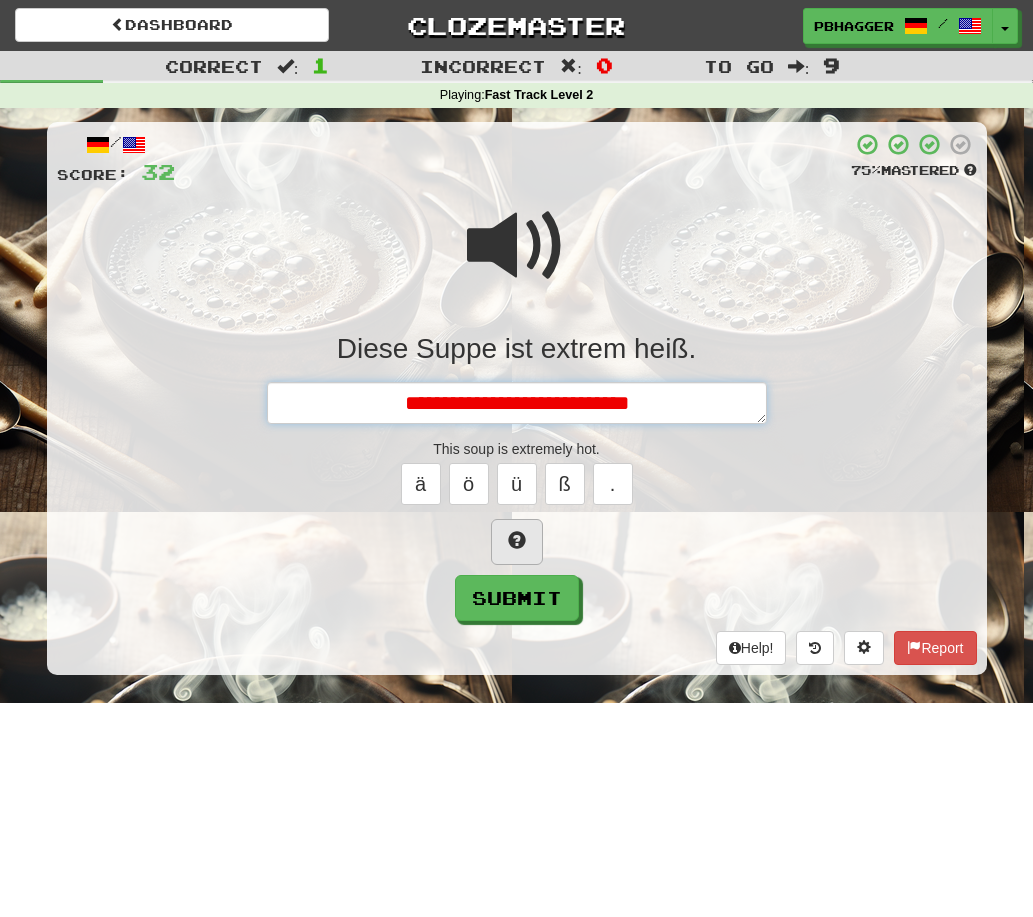 type on "**********" 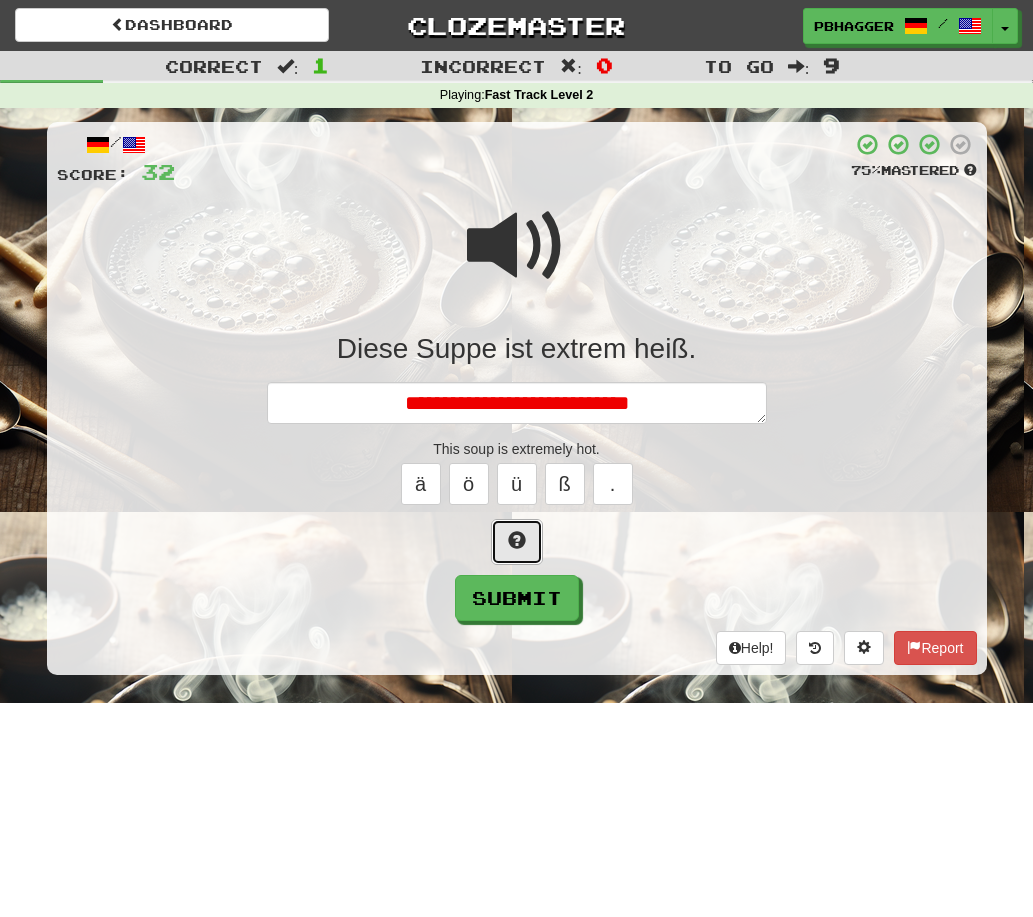 click at bounding box center [517, 540] 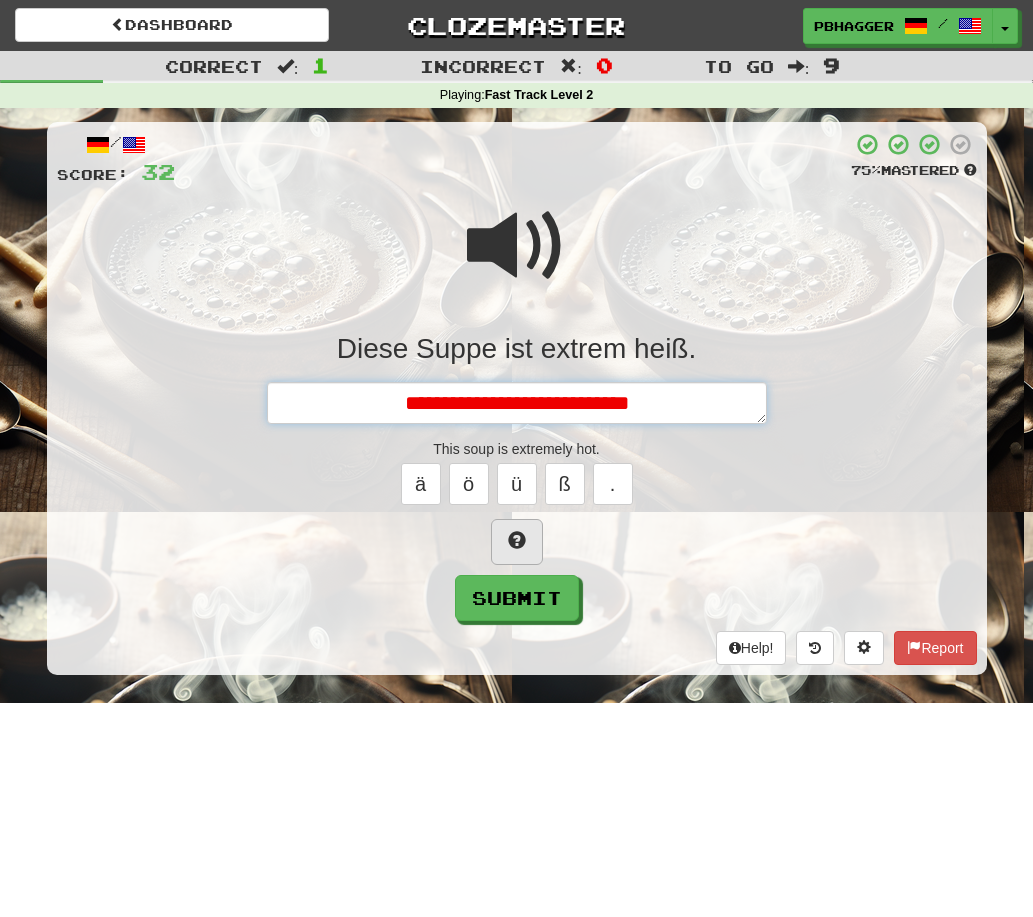 type on "*" 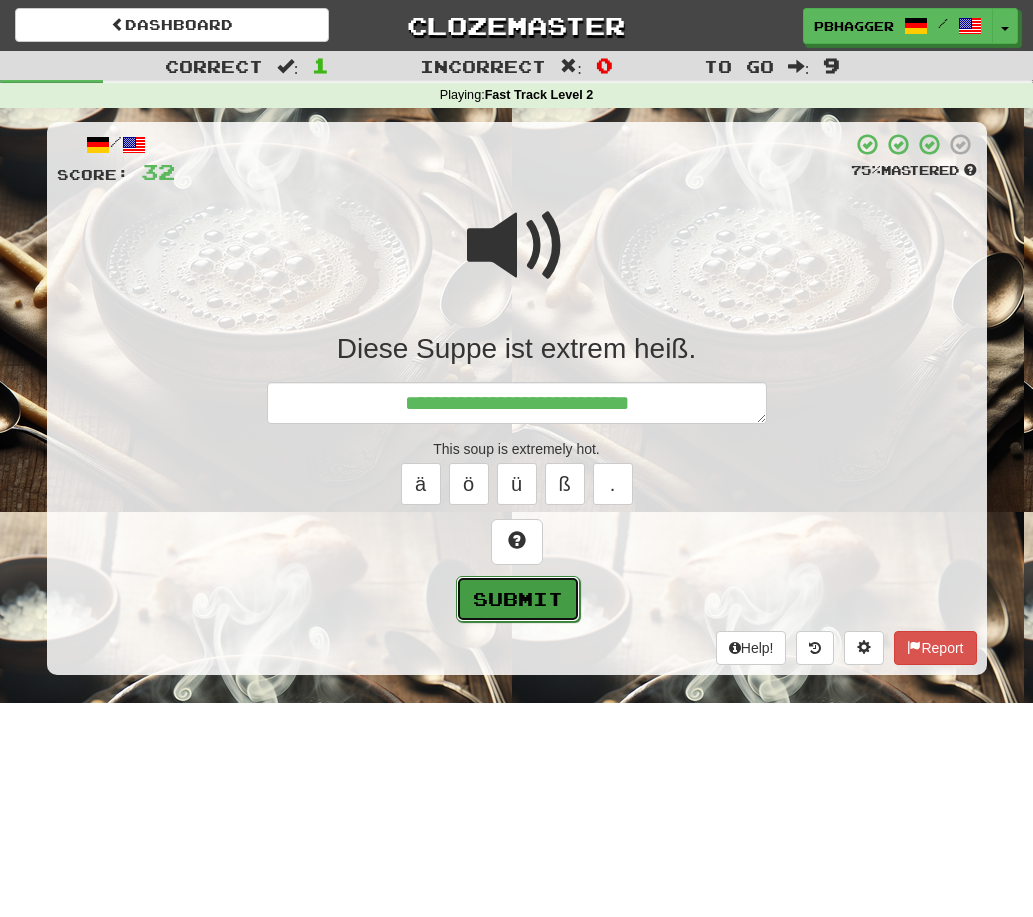 click on "Submit" at bounding box center [518, 599] 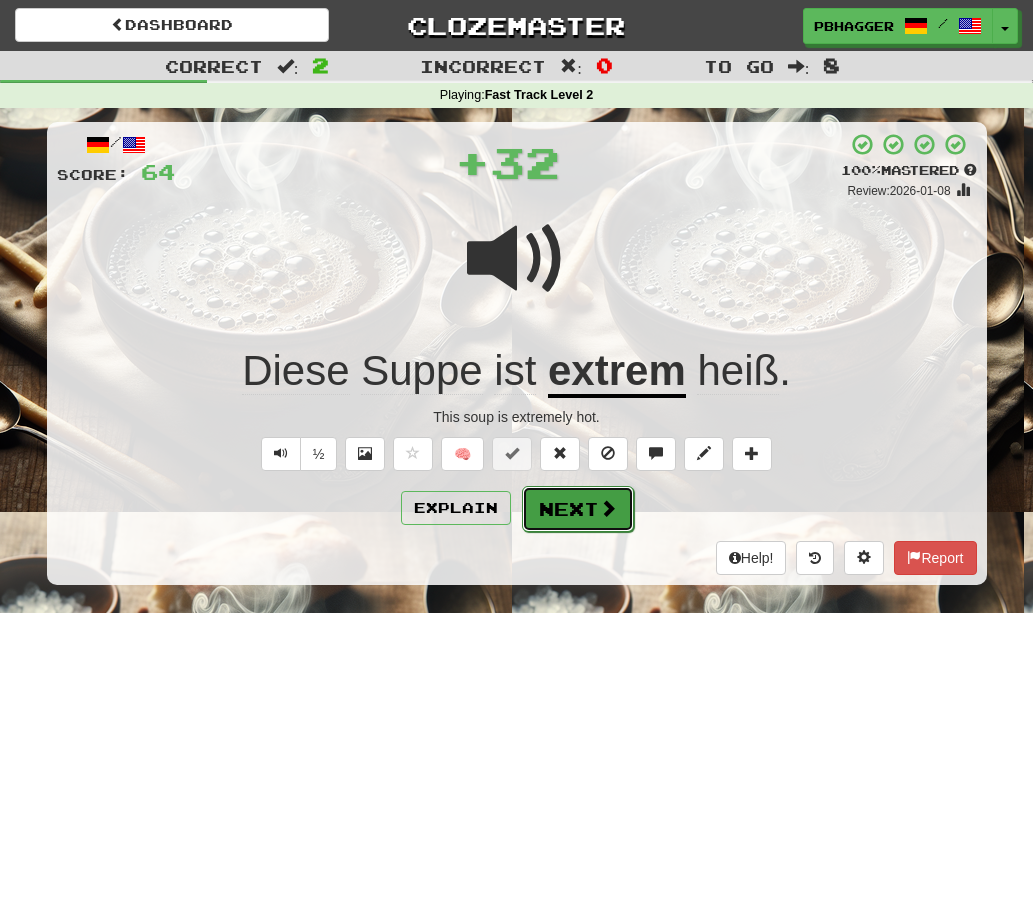 click on "Next" at bounding box center (578, 509) 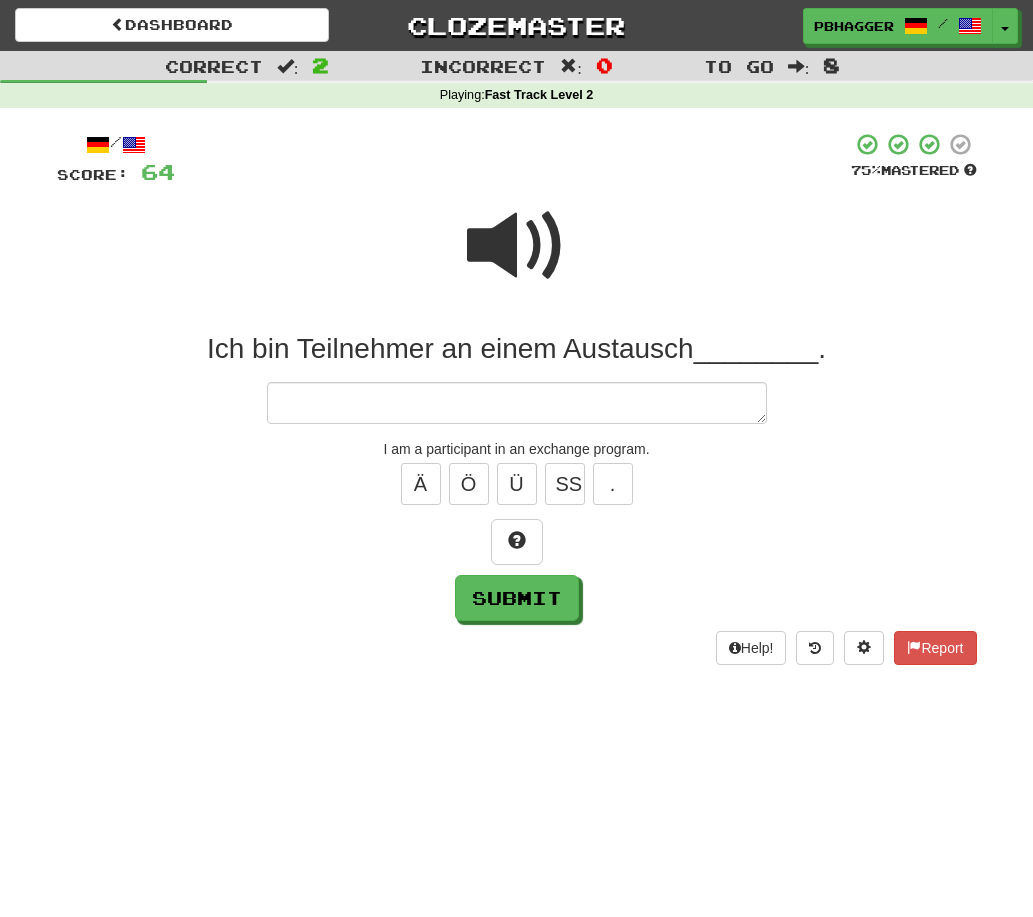 type on "*" 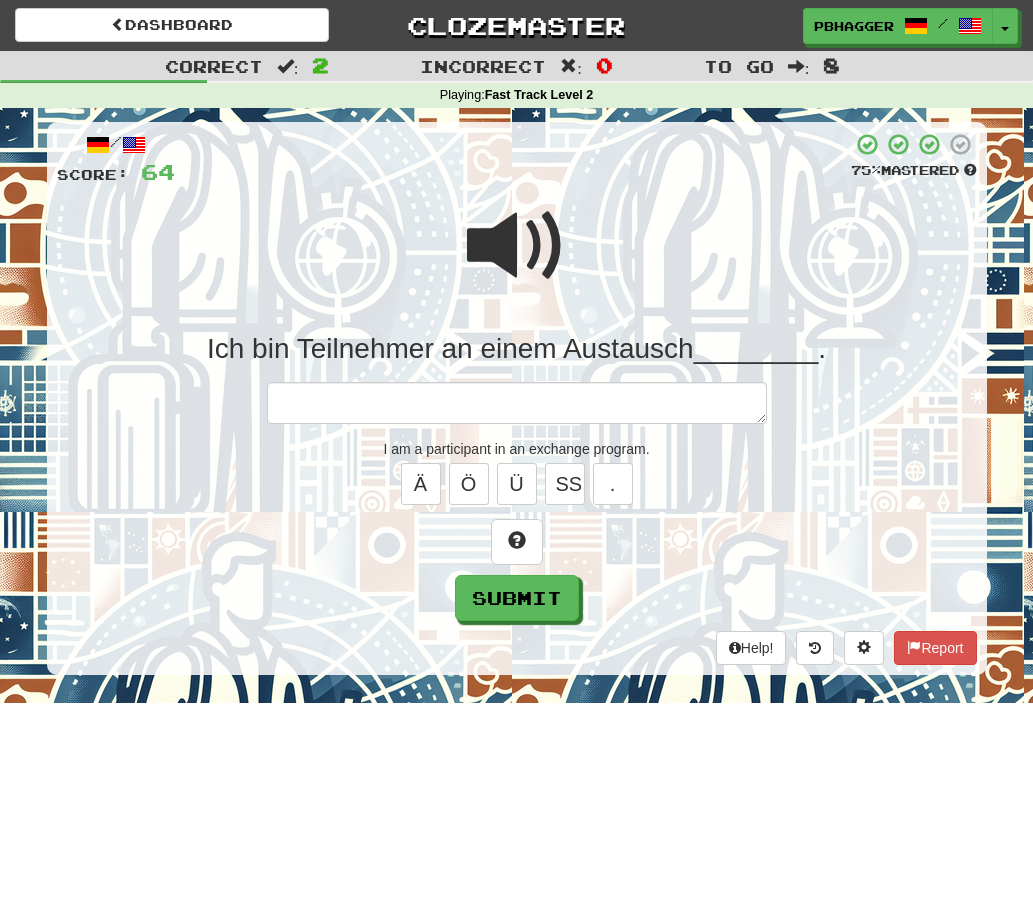 type on "*" 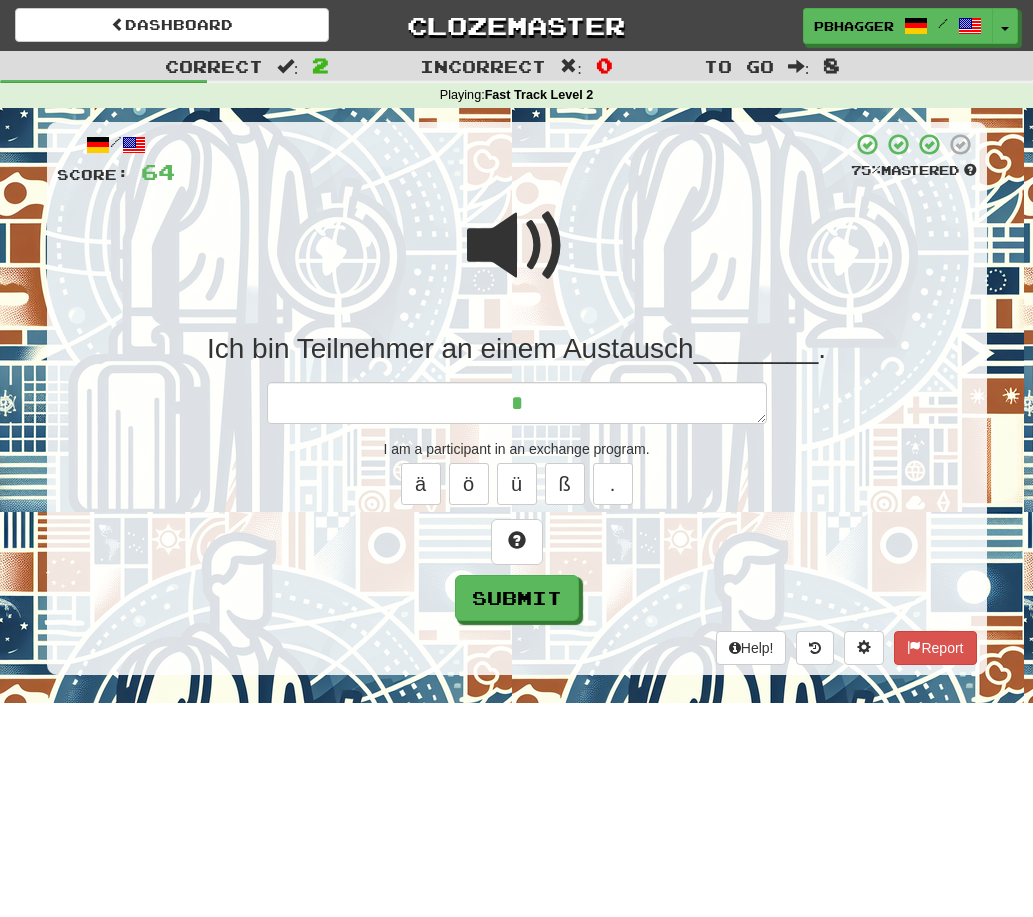 type on "*" 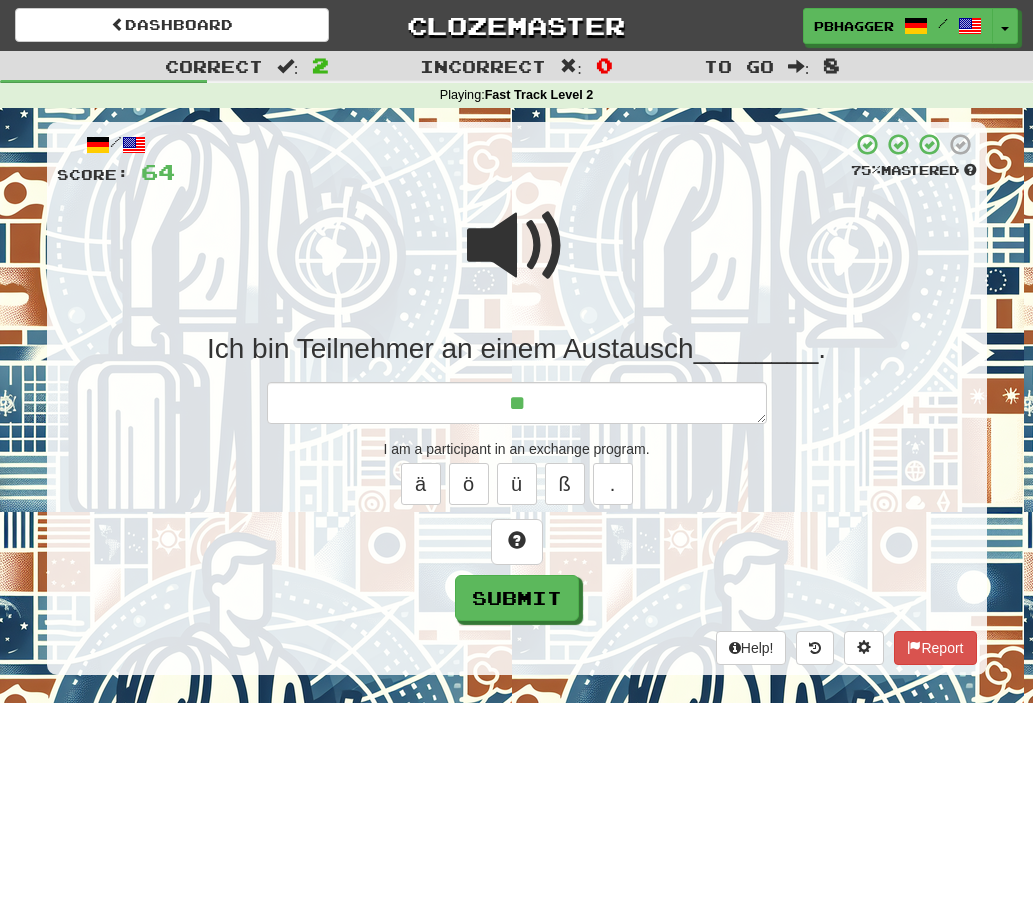 type on "*" 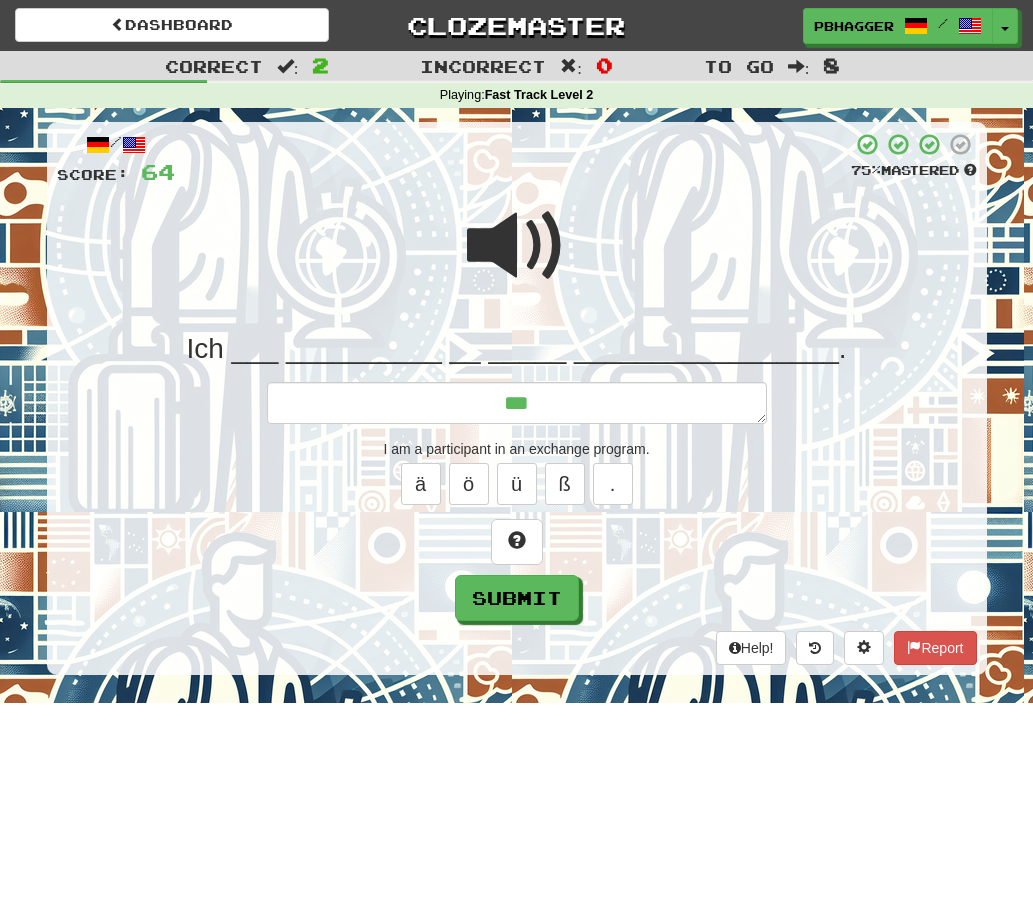 type on "*" 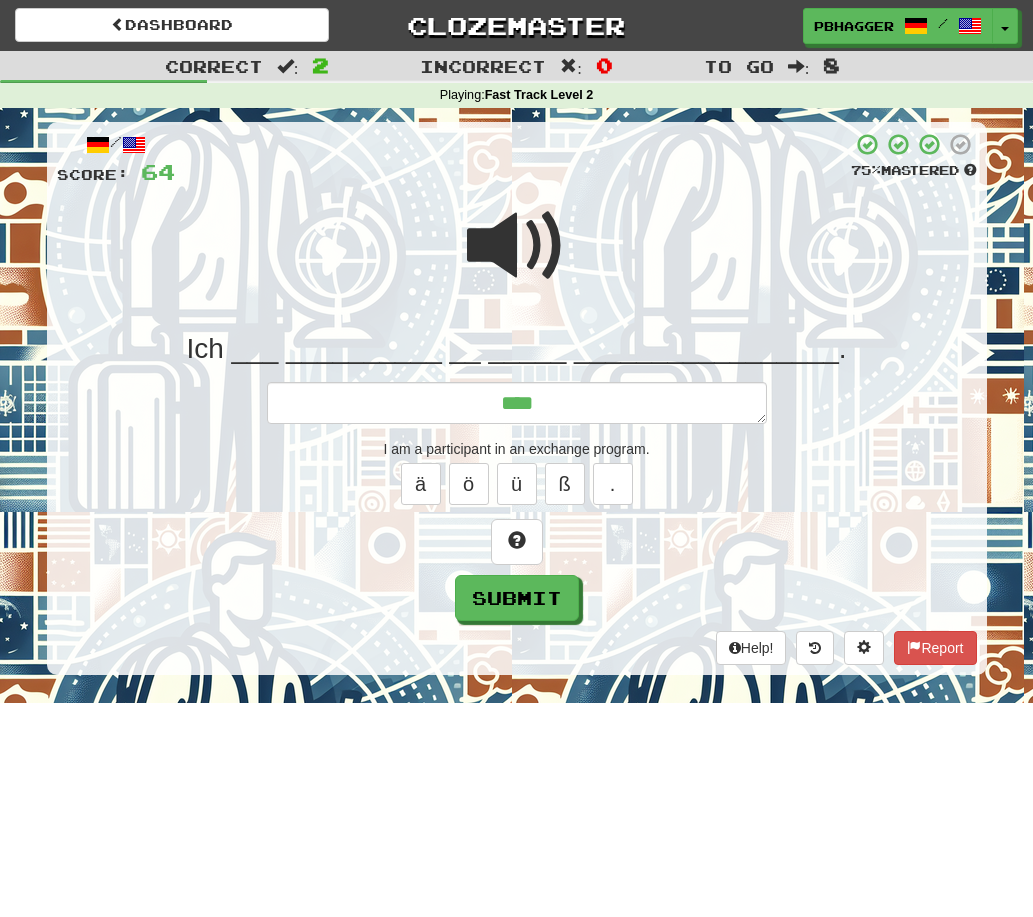 type on "*" 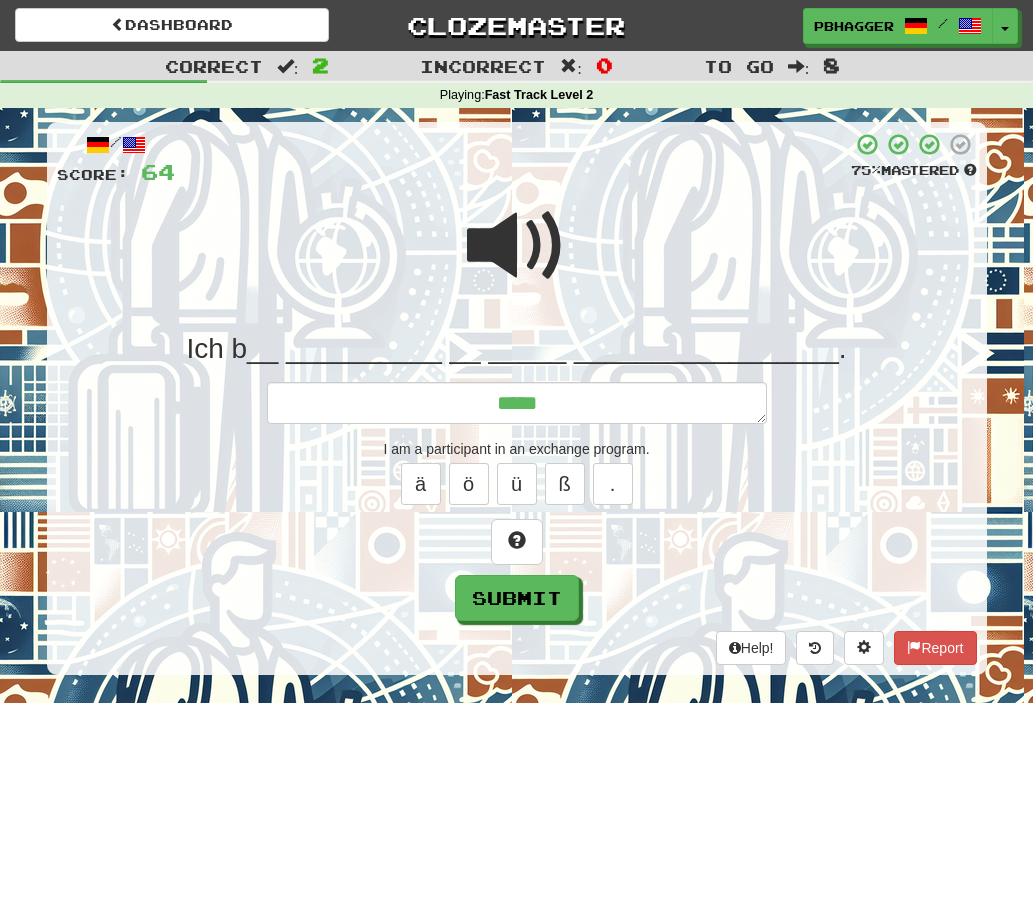 type on "*" 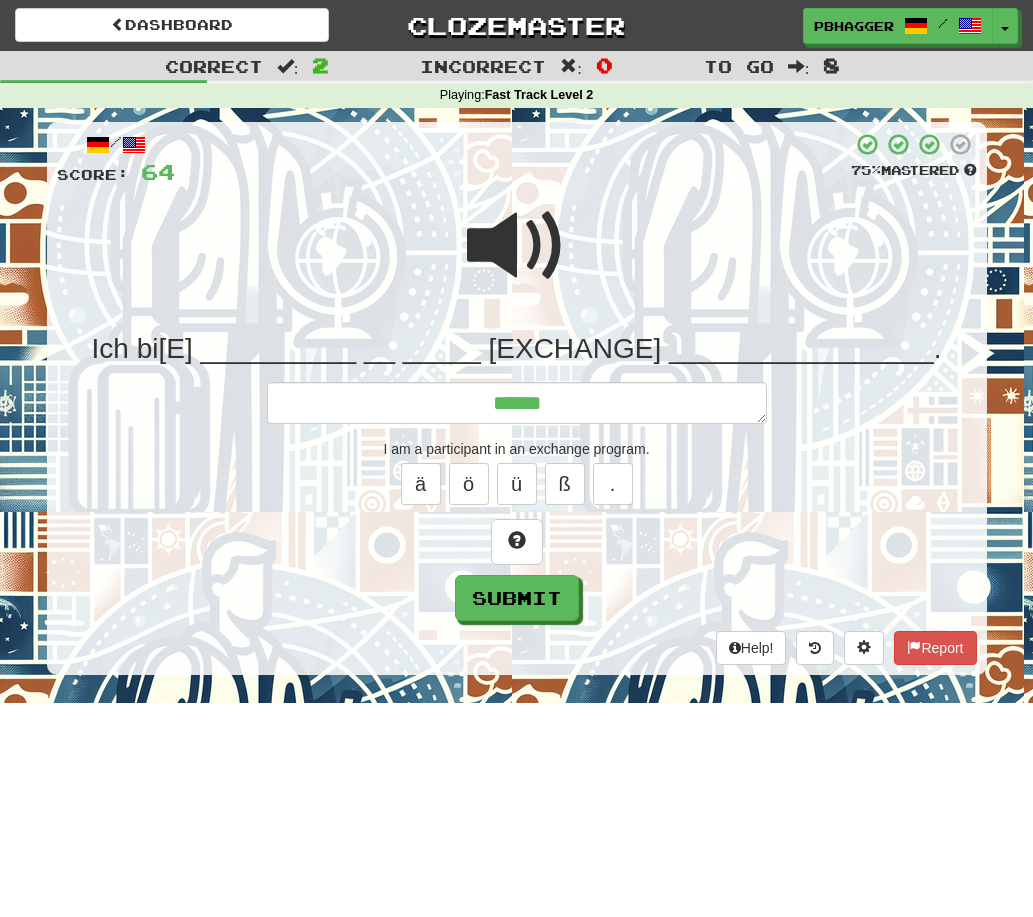 type on "*" 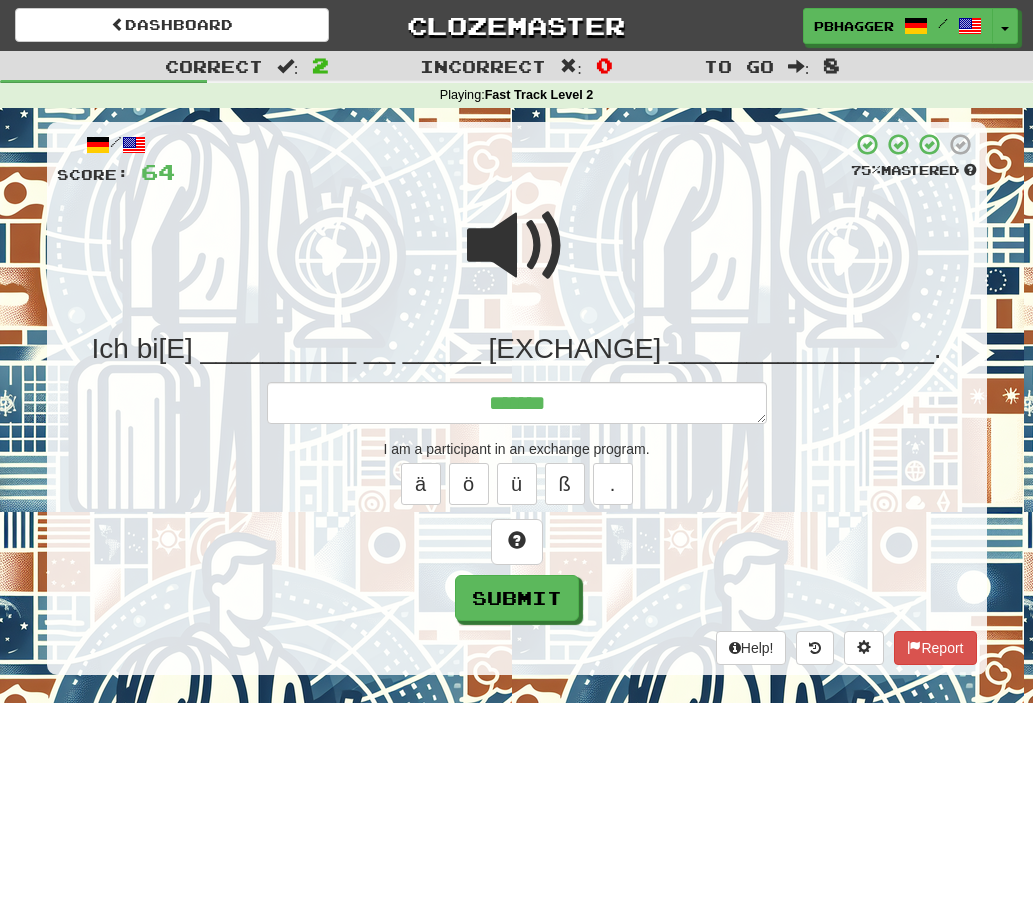 type 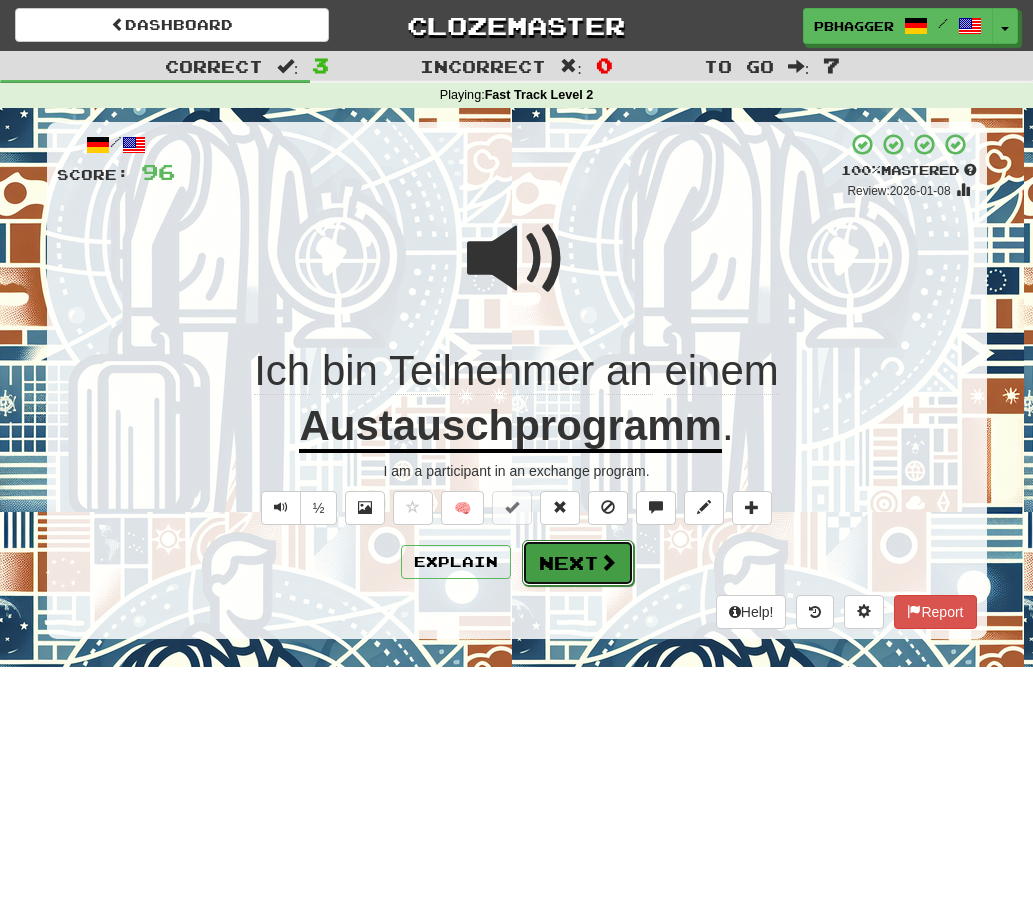 click on "Next" at bounding box center (578, 563) 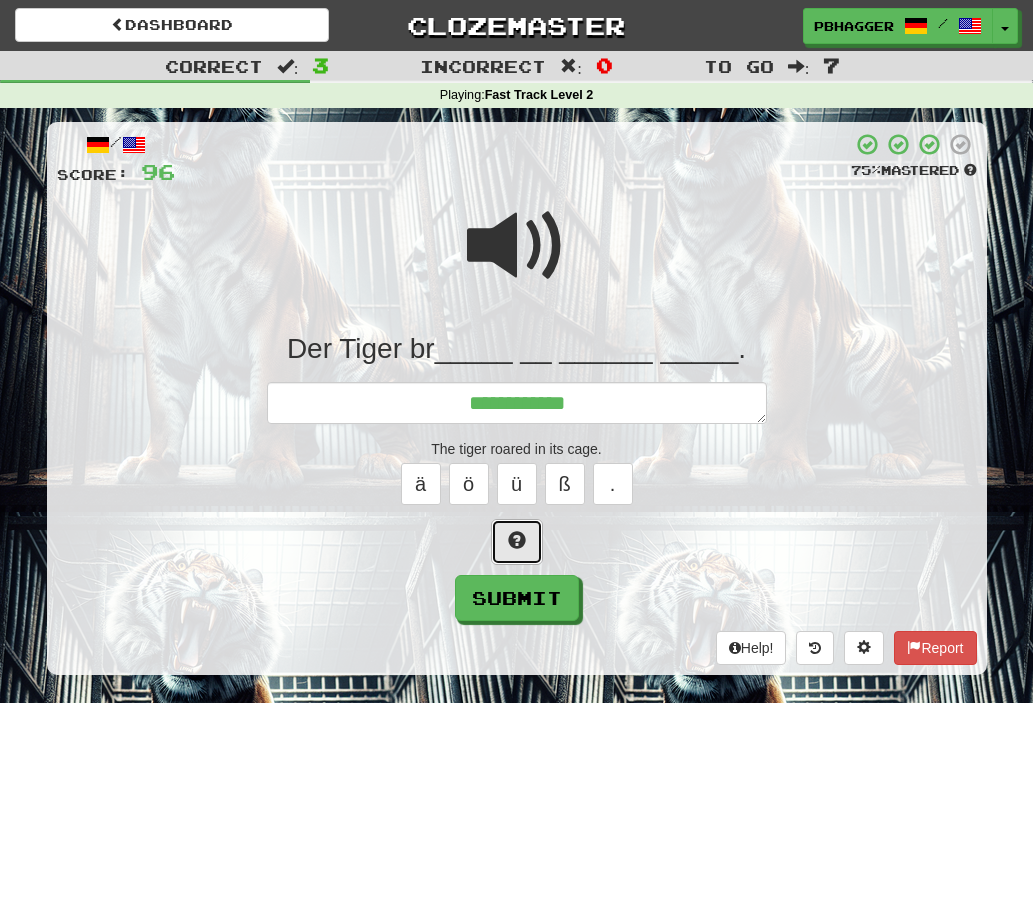click at bounding box center (517, 540) 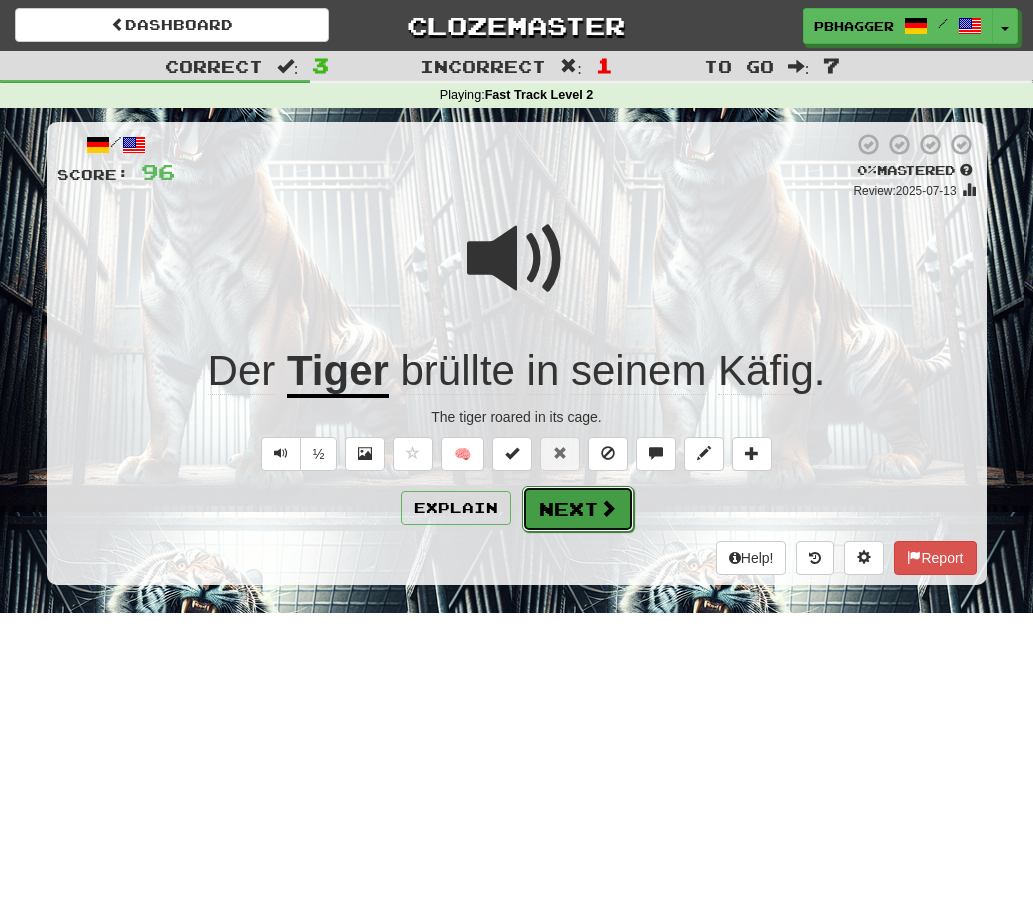 click on "Next" at bounding box center [578, 509] 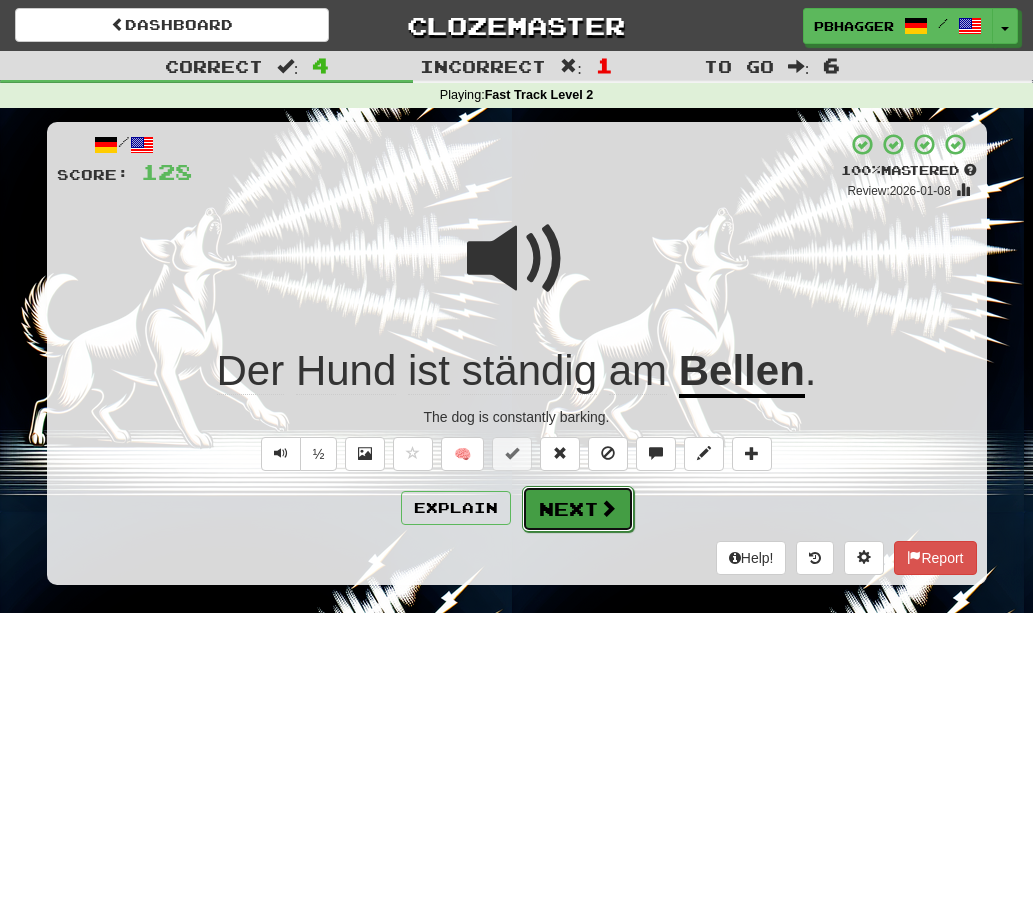 click on "Next" at bounding box center (578, 509) 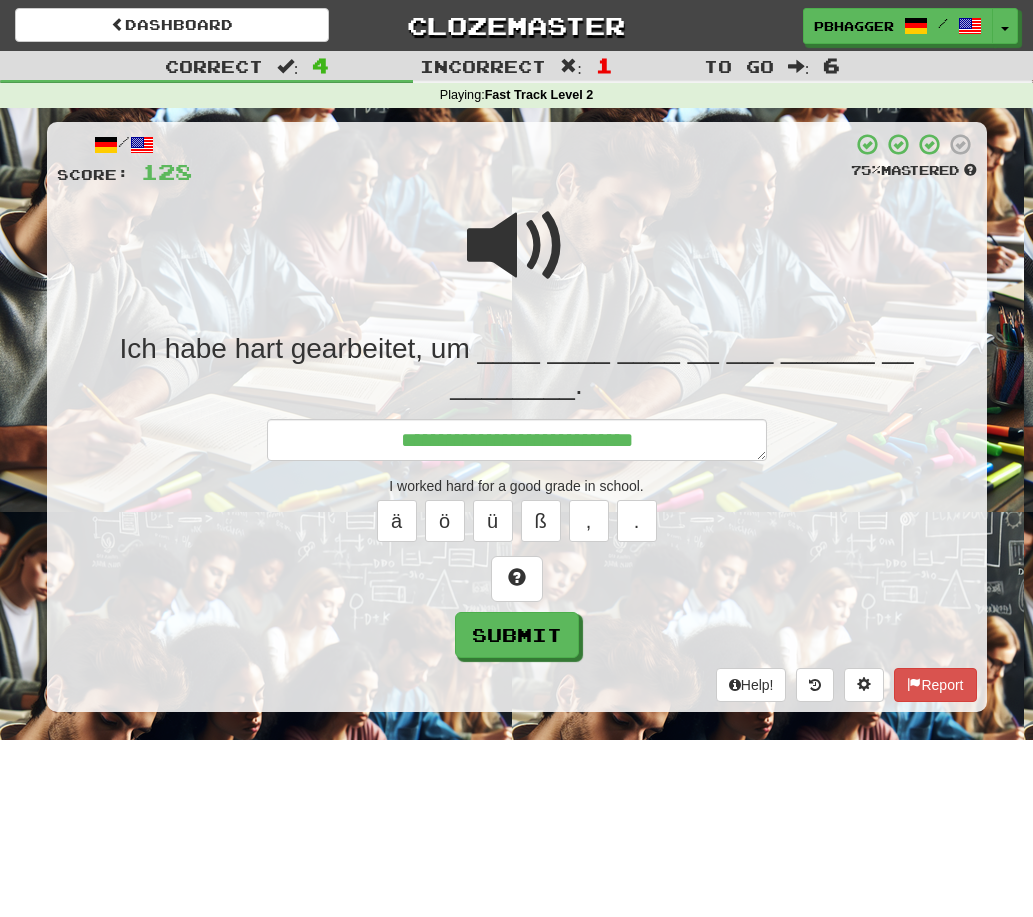 click at bounding box center [517, 246] 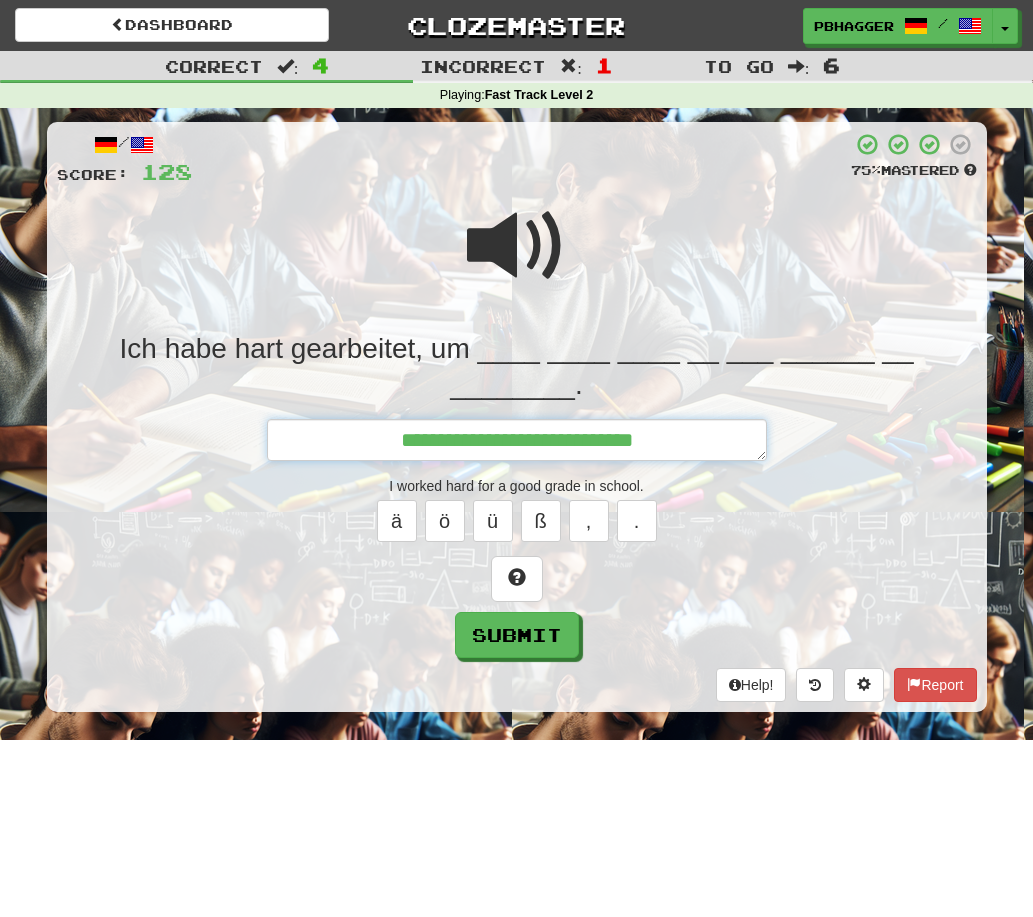 click on "**********" at bounding box center [517, 440] 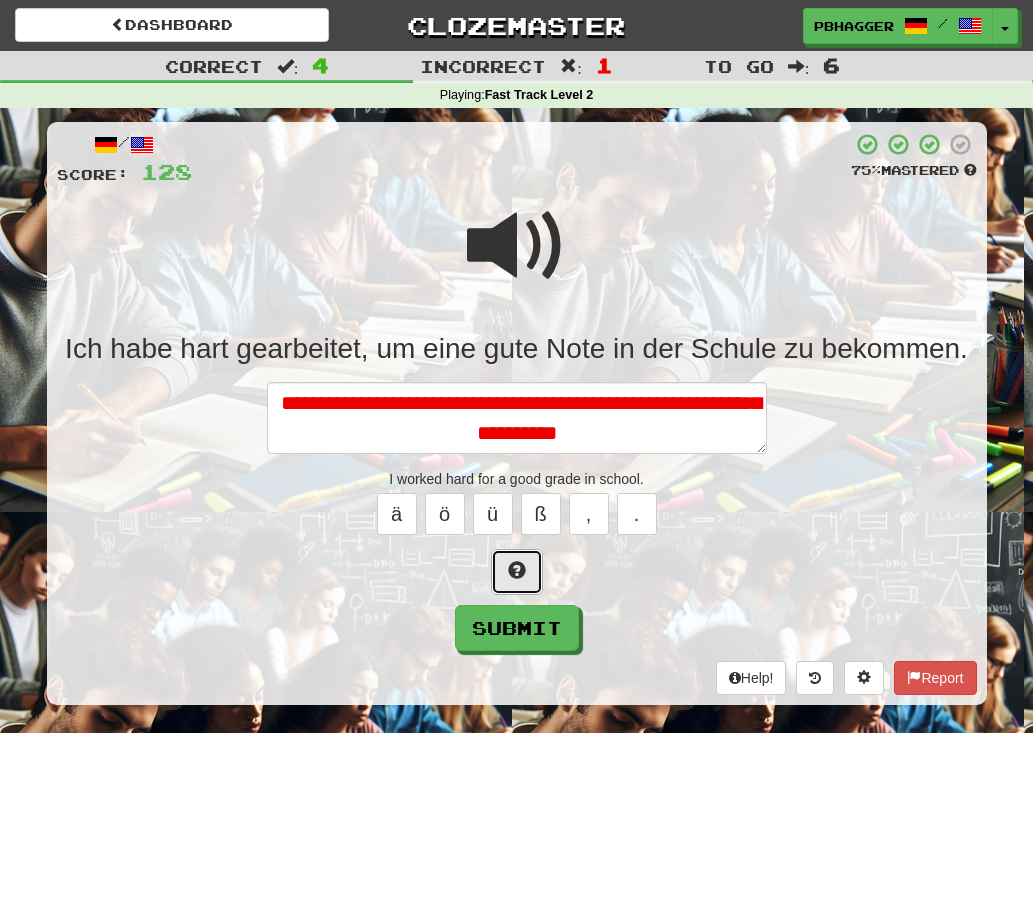 click at bounding box center [517, 570] 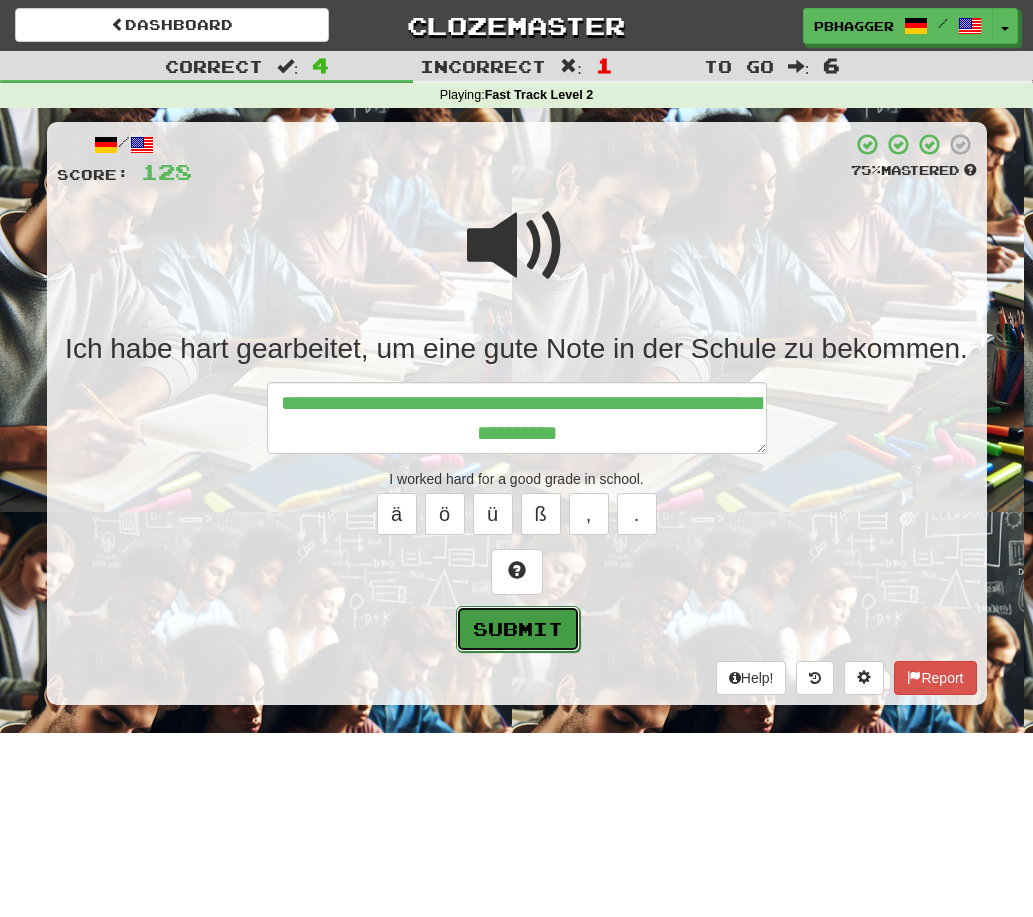 click on "Submit" at bounding box center (518, 629) 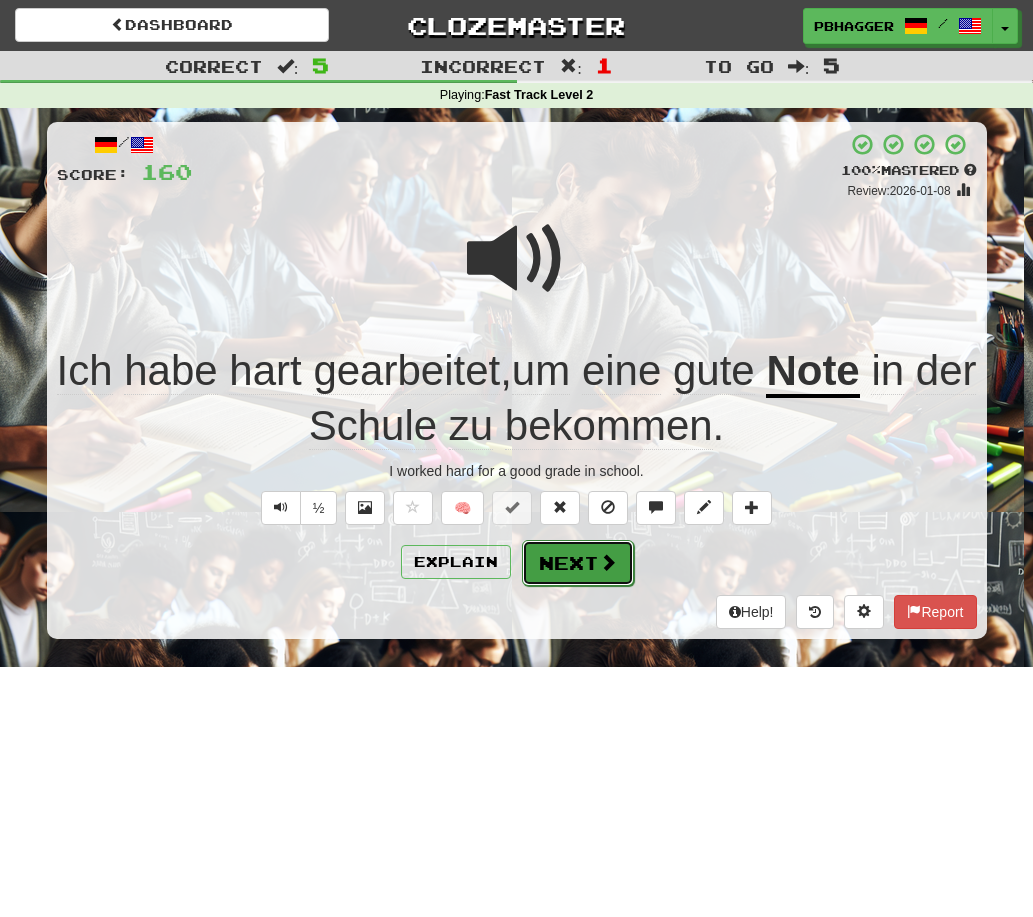 click on "Next" at bounding box center [578, 563] 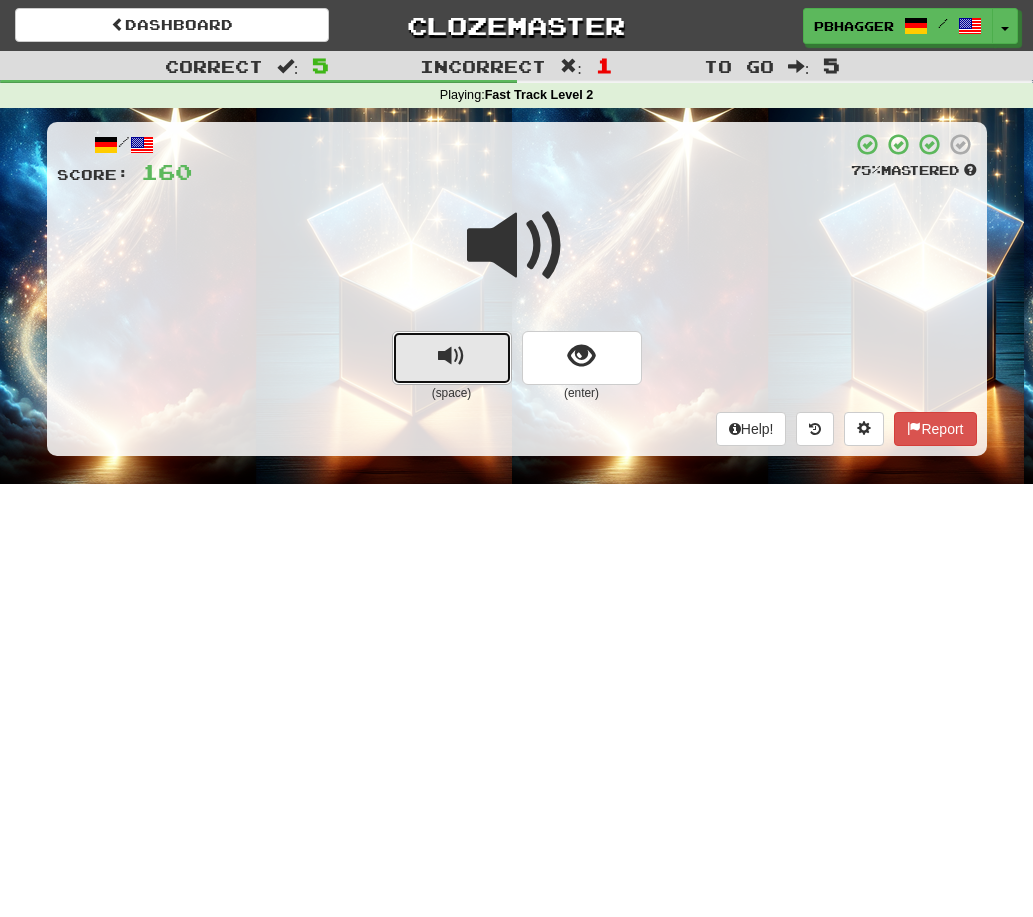 click at bounding box center [452, 358] 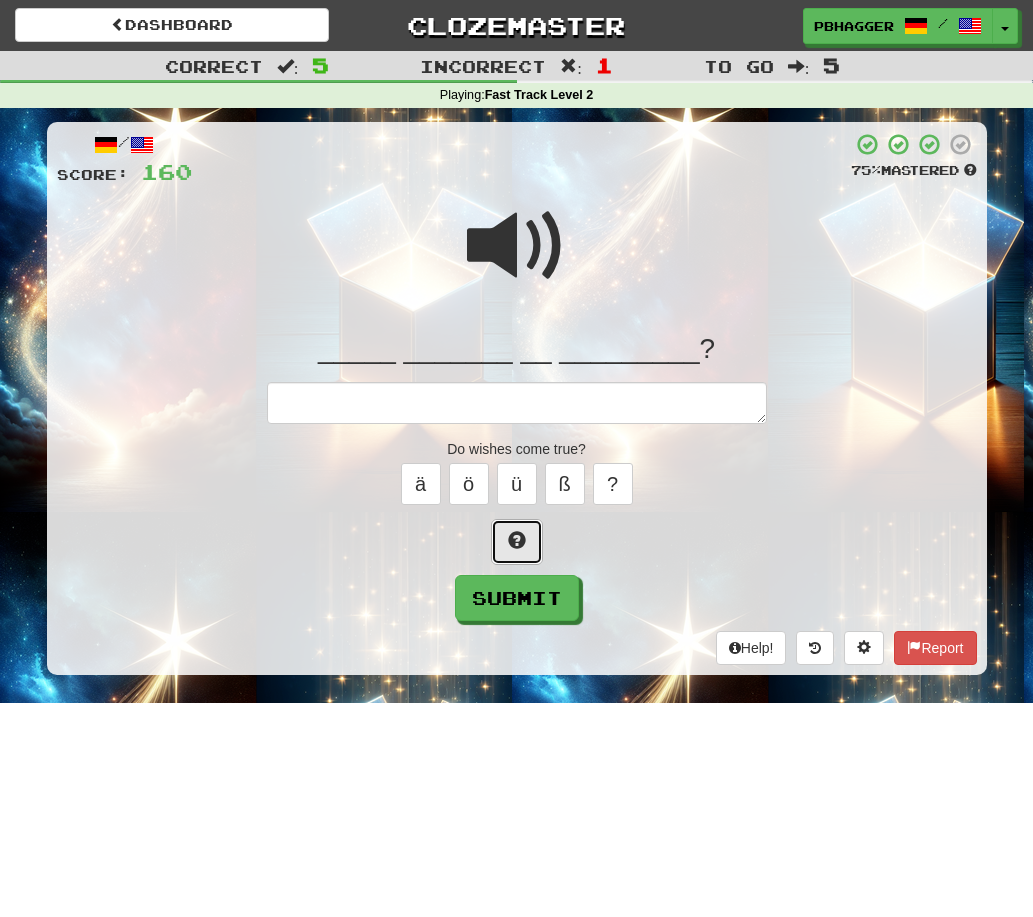 click at bounding box center [517, 540] 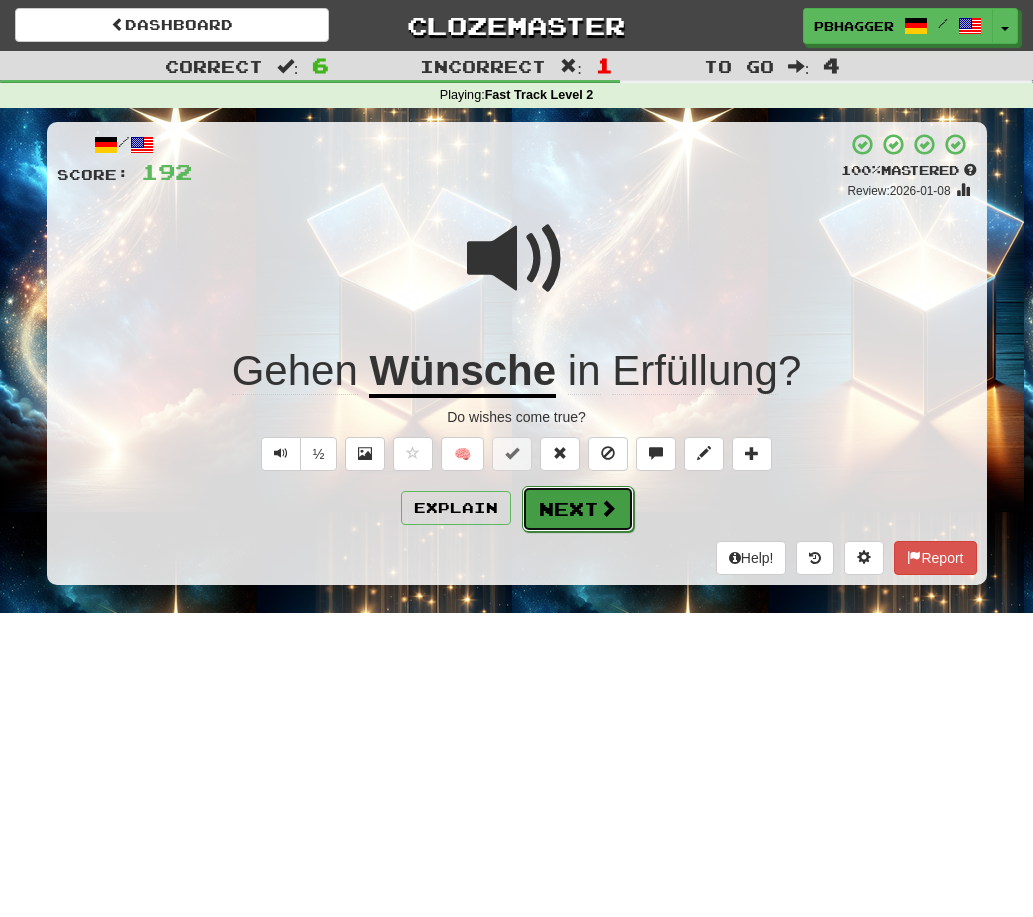click on "Next" at bounding box center [578, 509] 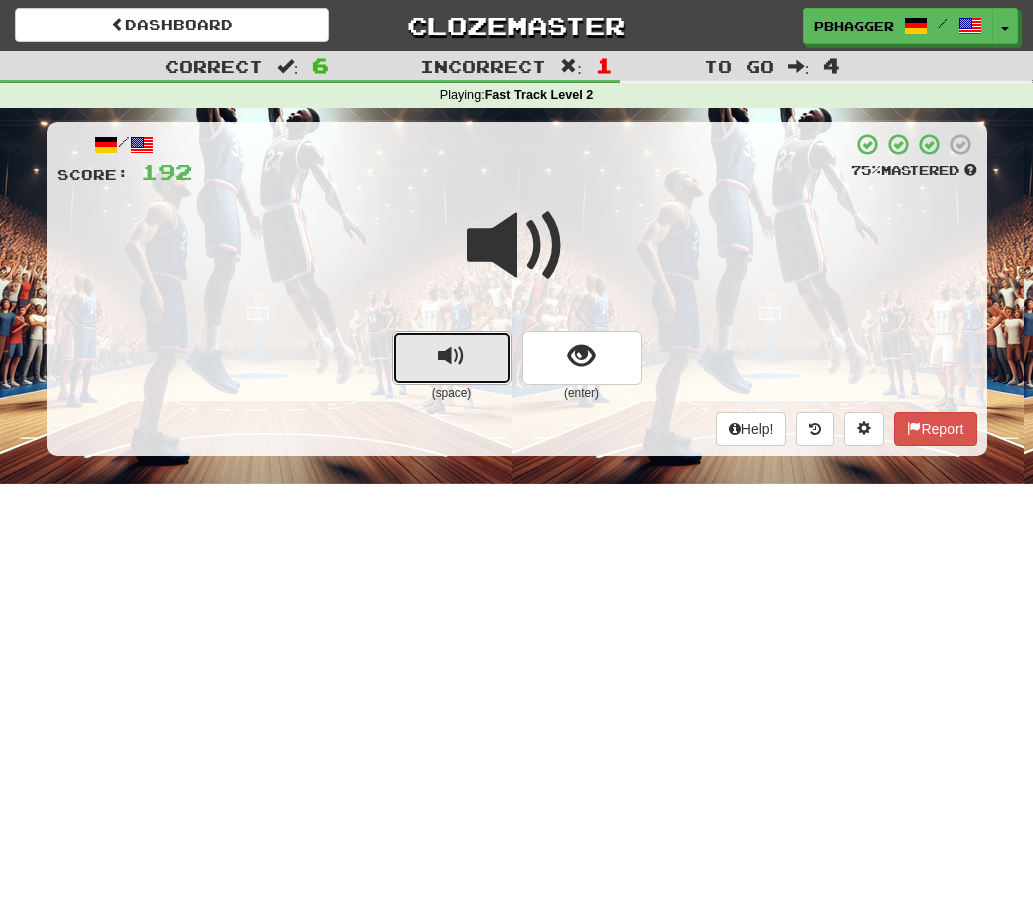click at bounding box center (452, 358) 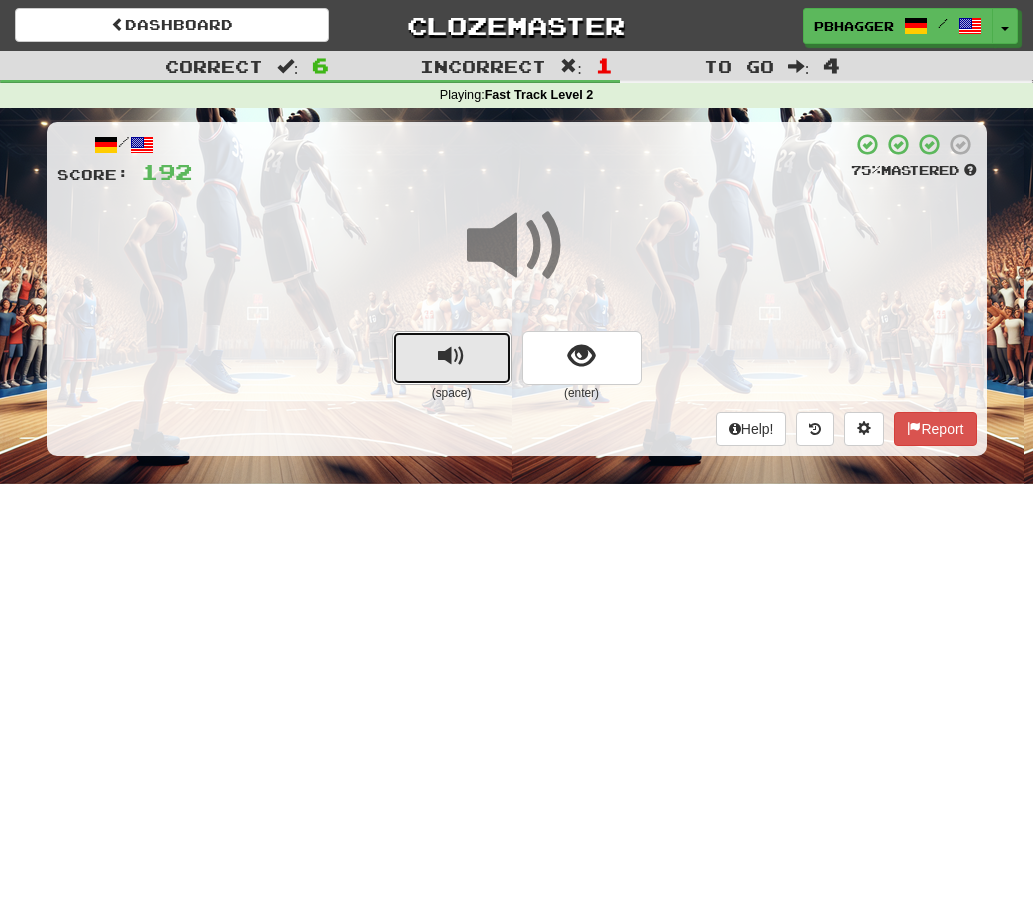 click at bounding box center [452, 358] 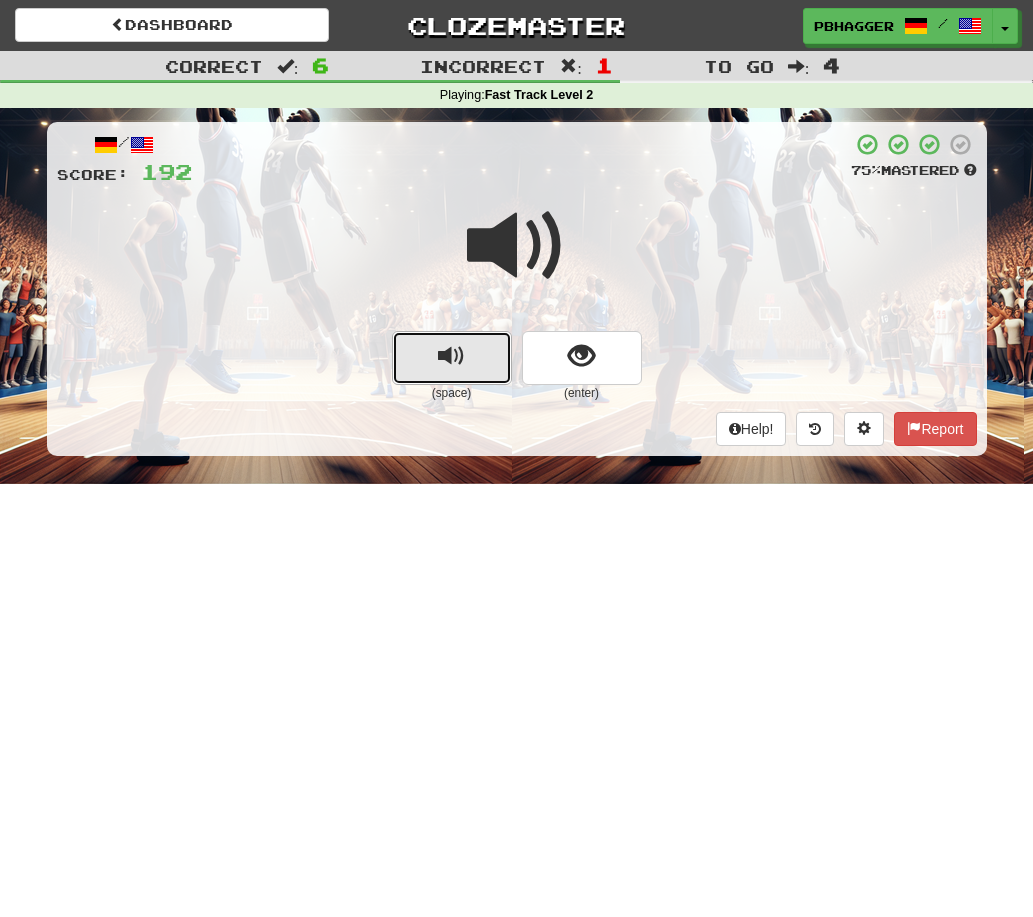 click at bounding box center [452, 358] 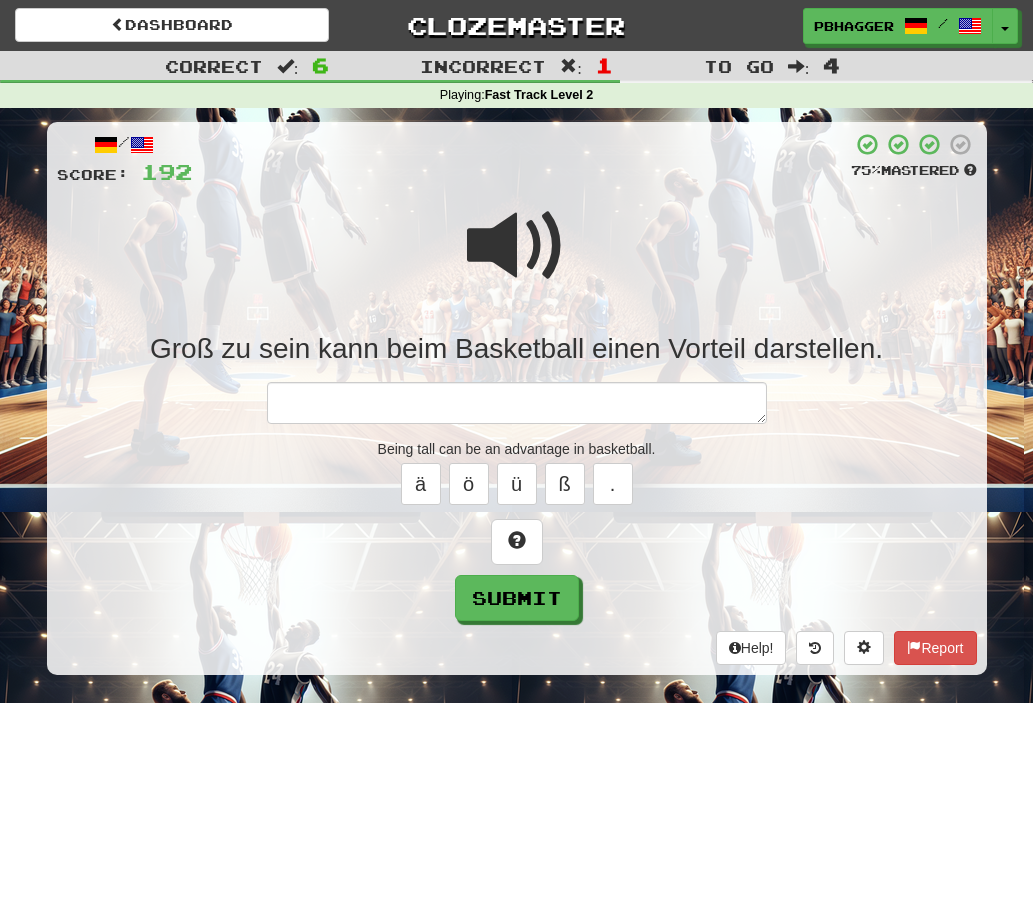 click at bounding box center (517, 246) 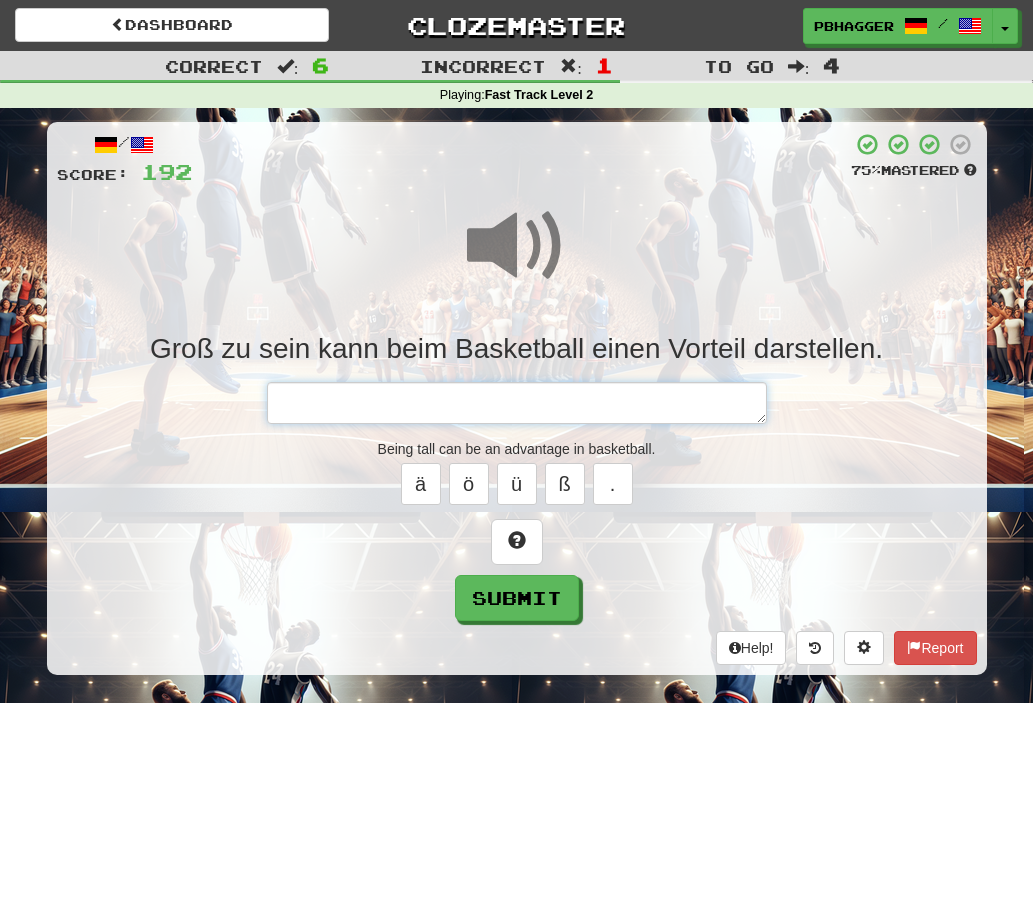 click at bounding box center (517, 403) 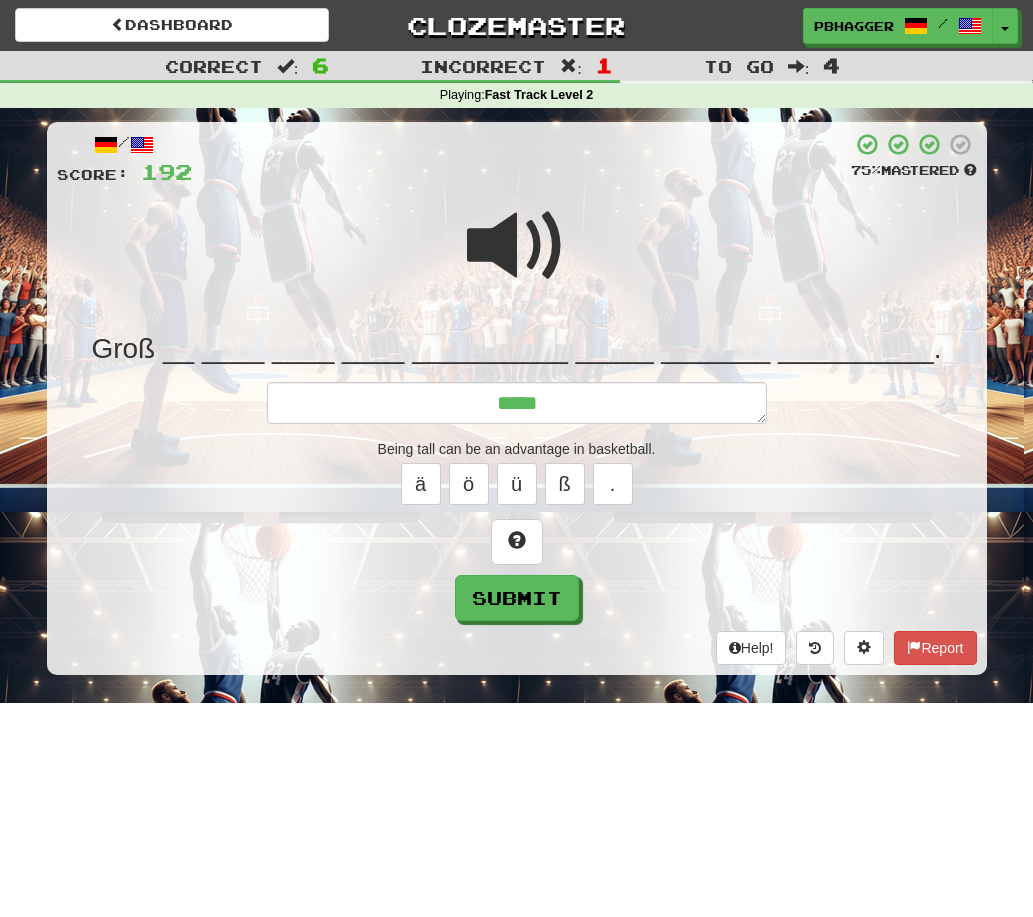 click at bounding box center [517, 246] 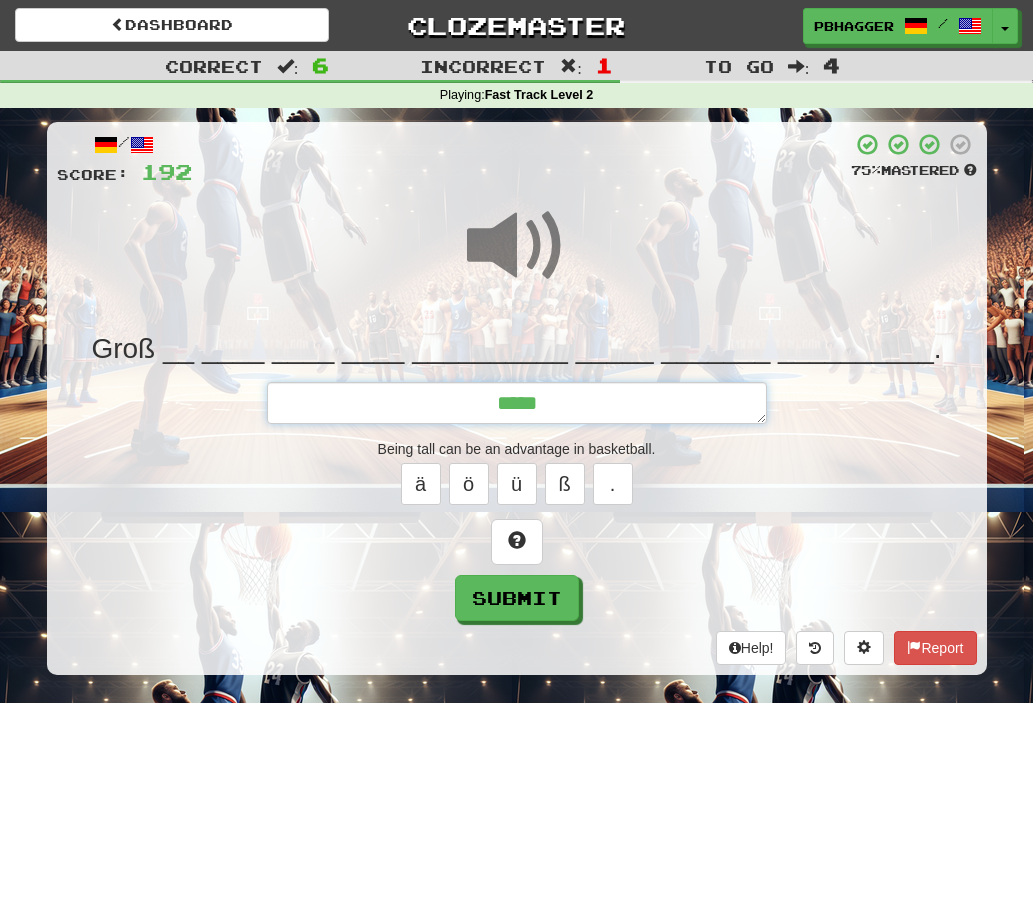 drag, startPoint x: 538, startPoint y: 406, endPoint x: 541, endPoint y: 423, distance: 17.262676 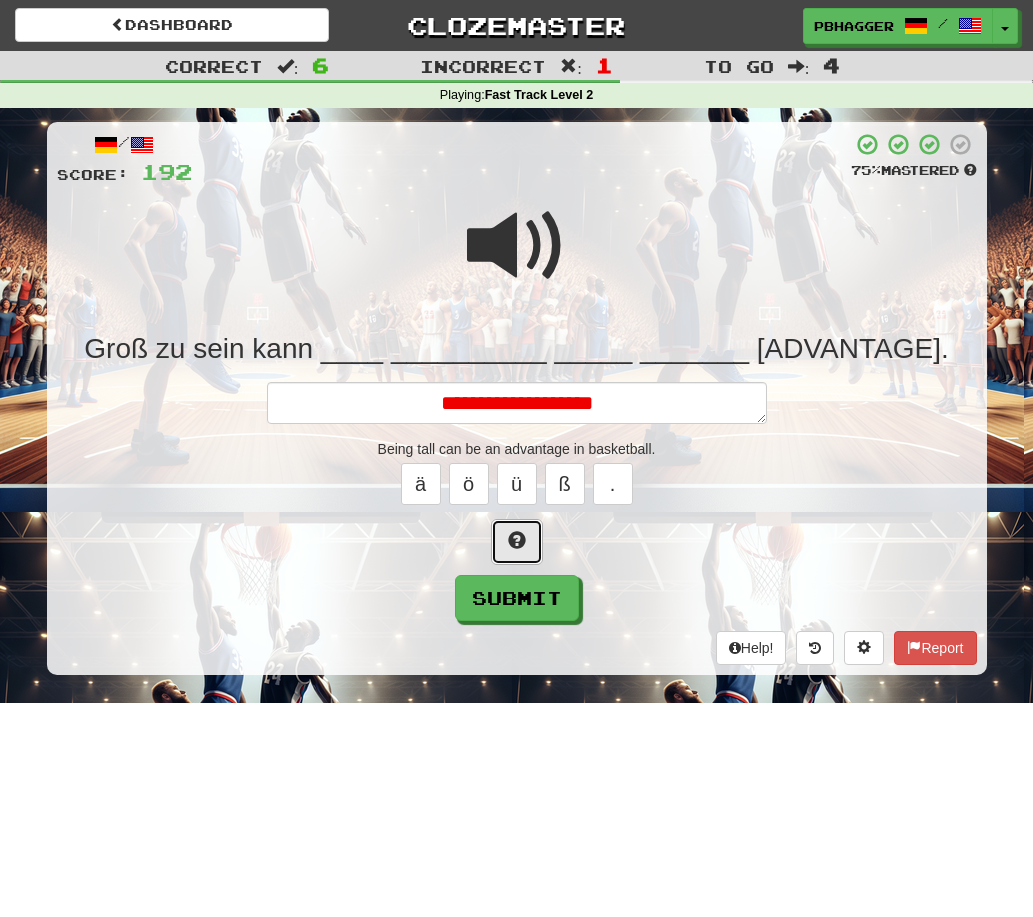 click at bounding box center [517, 540] 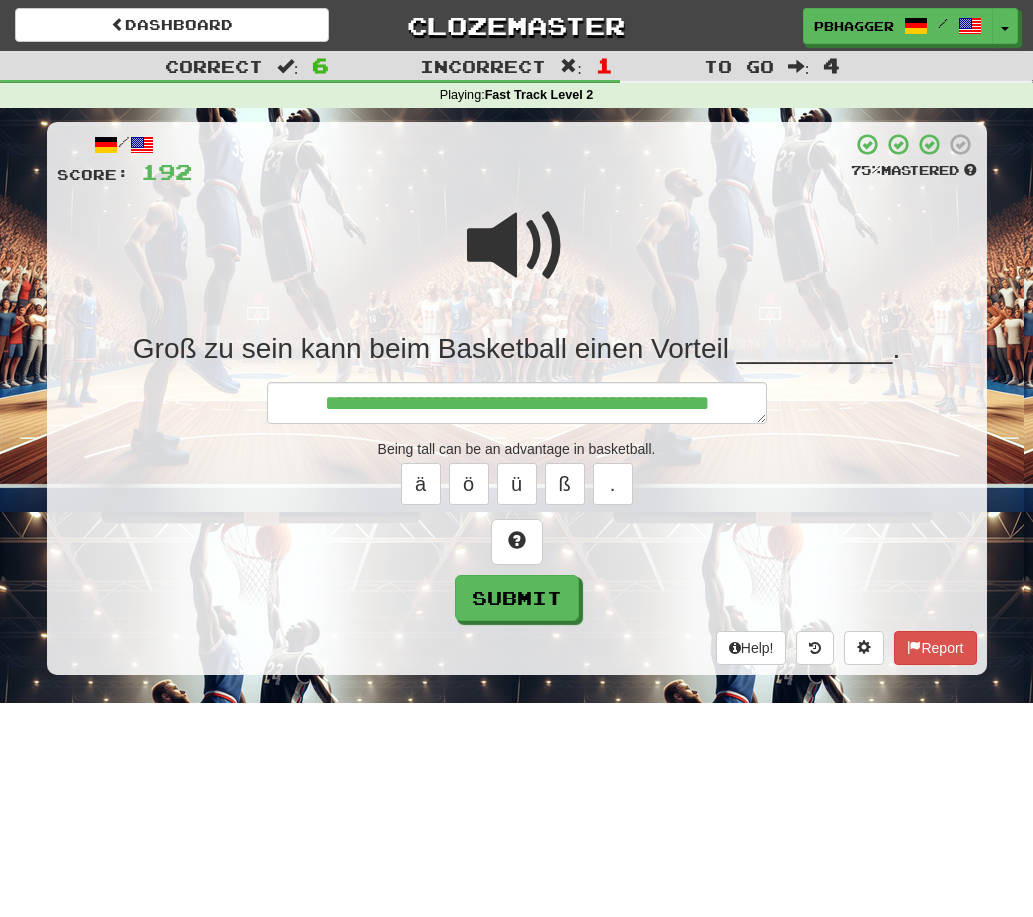 click at bounding box center (517, 246) 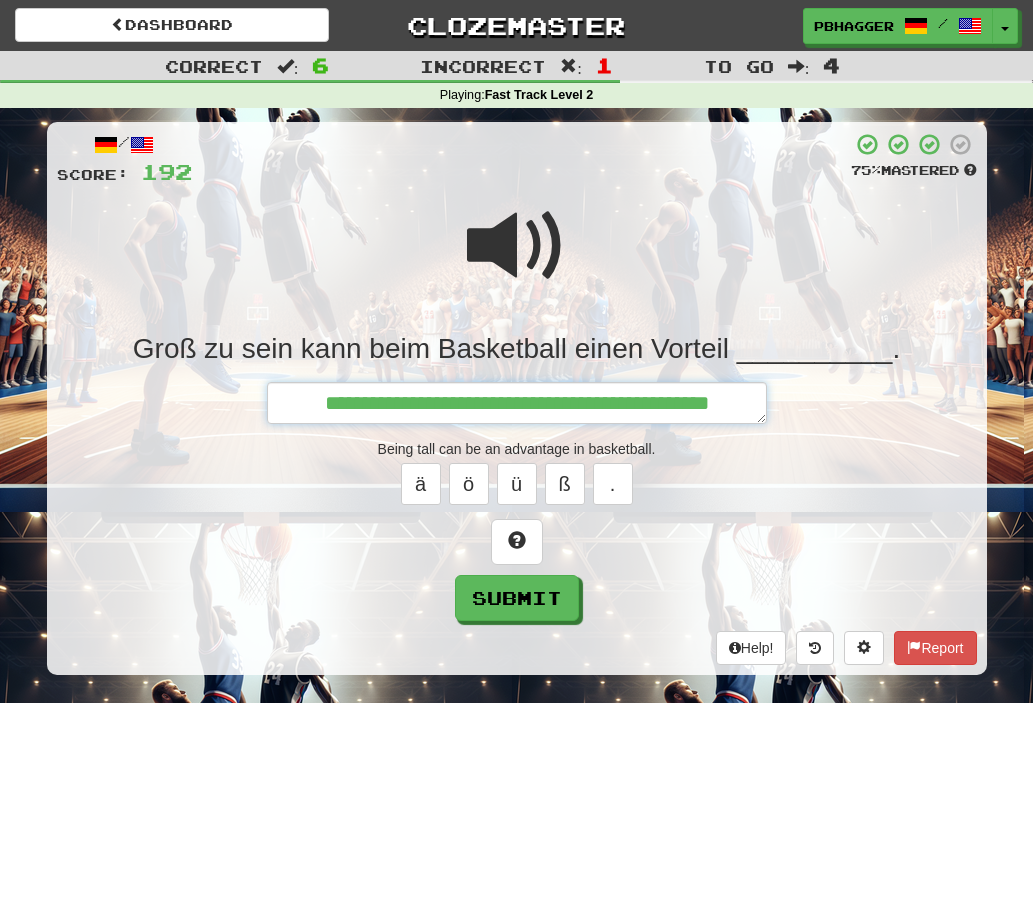 click on "**********" at bounding box center (517, 403) 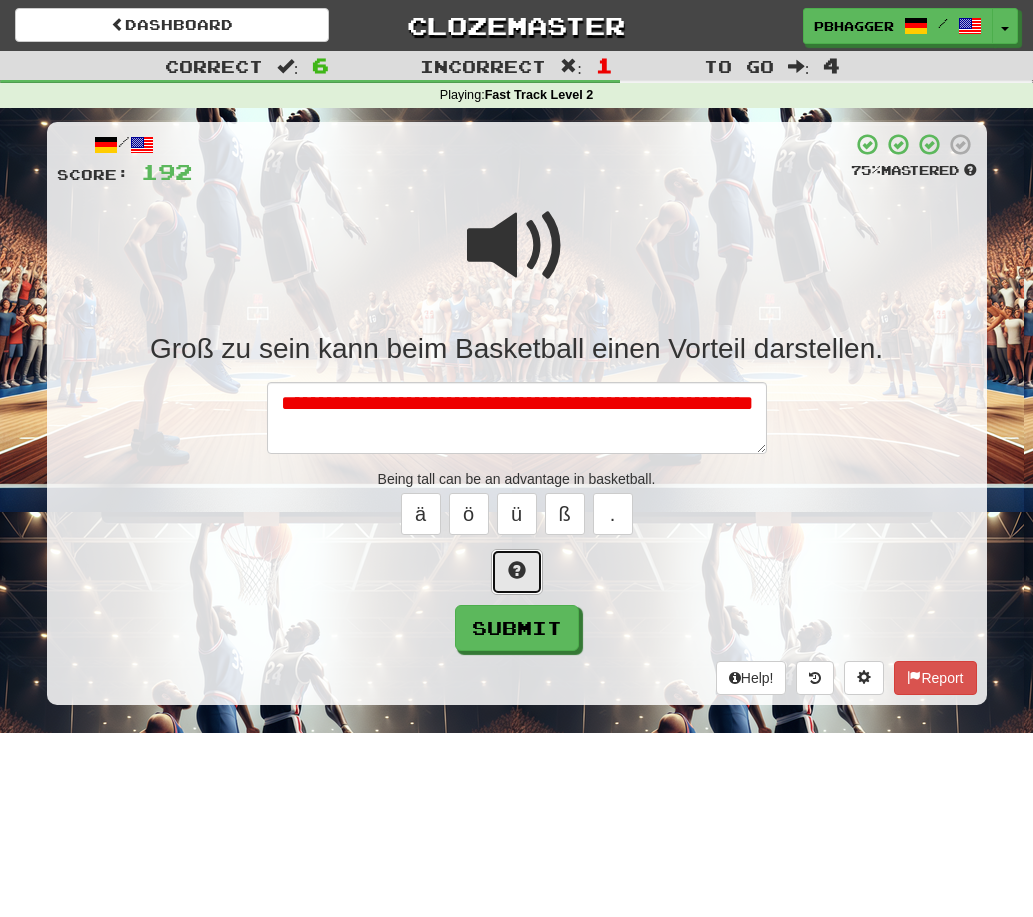 click at bounding box center [517, 570] 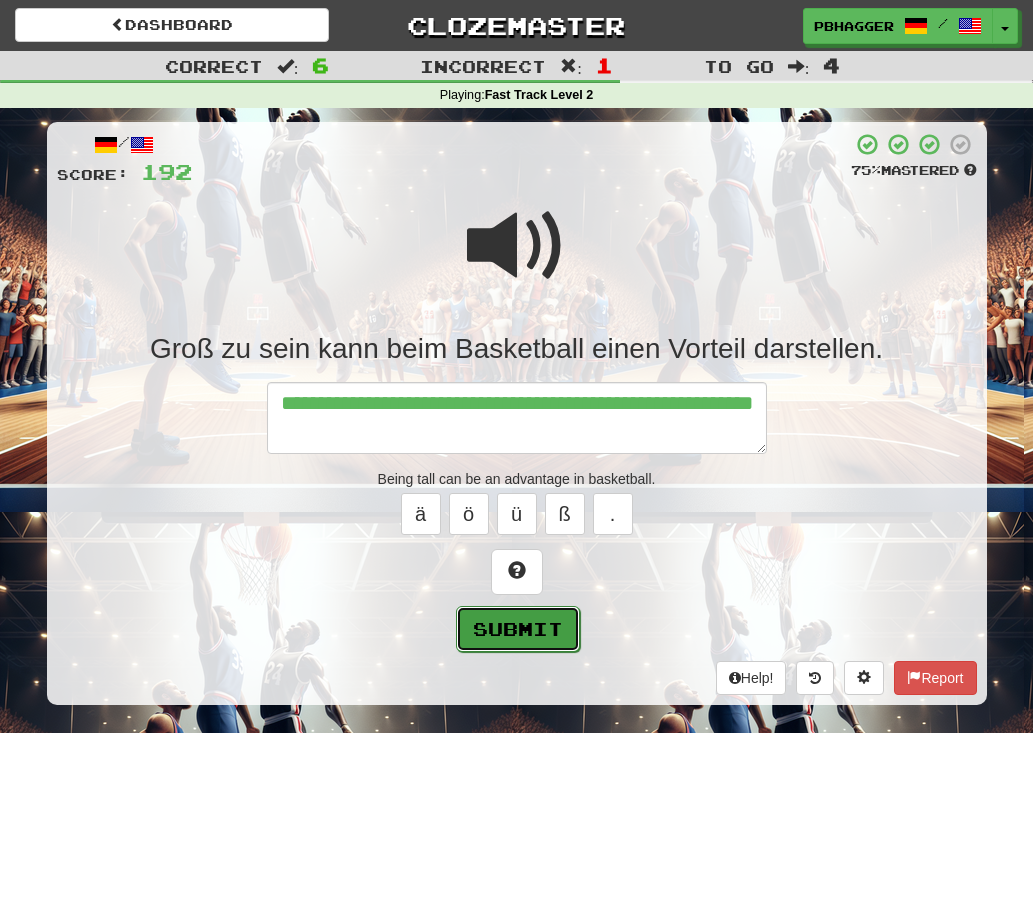 click on "Submit" at bounding box center [518, 629] 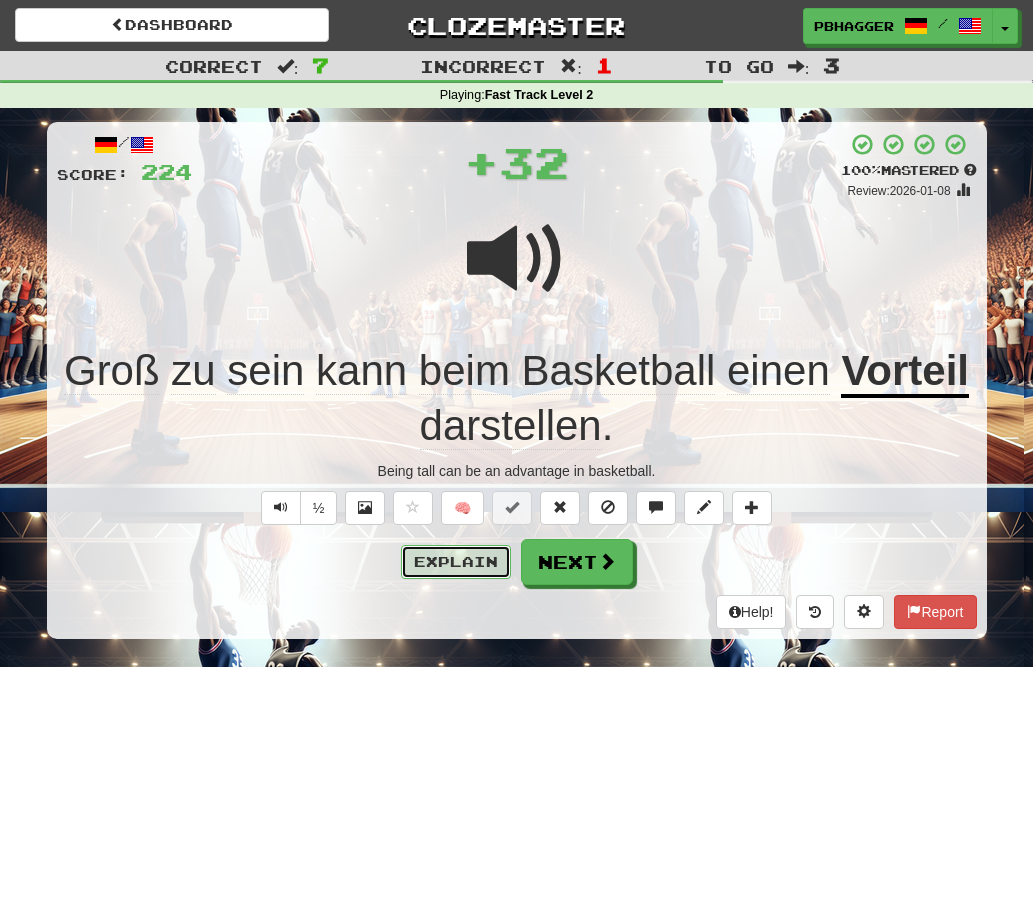 click on "Explain" at bounding box center (456, 562) 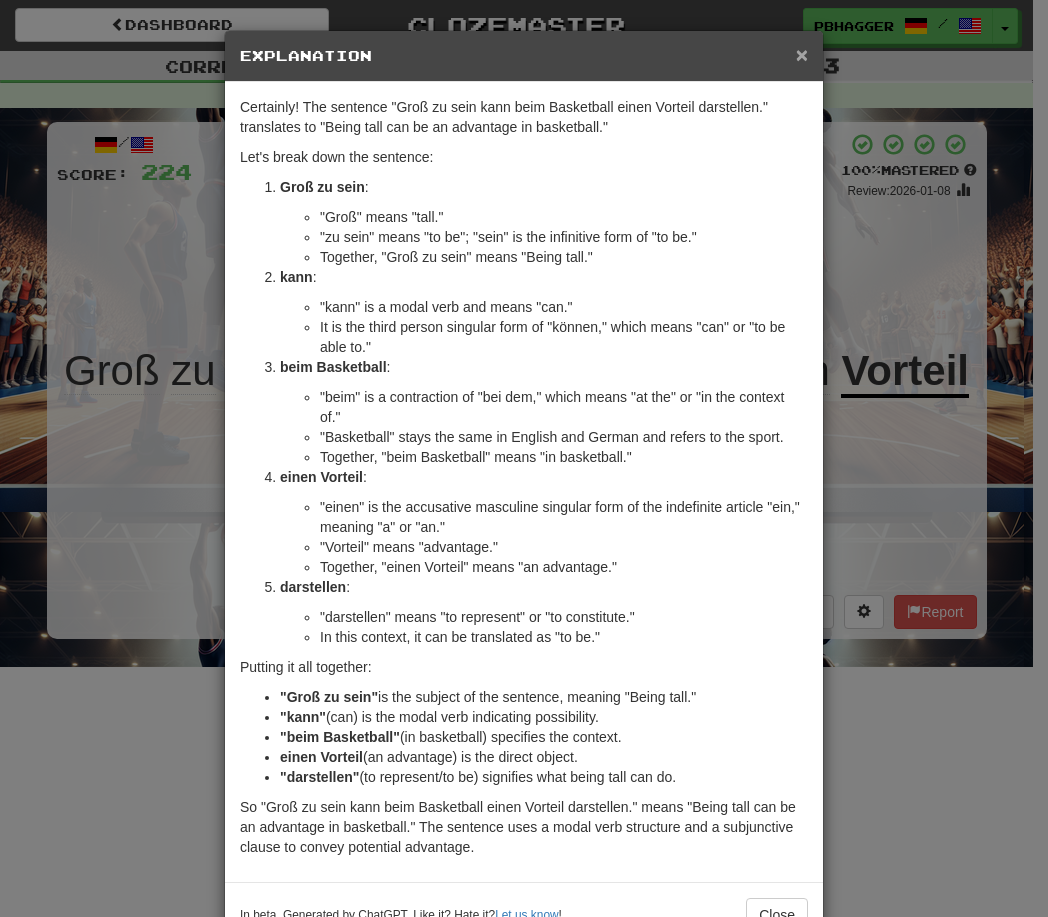 click on "×" at bounding box center [802, 54] 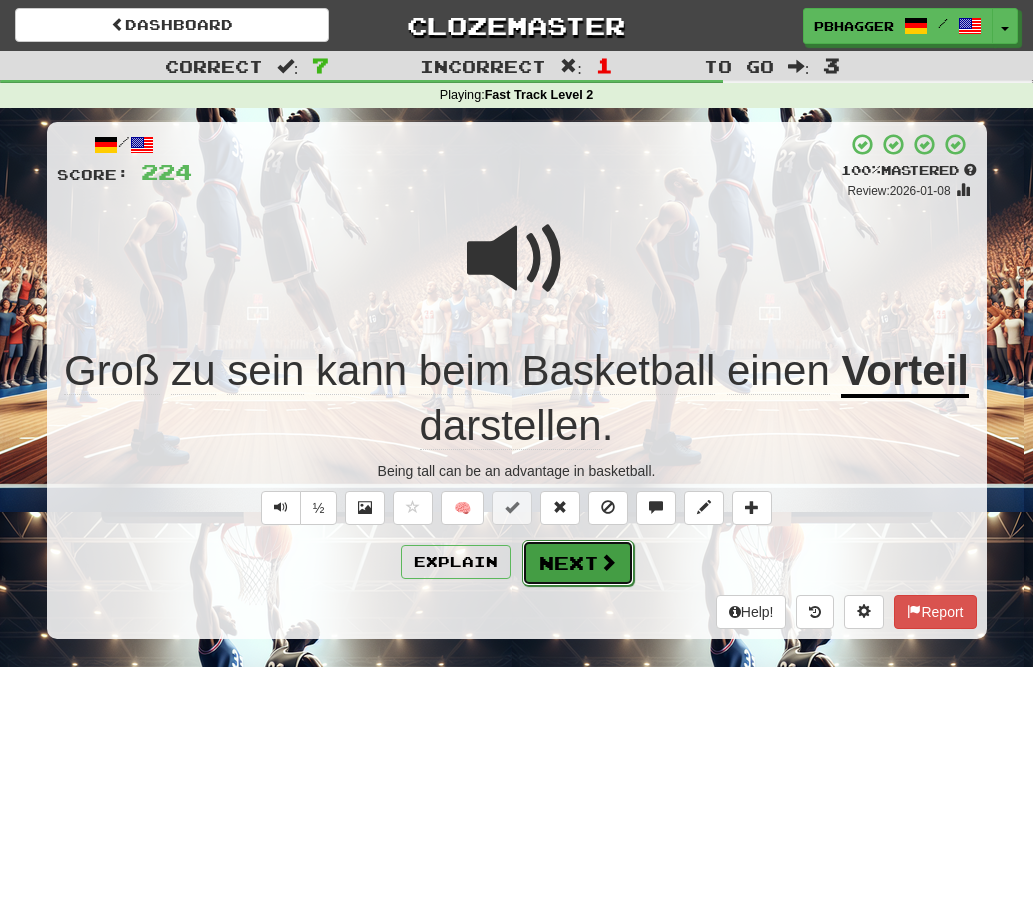 click on "Next" at bounding box center [578, 563] 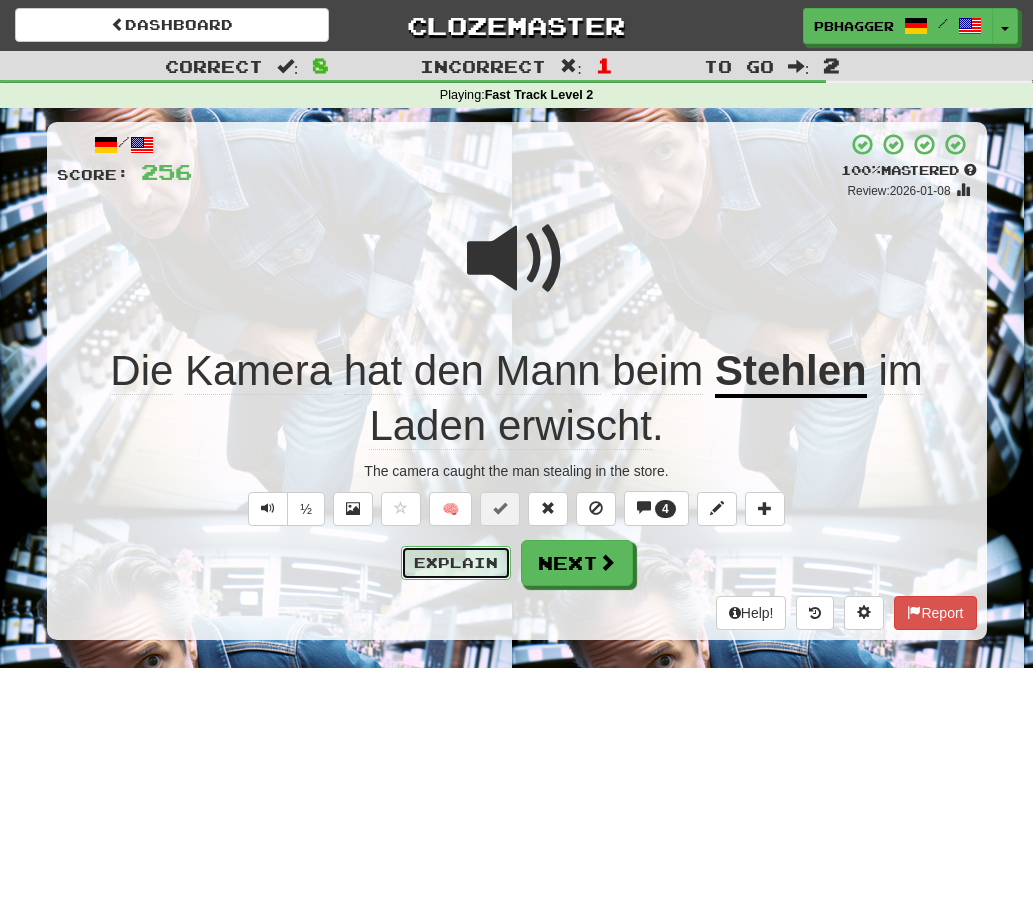 click on "Explain" at bounding box center (456, 563) 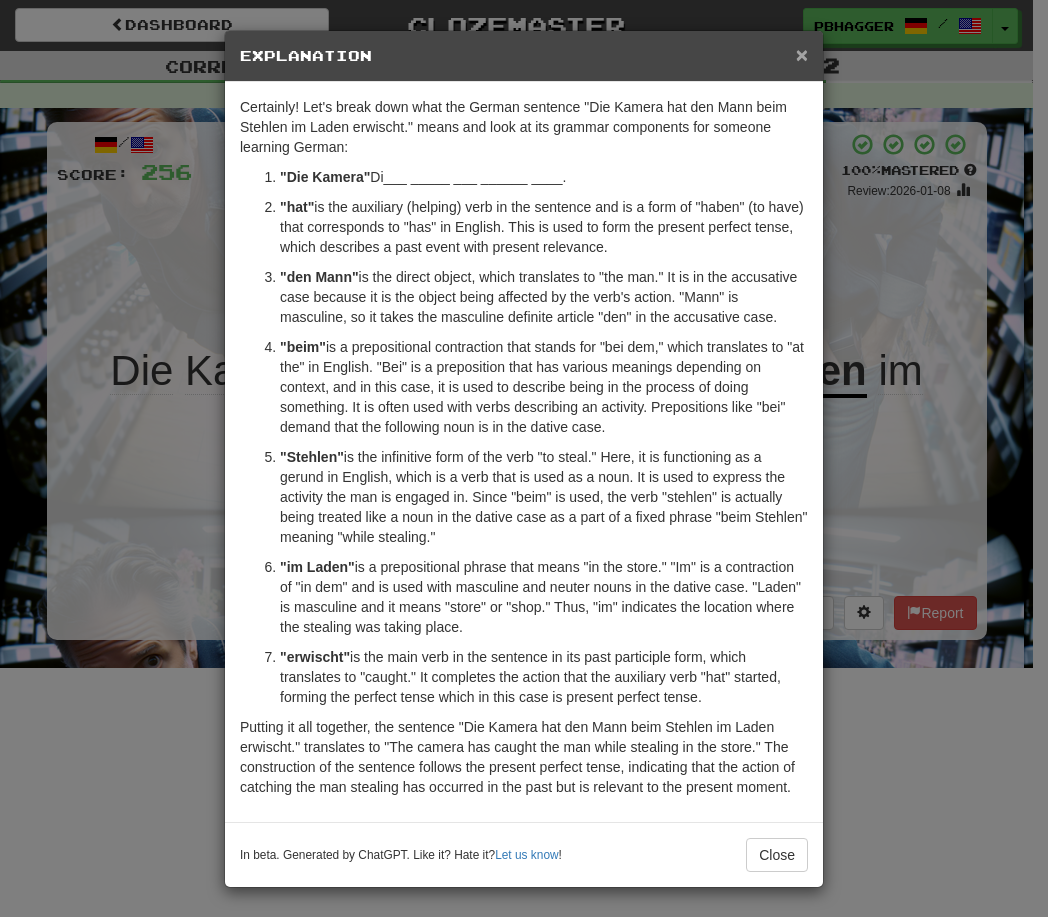 click on "×" at bounding box center (802, 54) 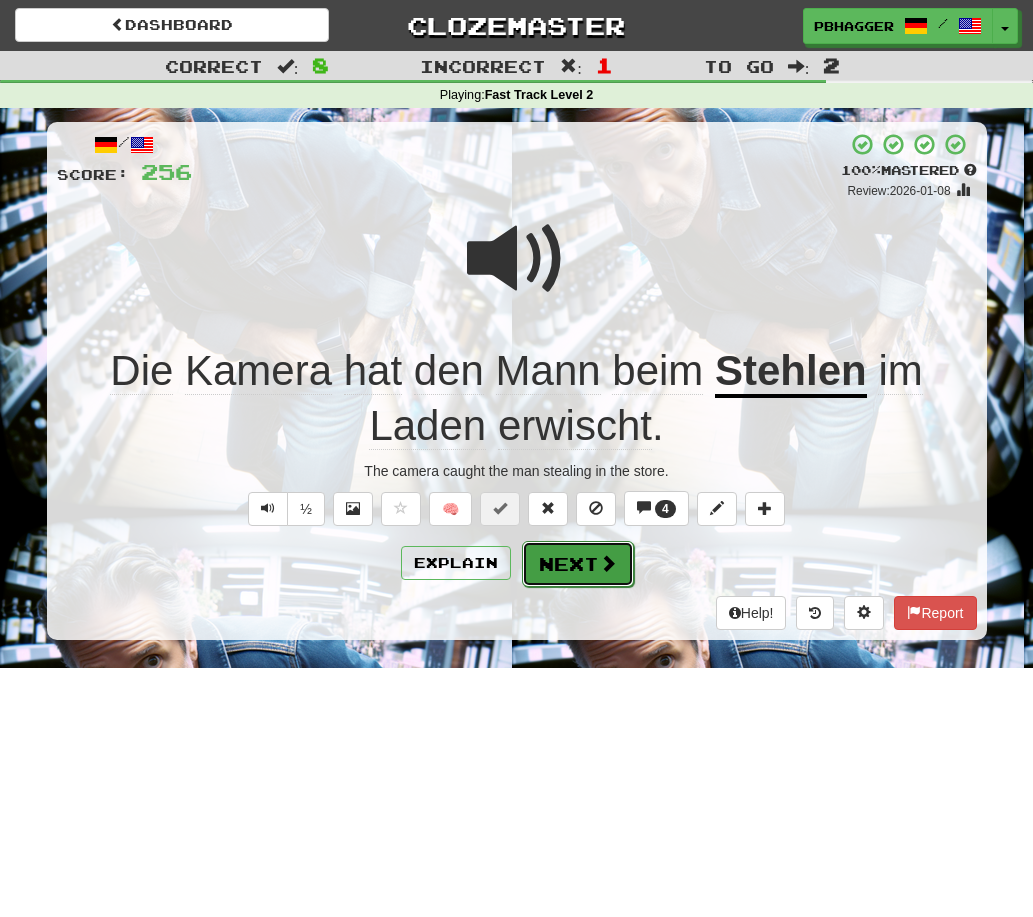 click on "Next" at bounding box center [578, 564] 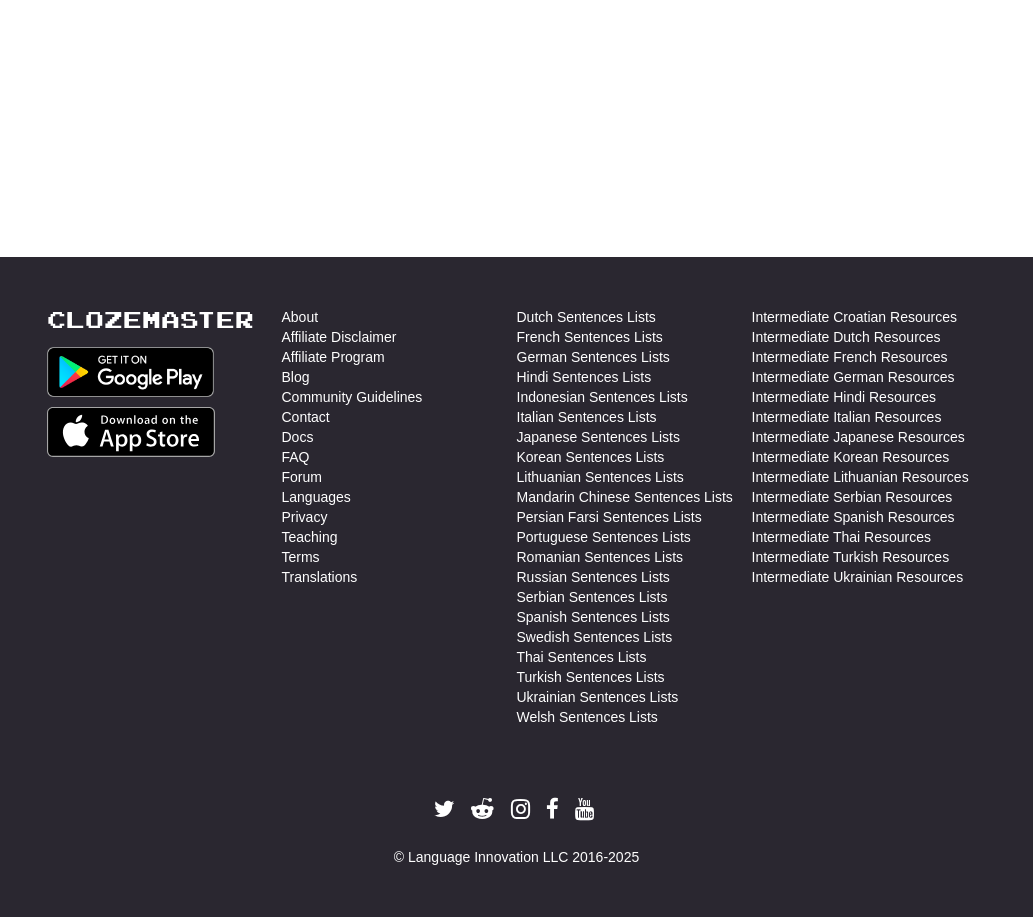 scroll, scrollTop: 0, scrollLeft: 0, axis: both 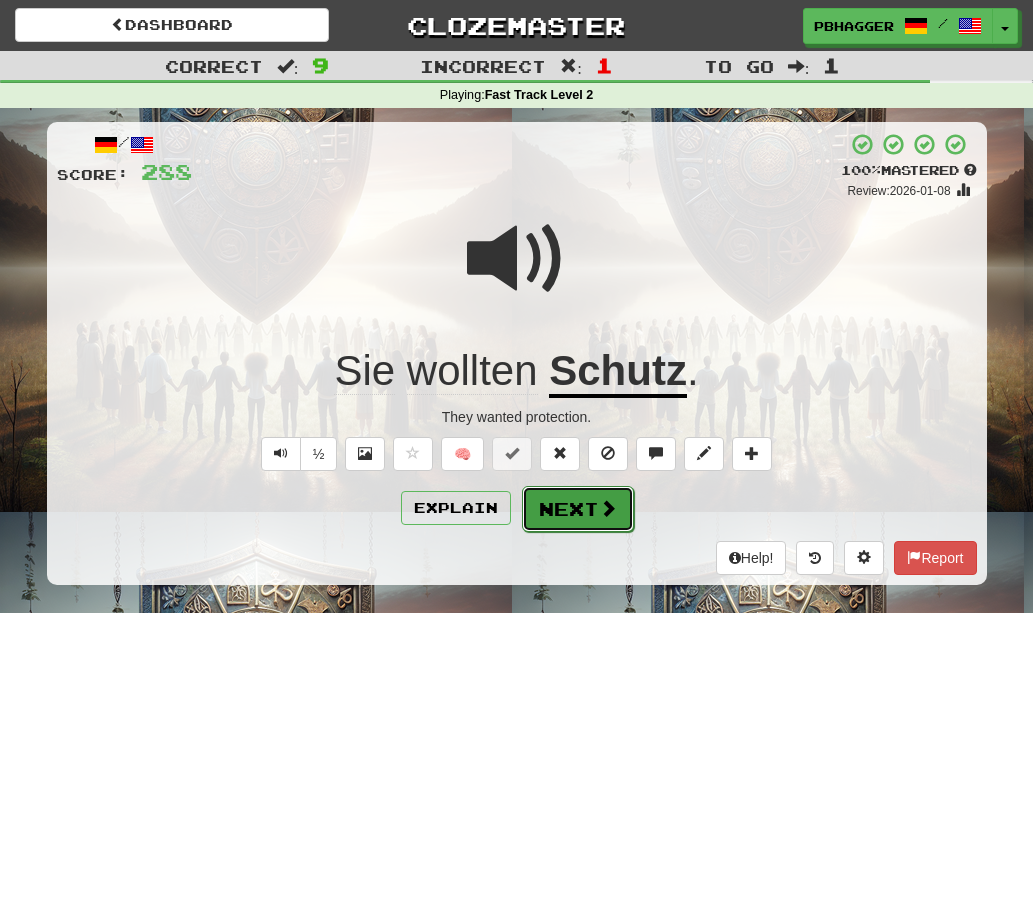 click on "Next" at bounding box center (578, 509) 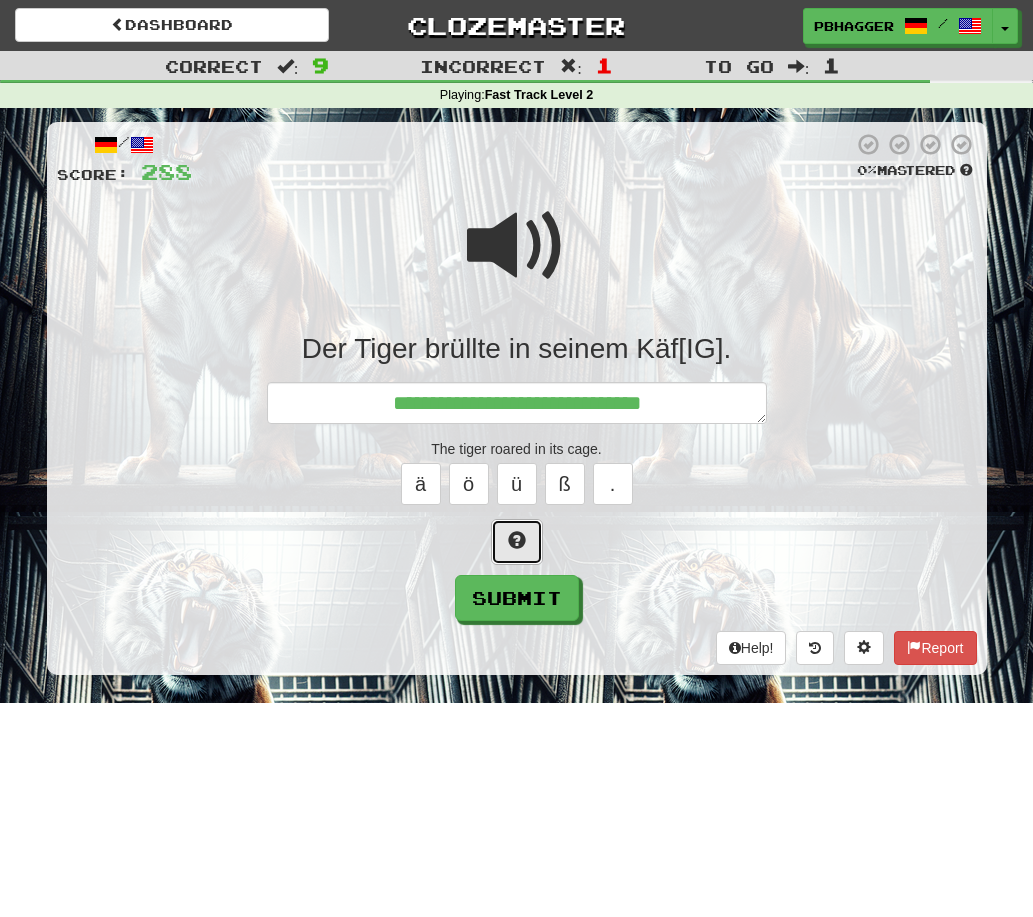 click at bounding box center (517, 540) 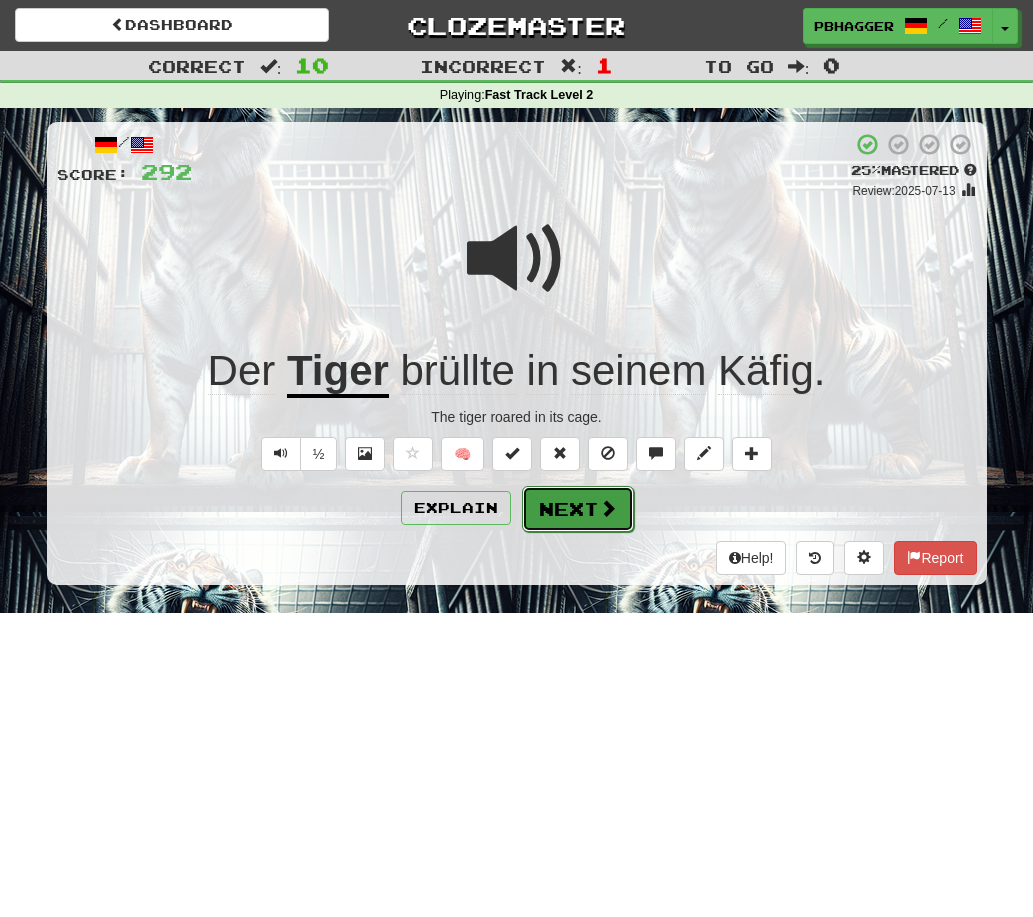 click on "Next" at bounding box center (578, 509) 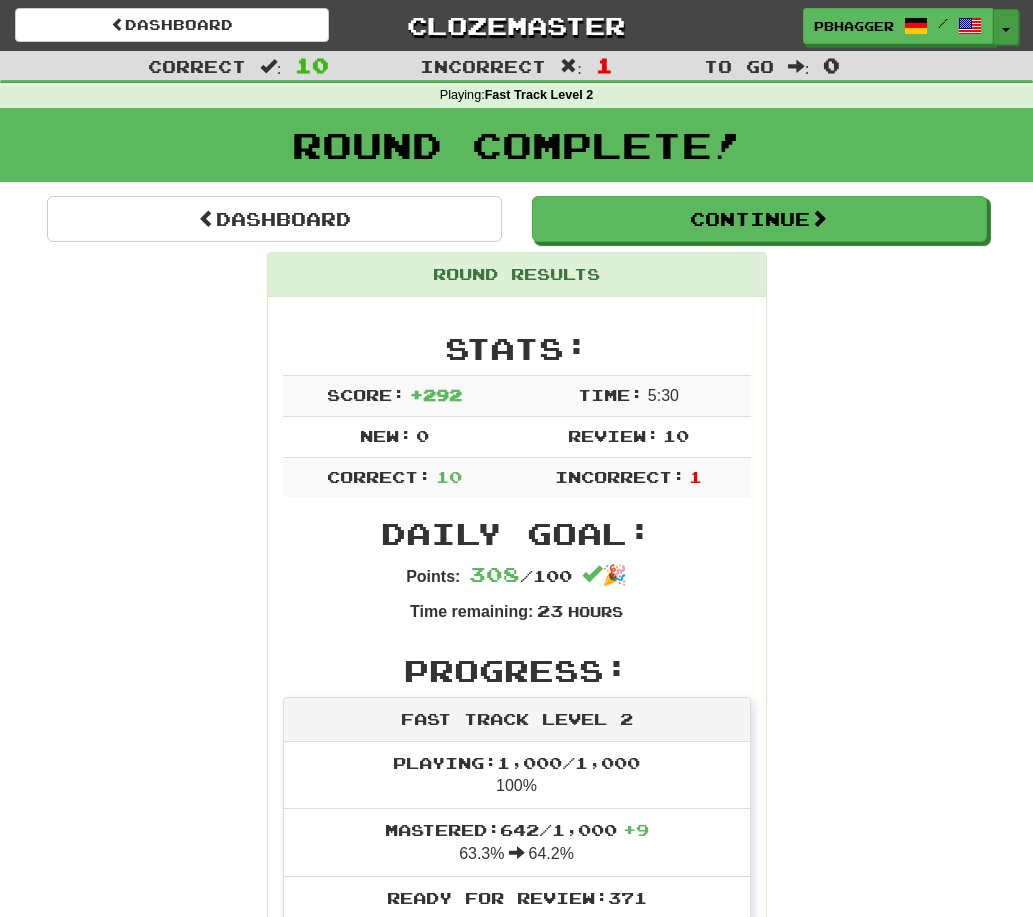 click on "Toggle Dropdown" at bounding box center [1006, 27] 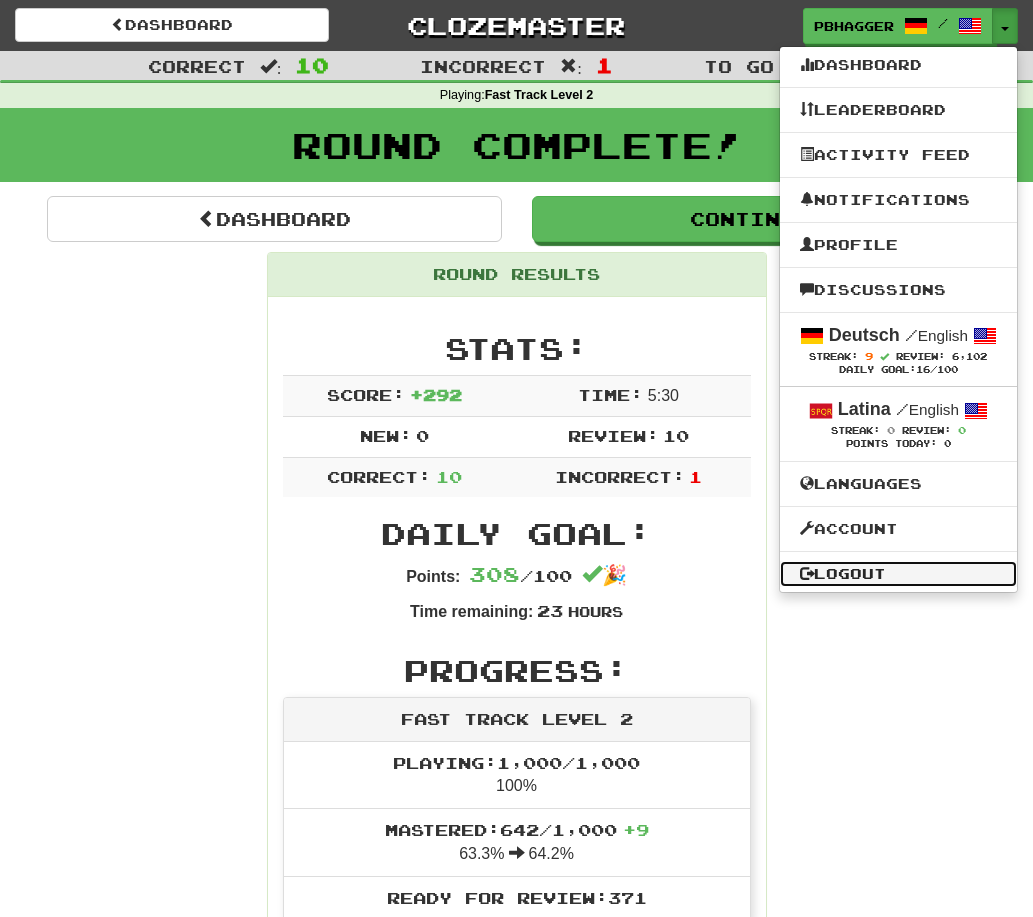 click on "Logout" at bounding box center [898, 574] 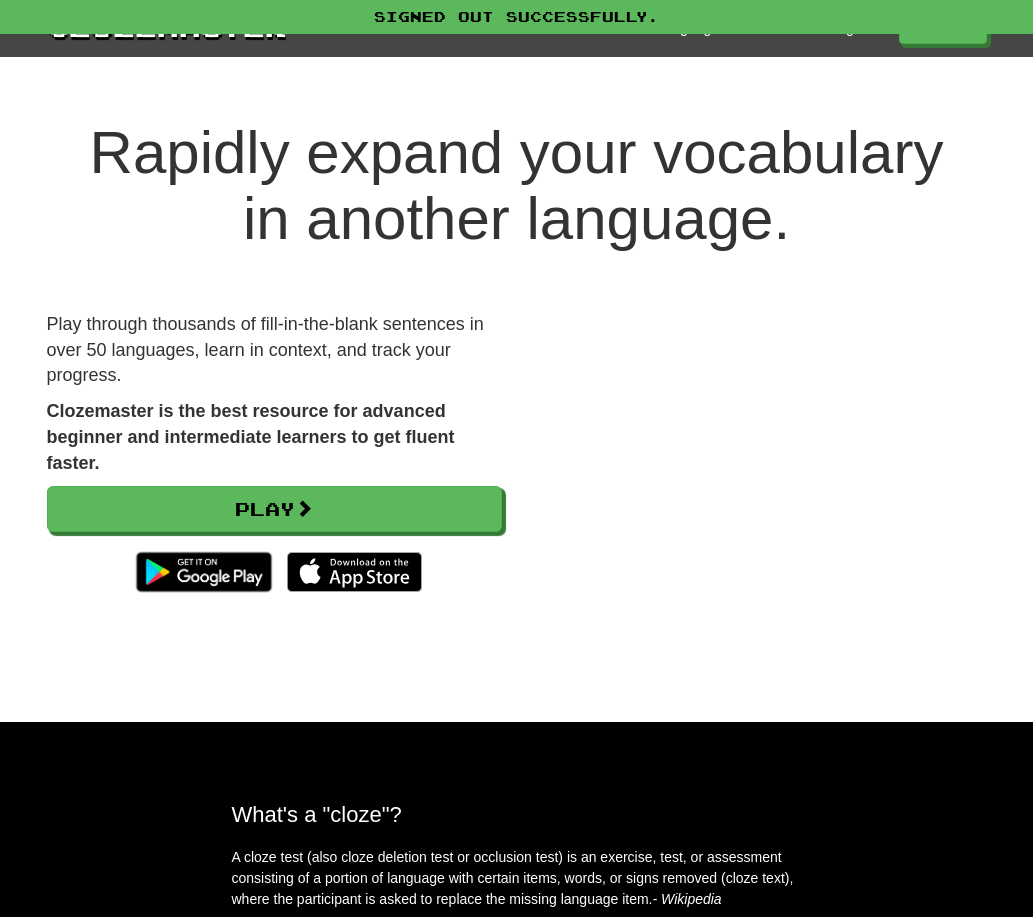 scroll, scrollTop: 0, scrollLeft: 0, axis: both 